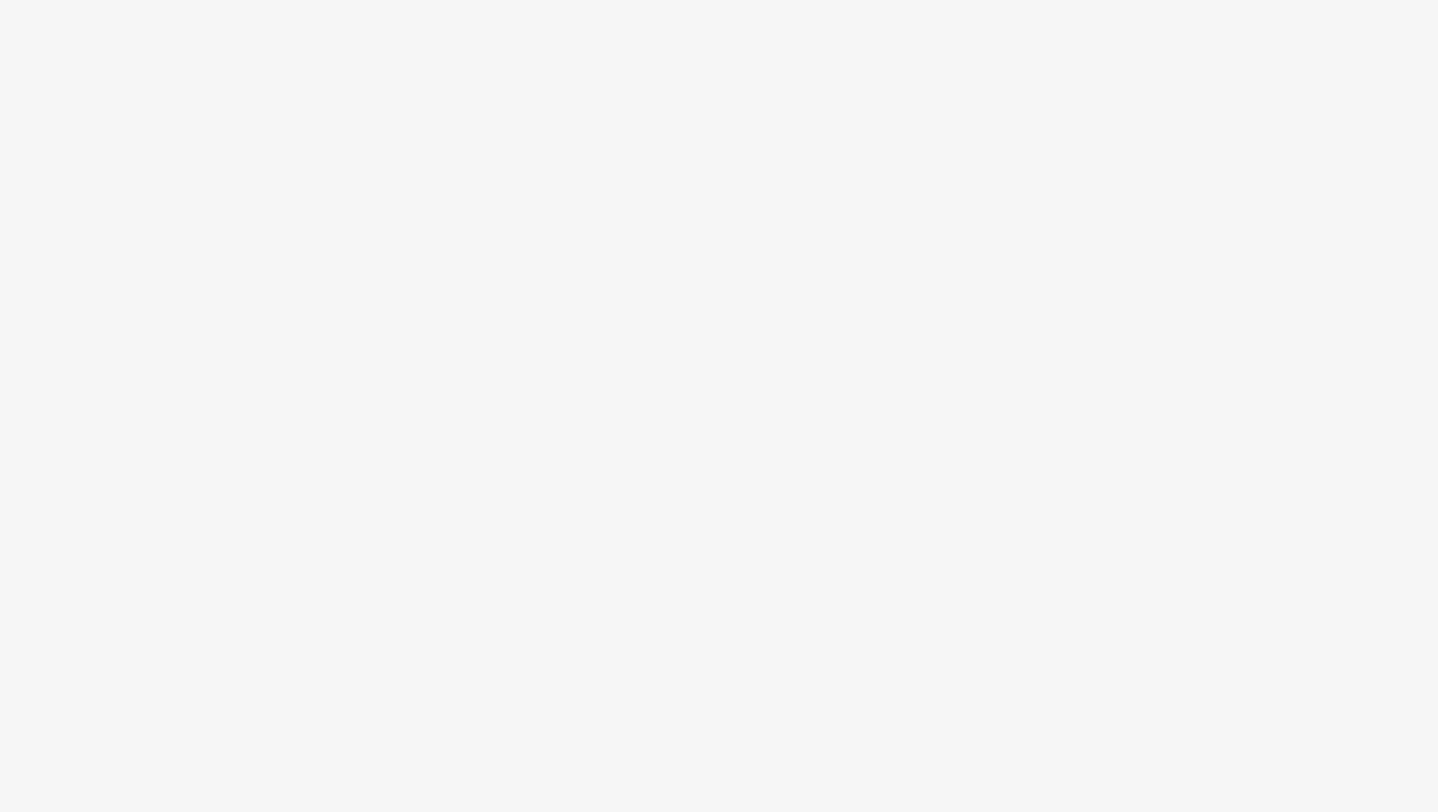 scroll, scrollTop: 0, scrollLeft: 0, axis: both 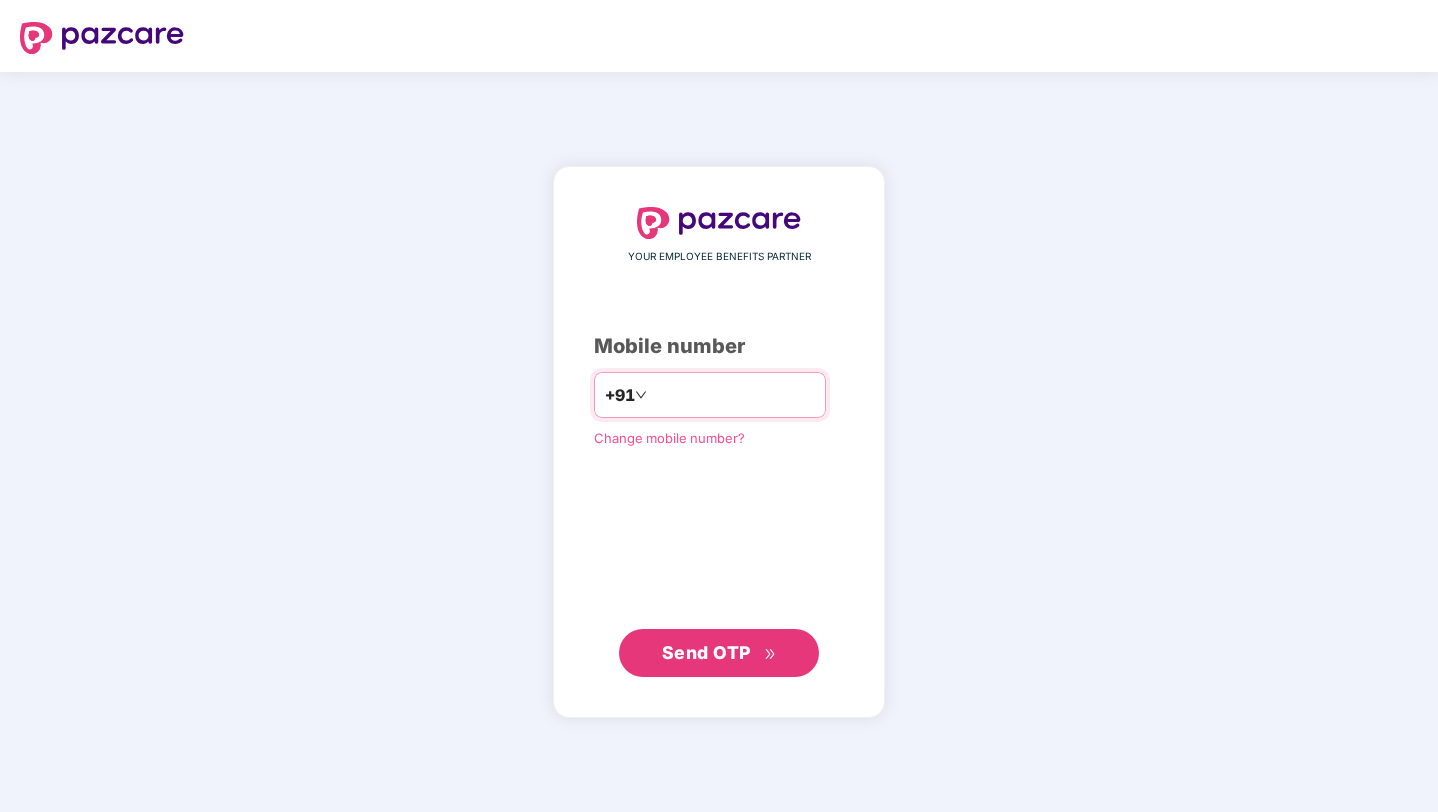 click at bounding box center (733, 395) 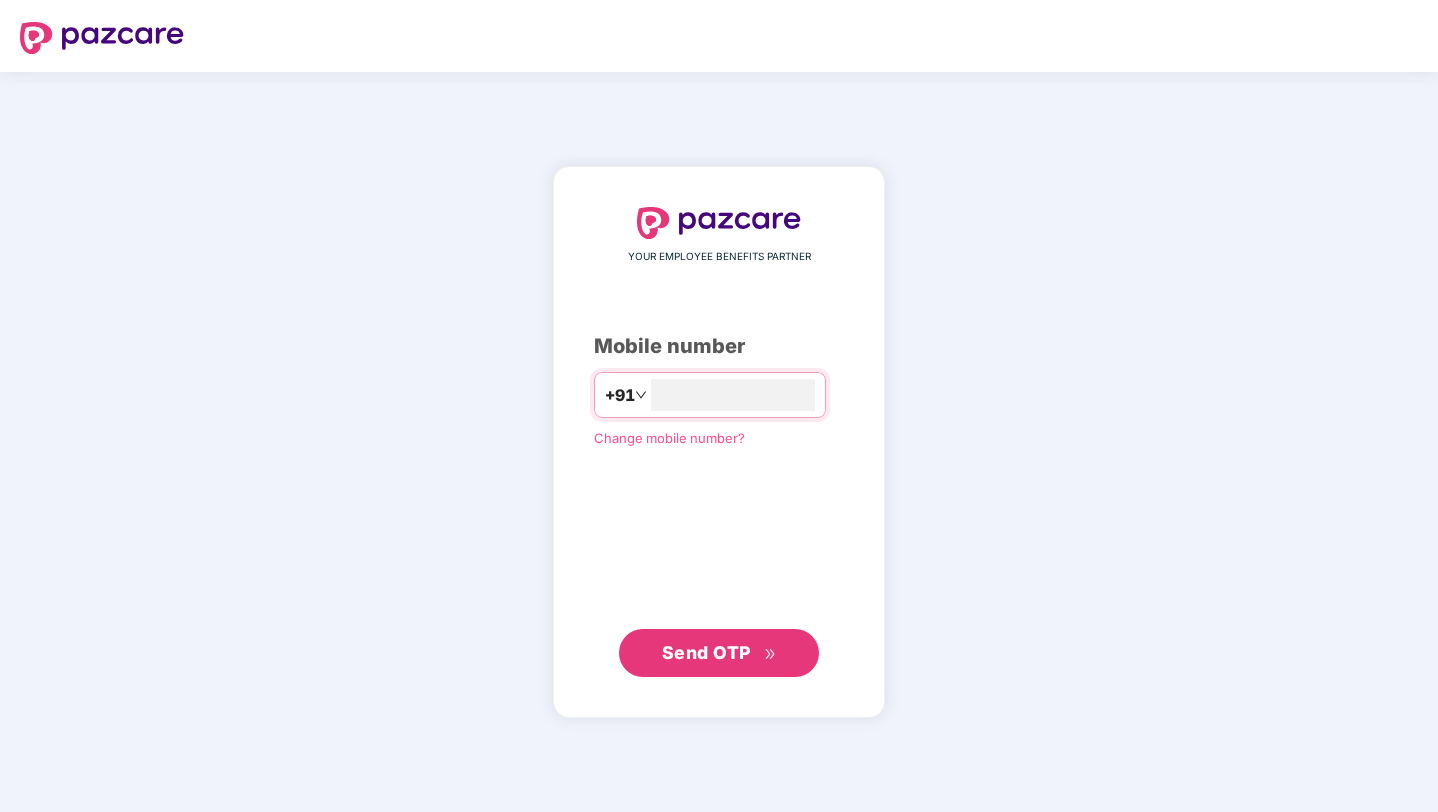 type on "**********" 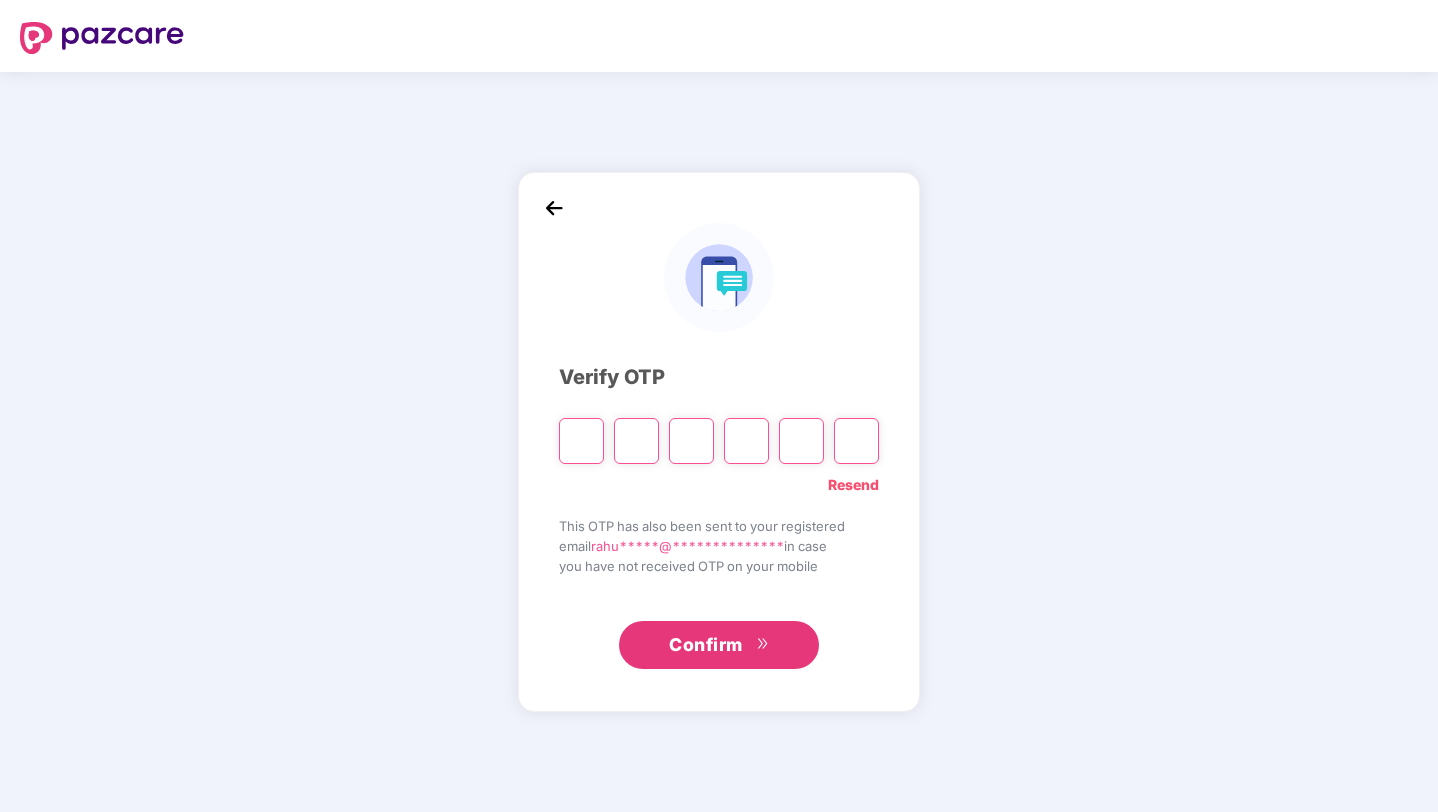 type on "*" 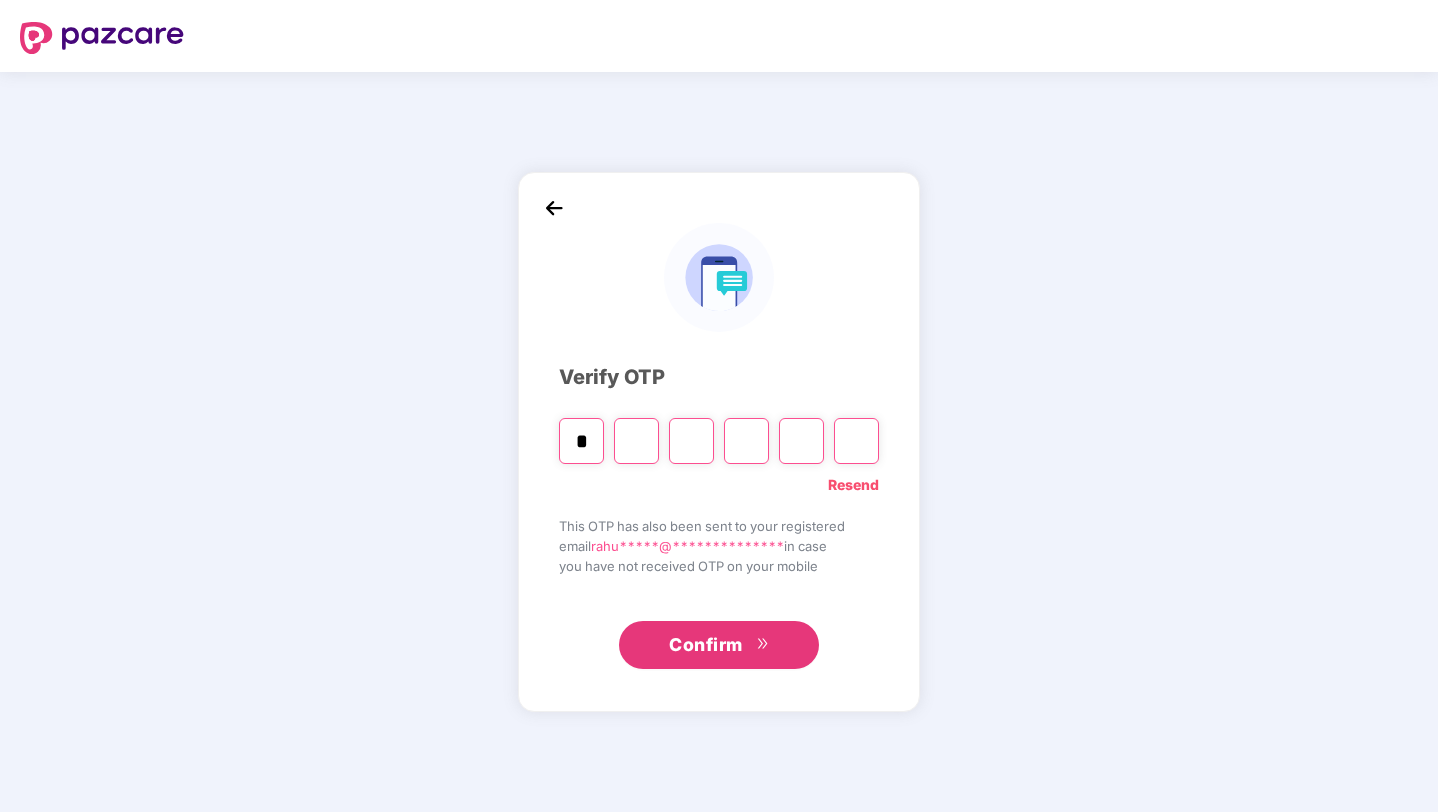 type on "*" 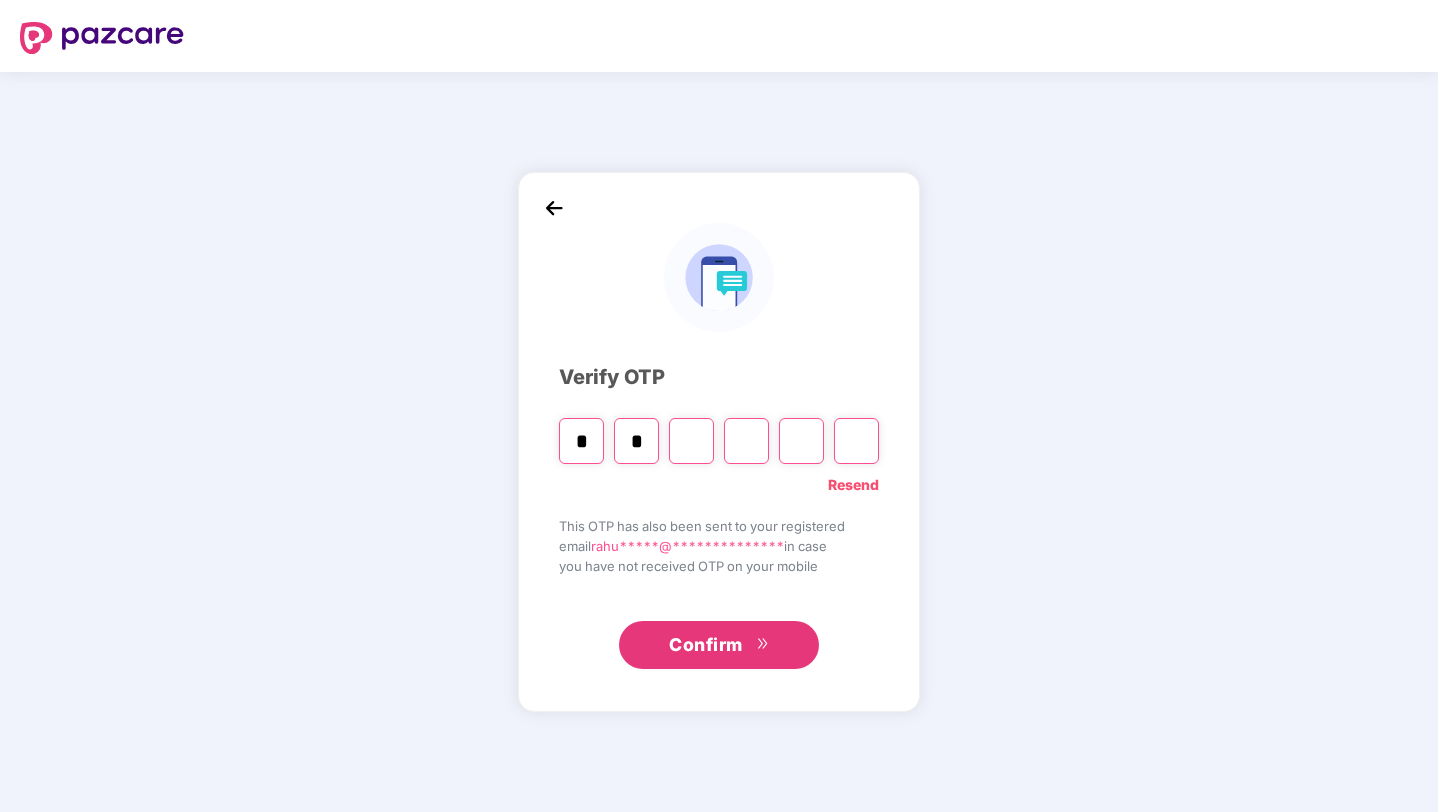 type on "*" 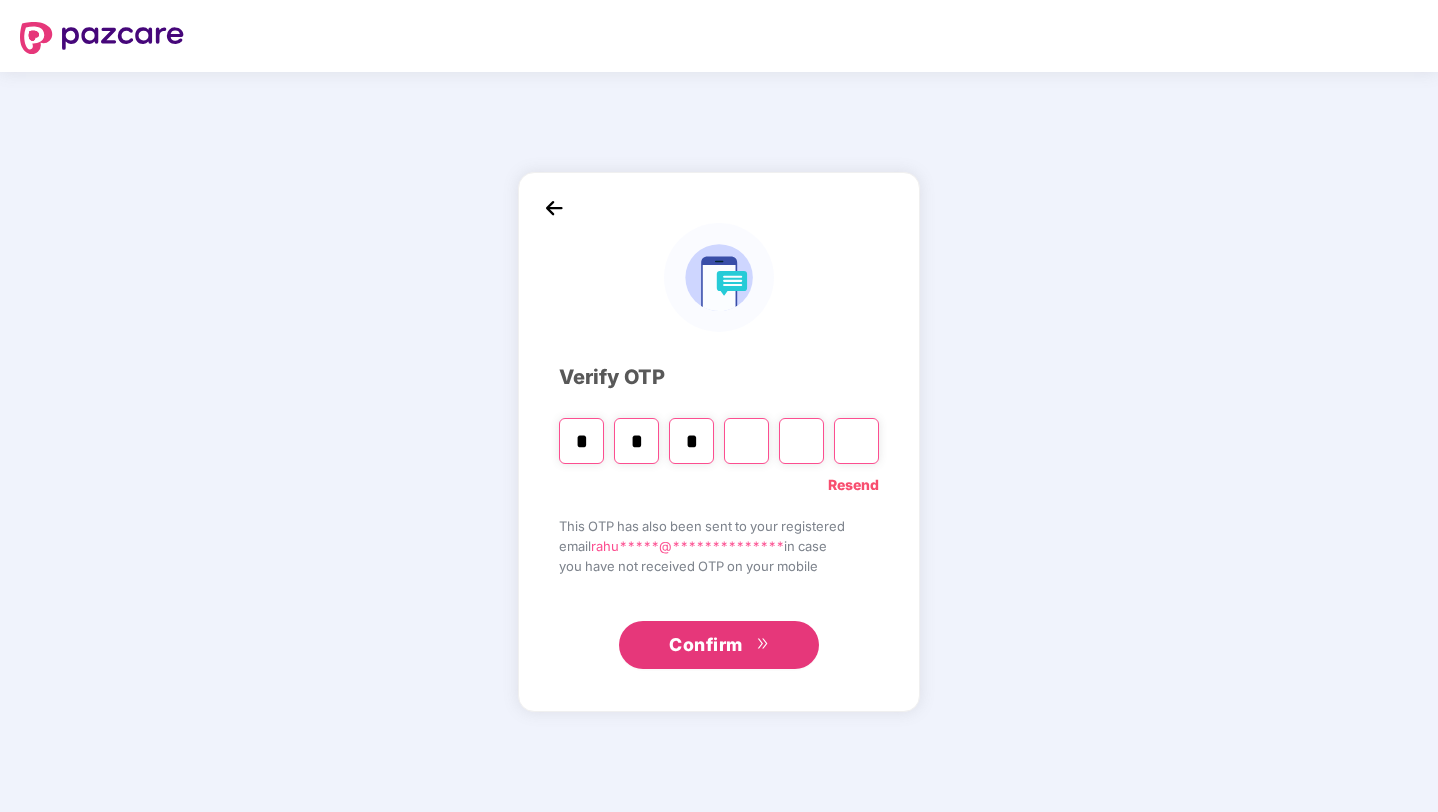 type on "*" 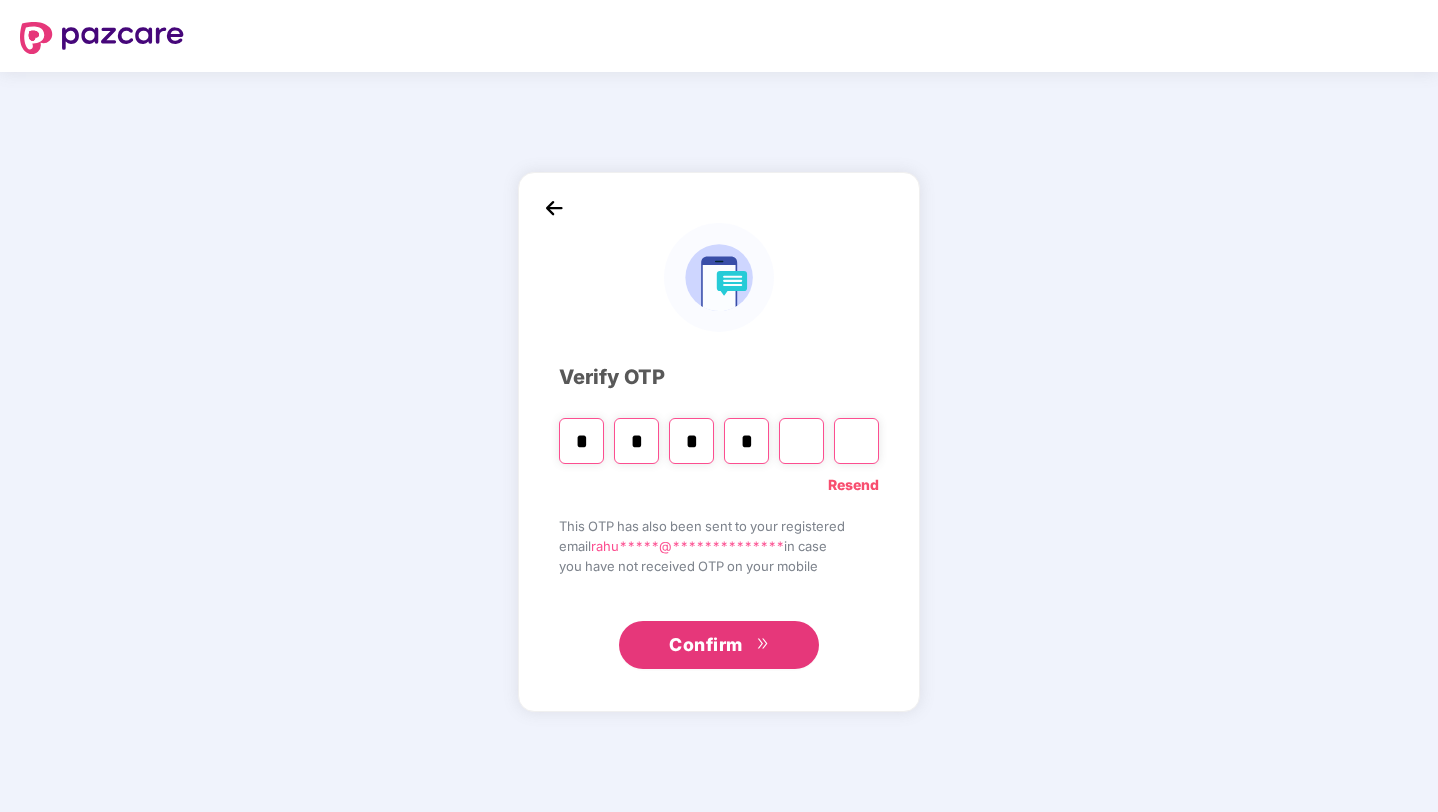 type on "*" 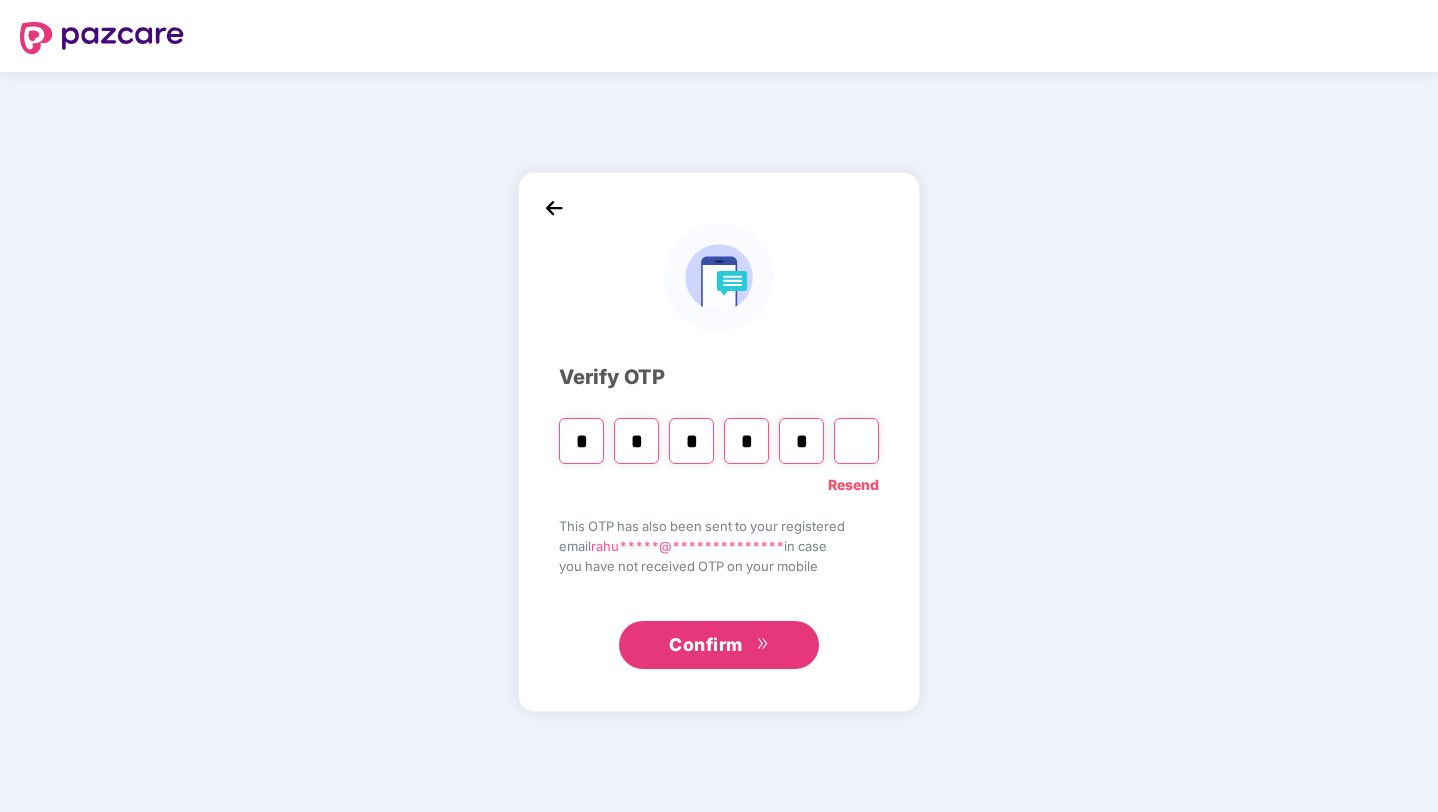 type on "*" 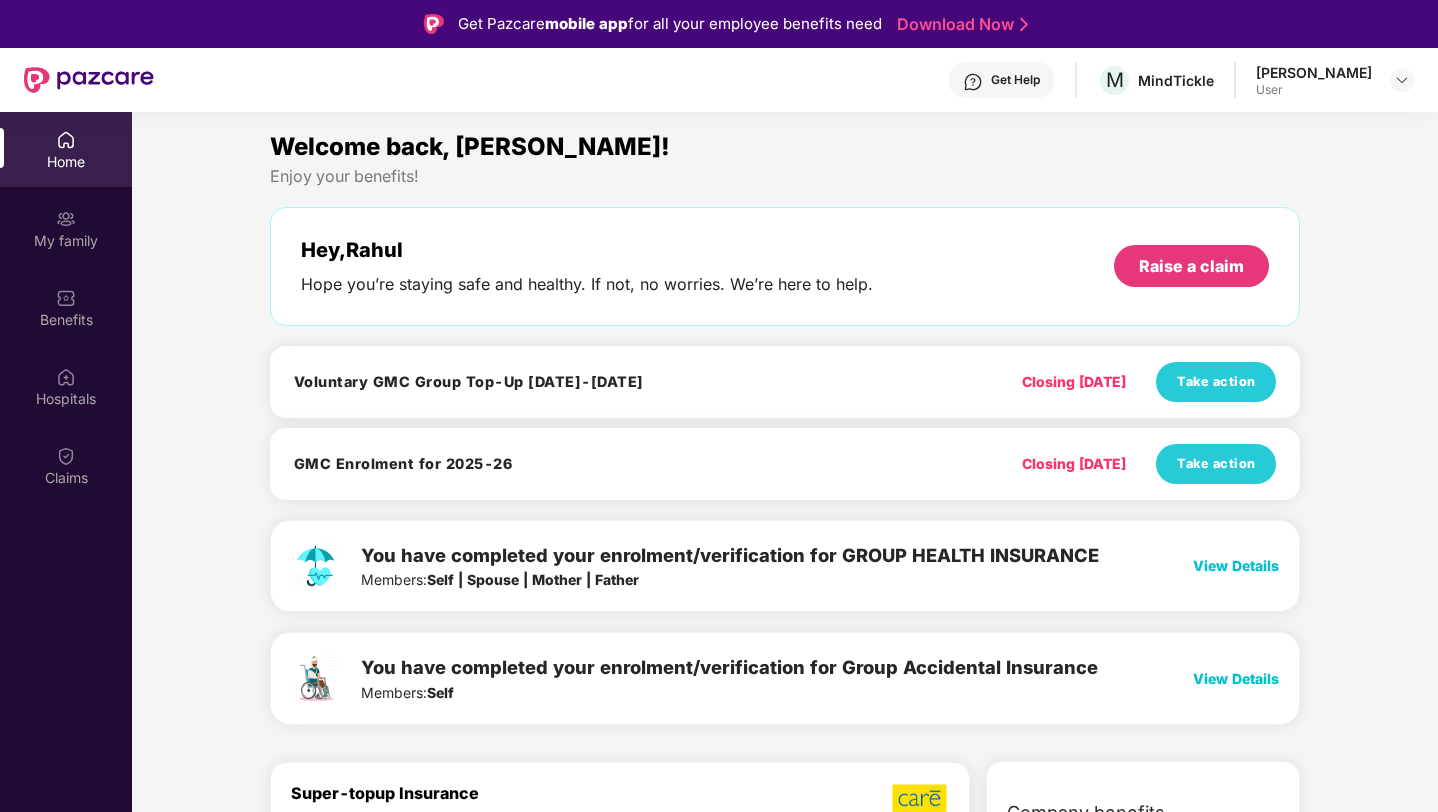 click on "GMC Enrolment for 2025-26" at bounding box center [403, 464] 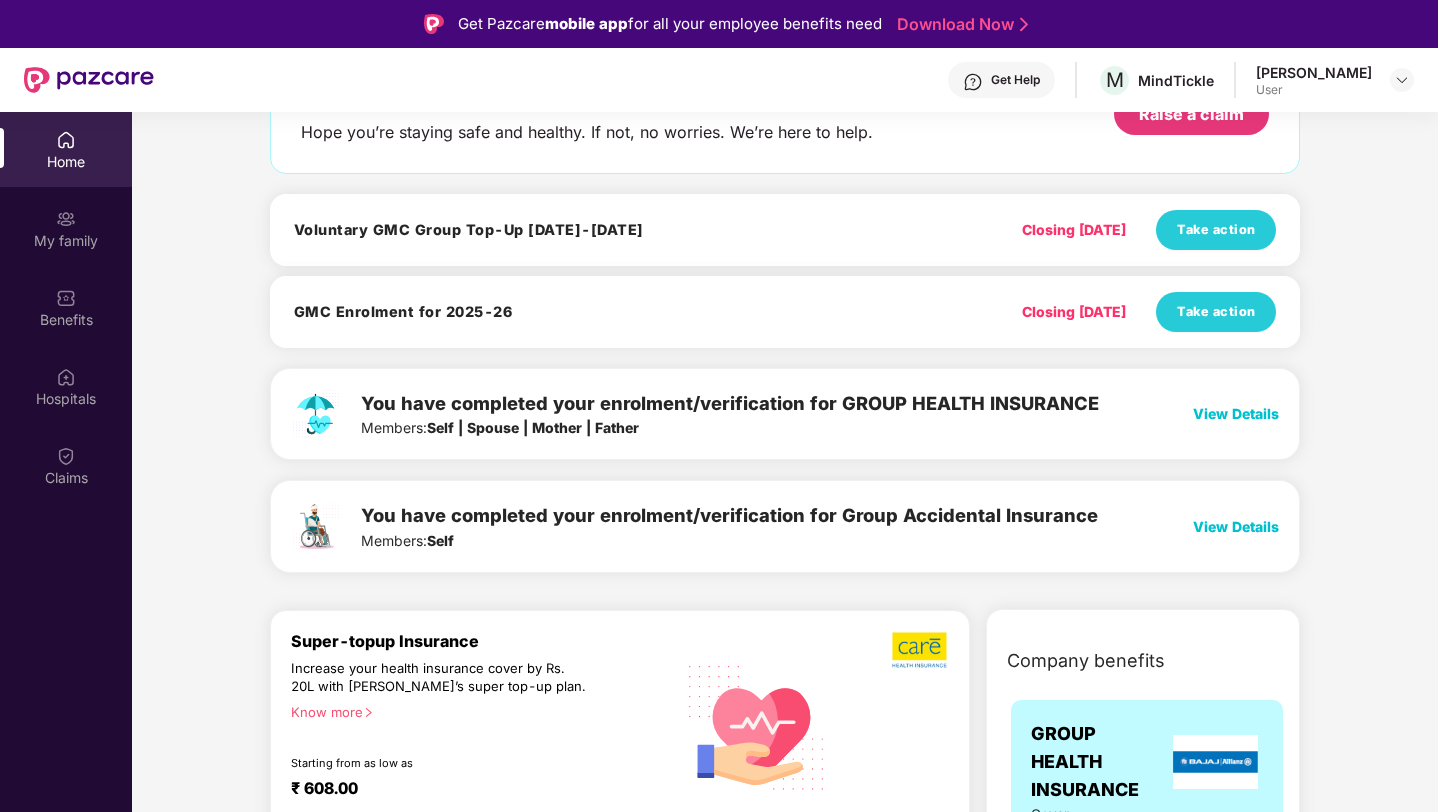 scroll, scrollTop: 0, scrollLeft: 0, axis: both 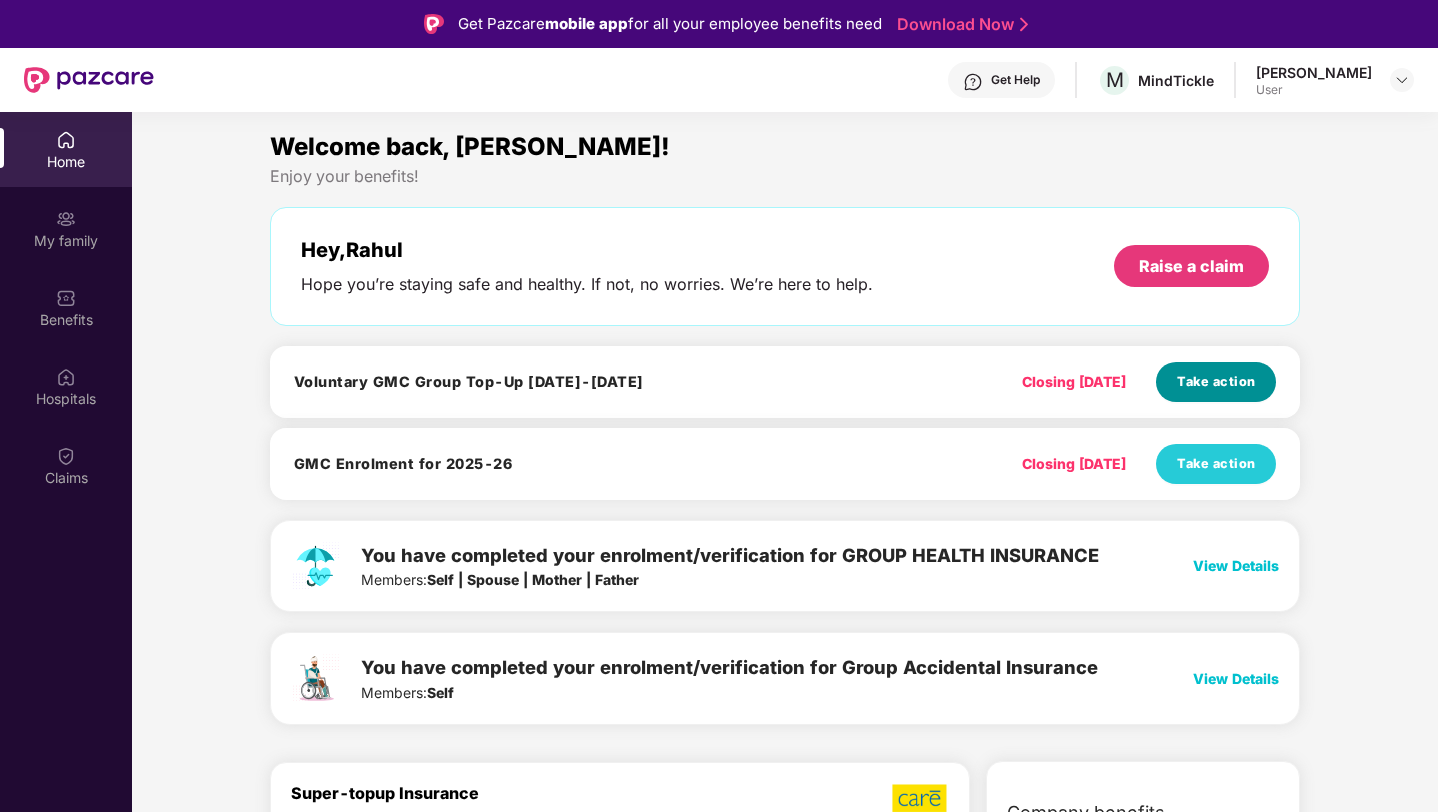 click on "Take action" at bounding box center (1216, 382) 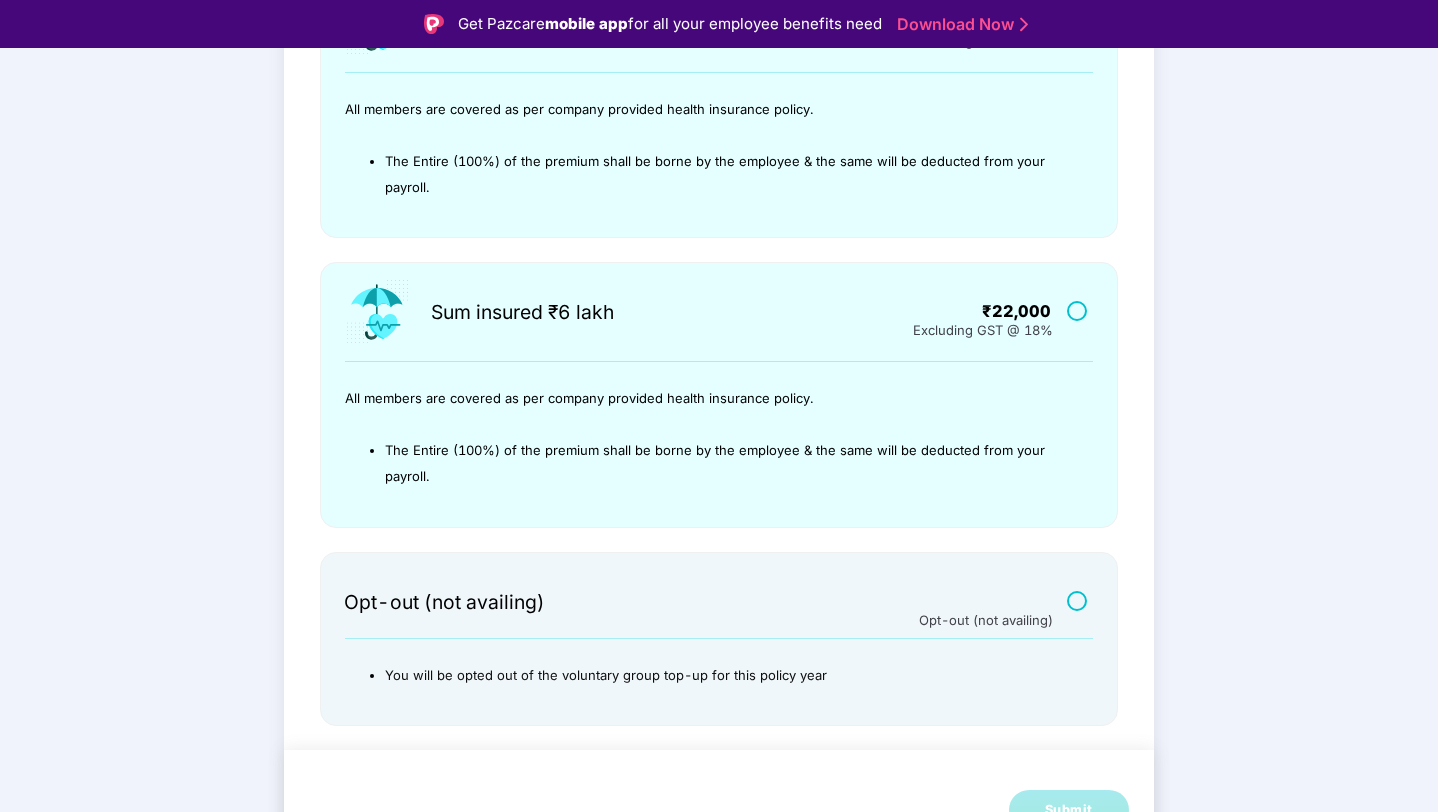 scroll, scrollTop: 0, scrollLeft: 0, axis: both 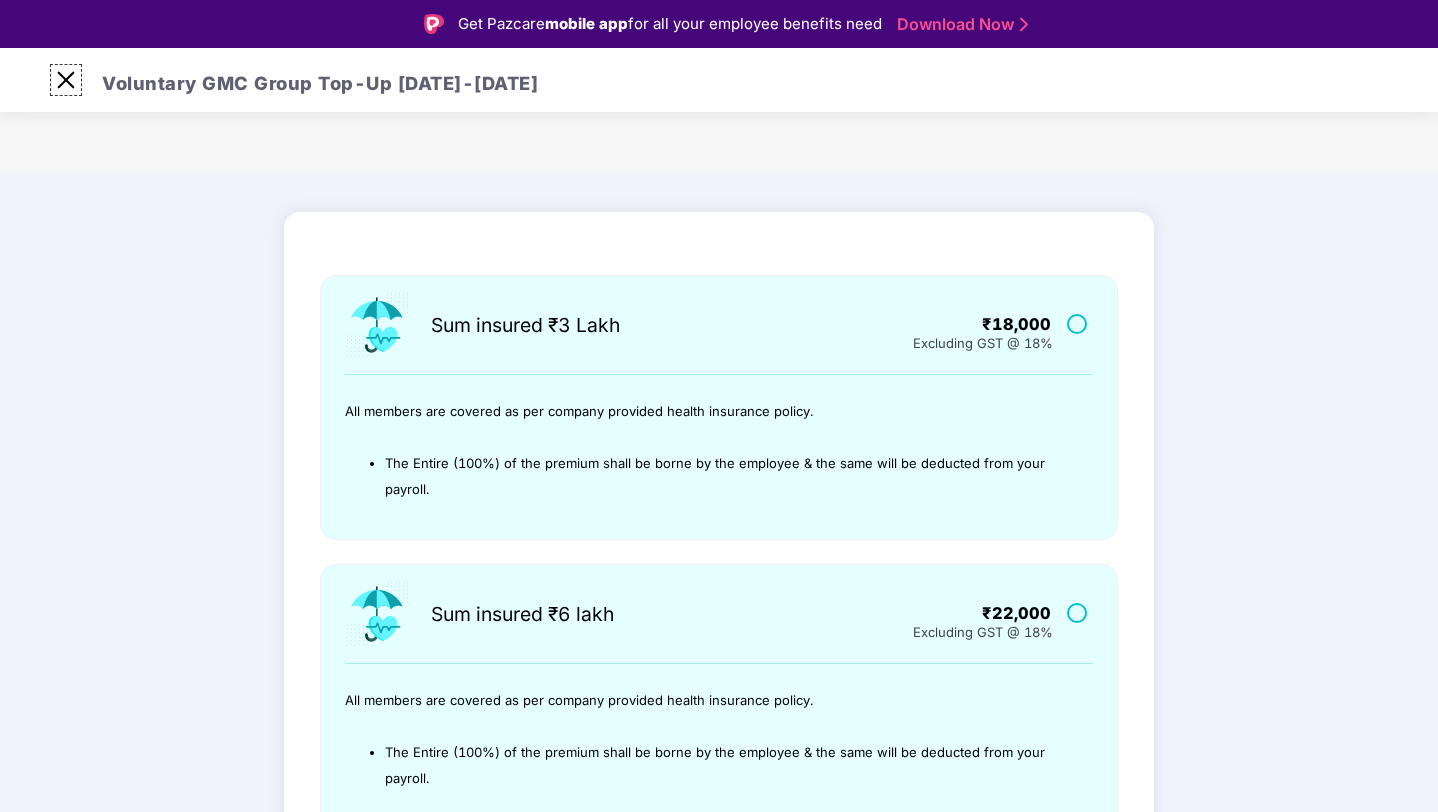 click at bounding box center [66, 80] 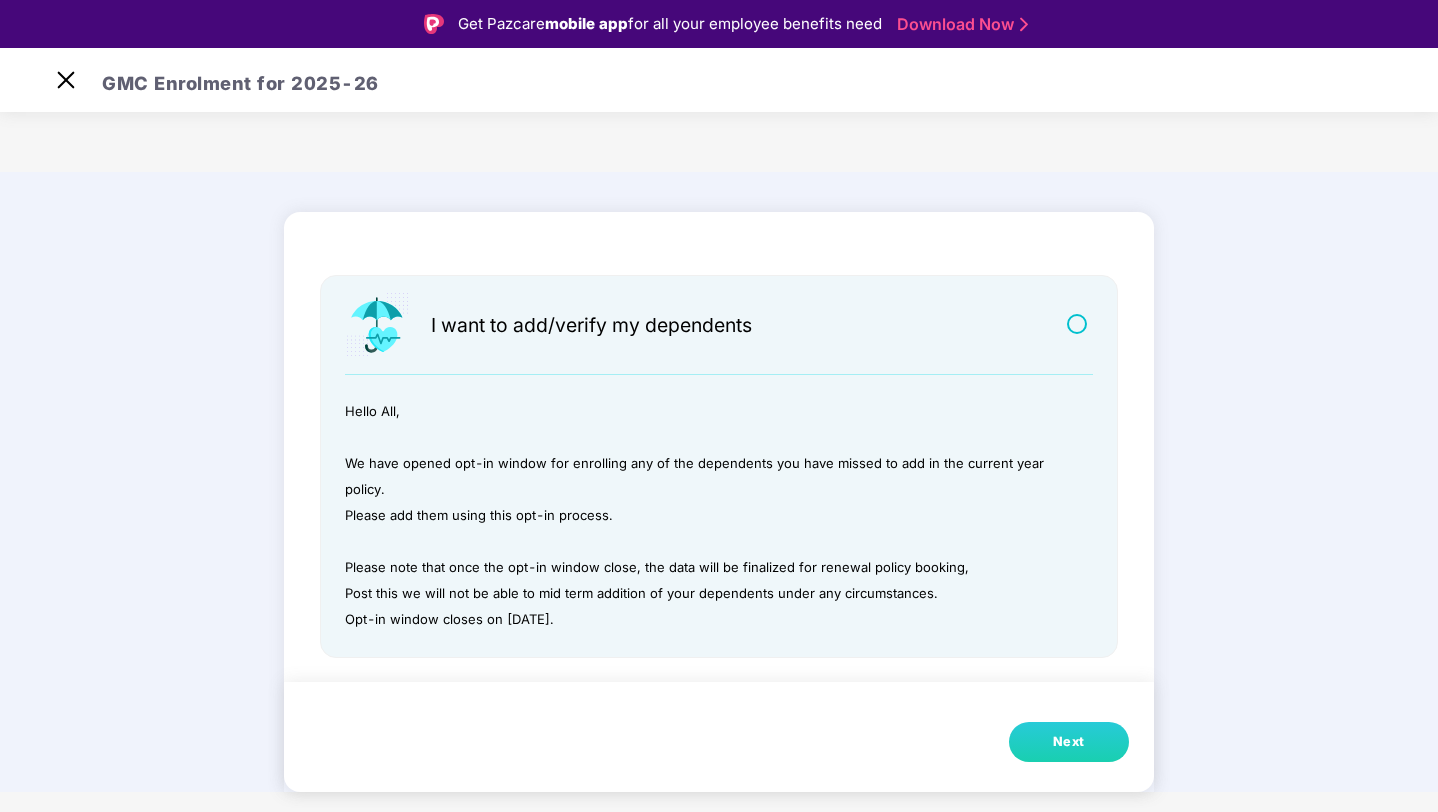 click on "Next" at bounding box center [1069, 742] 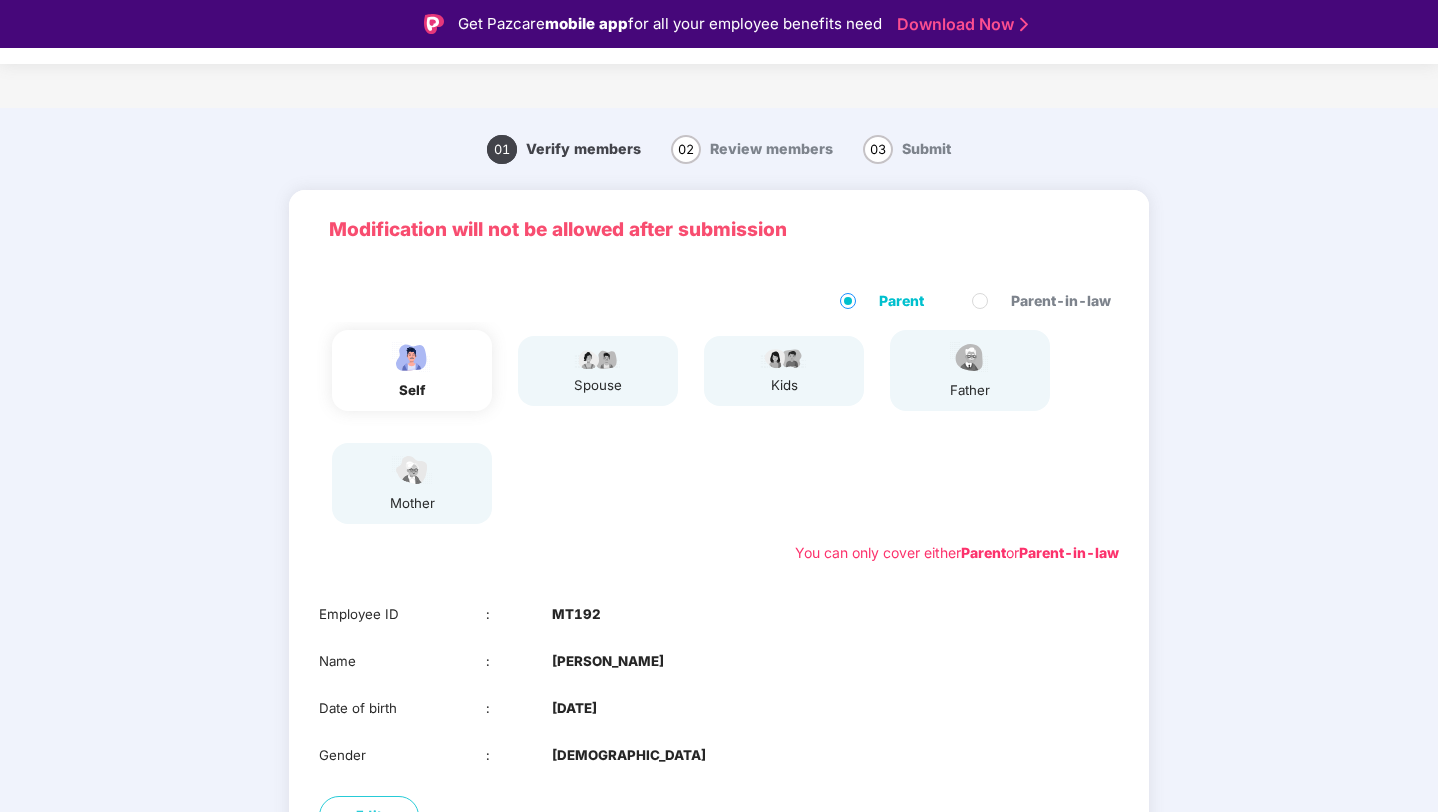 scroll, scrollTop: 148, scrollLeft: 0, axis: vertical 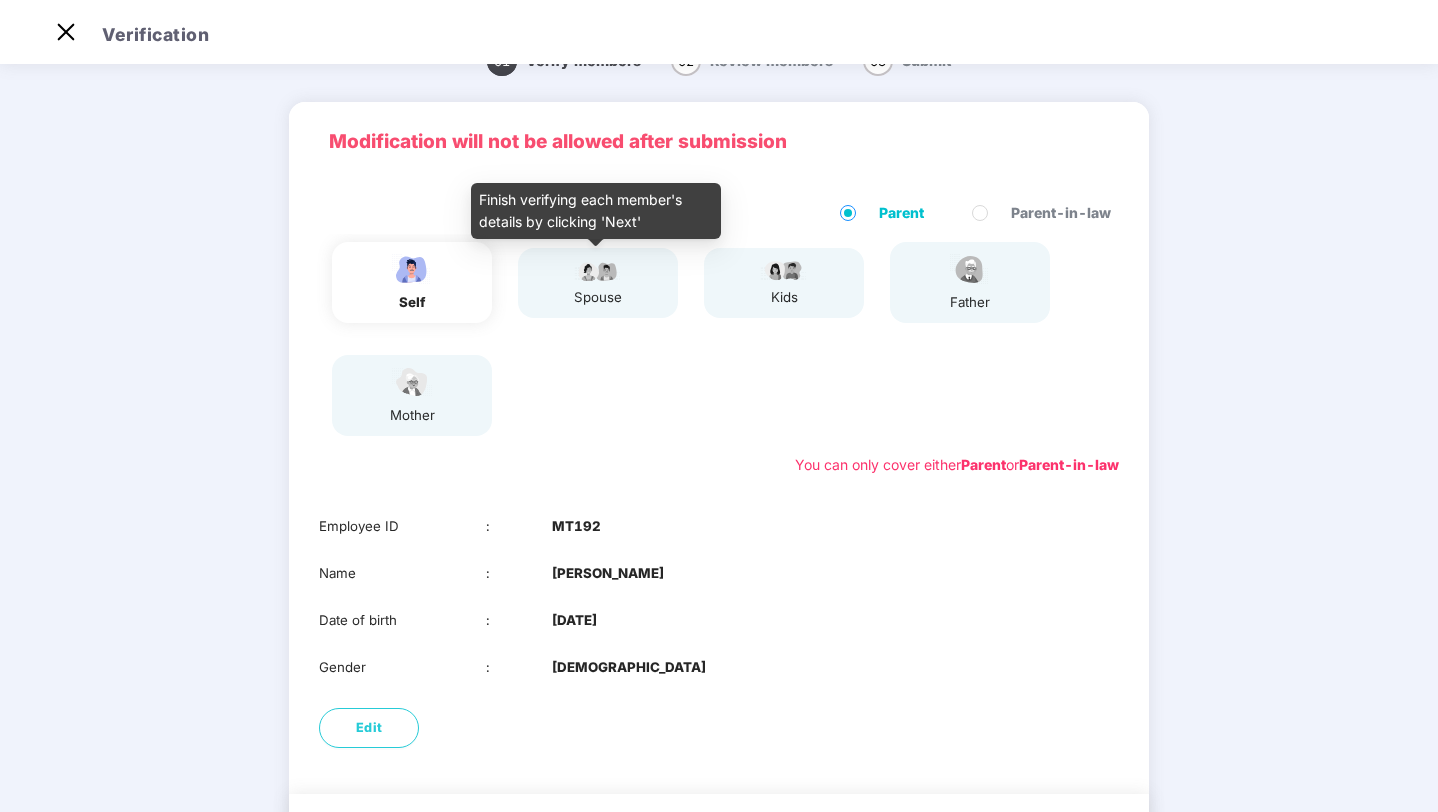 click on "spouse" at bounding box center (598, 283) 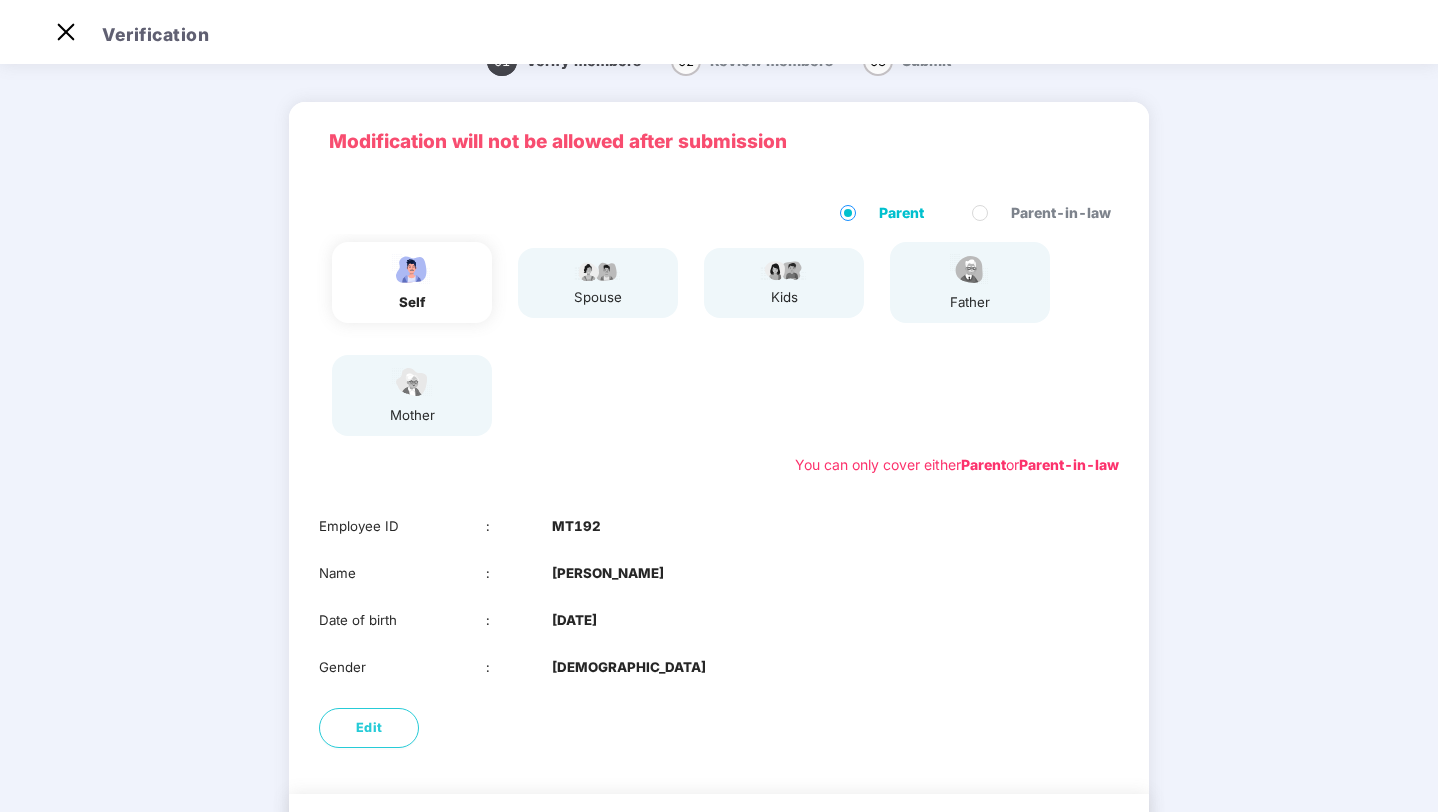 scroll, scrollTop: 126, scrollLeft: 0, axis: vertical 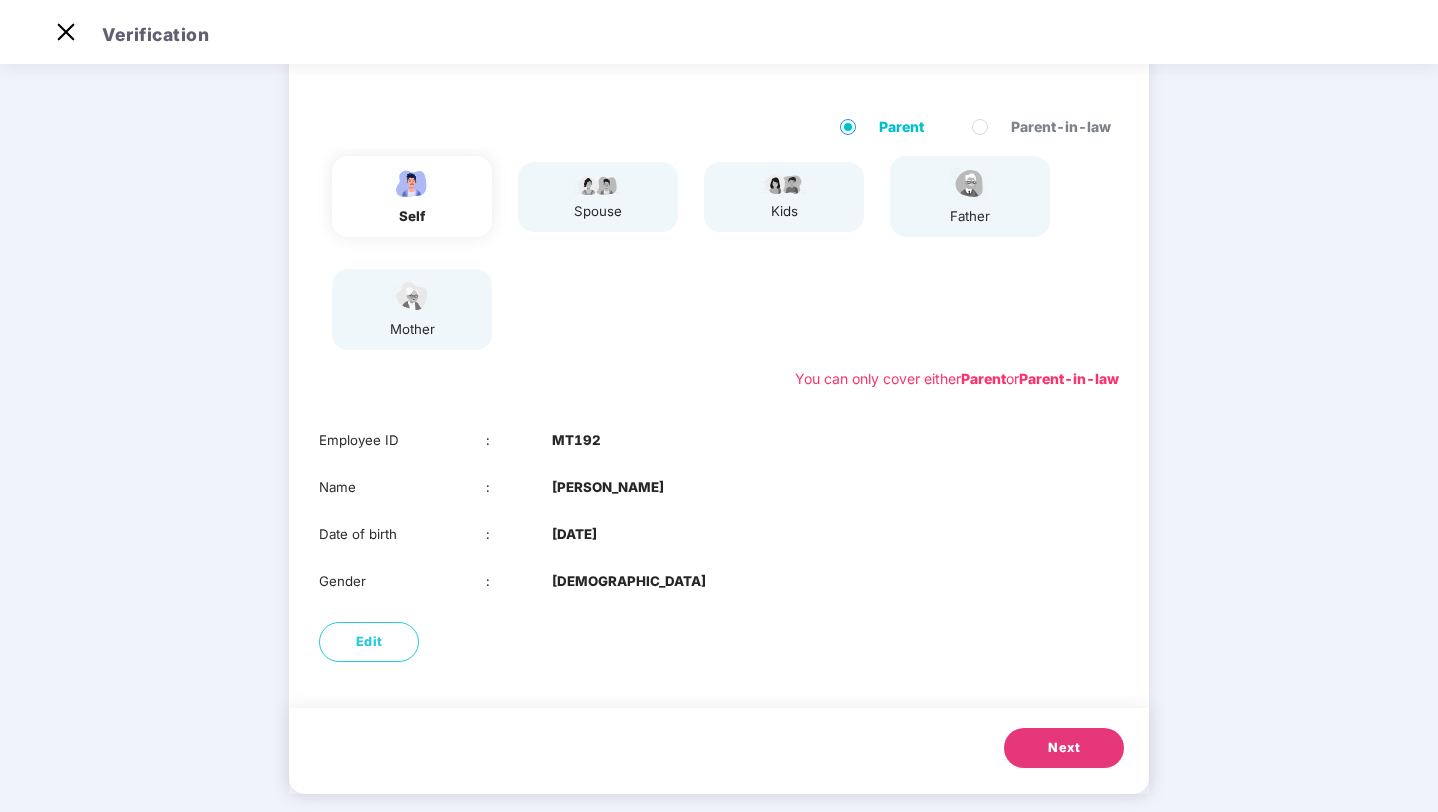 click on "Next" at bounding box center [1064, 748] 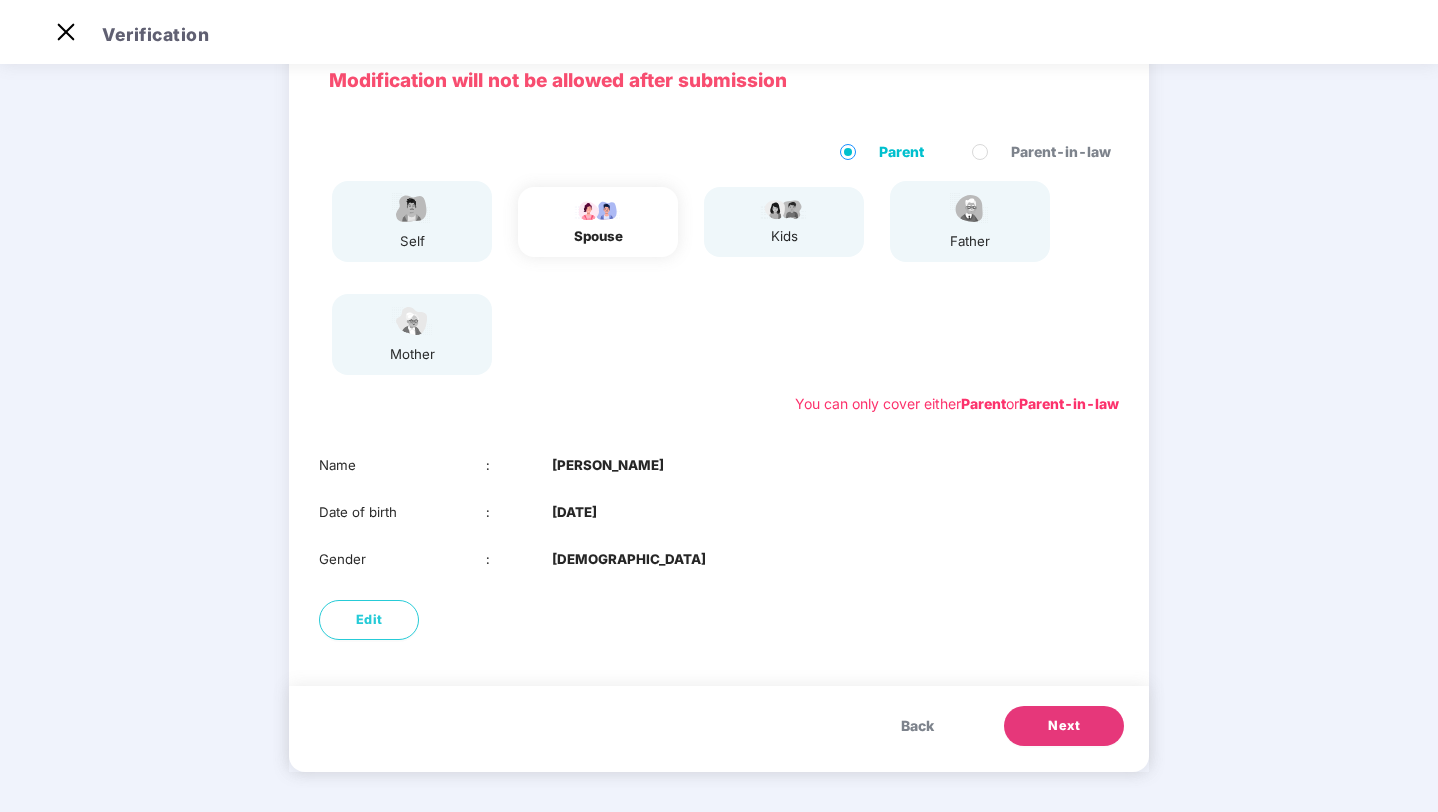click on "Next" at bounding box center [1064, 726] 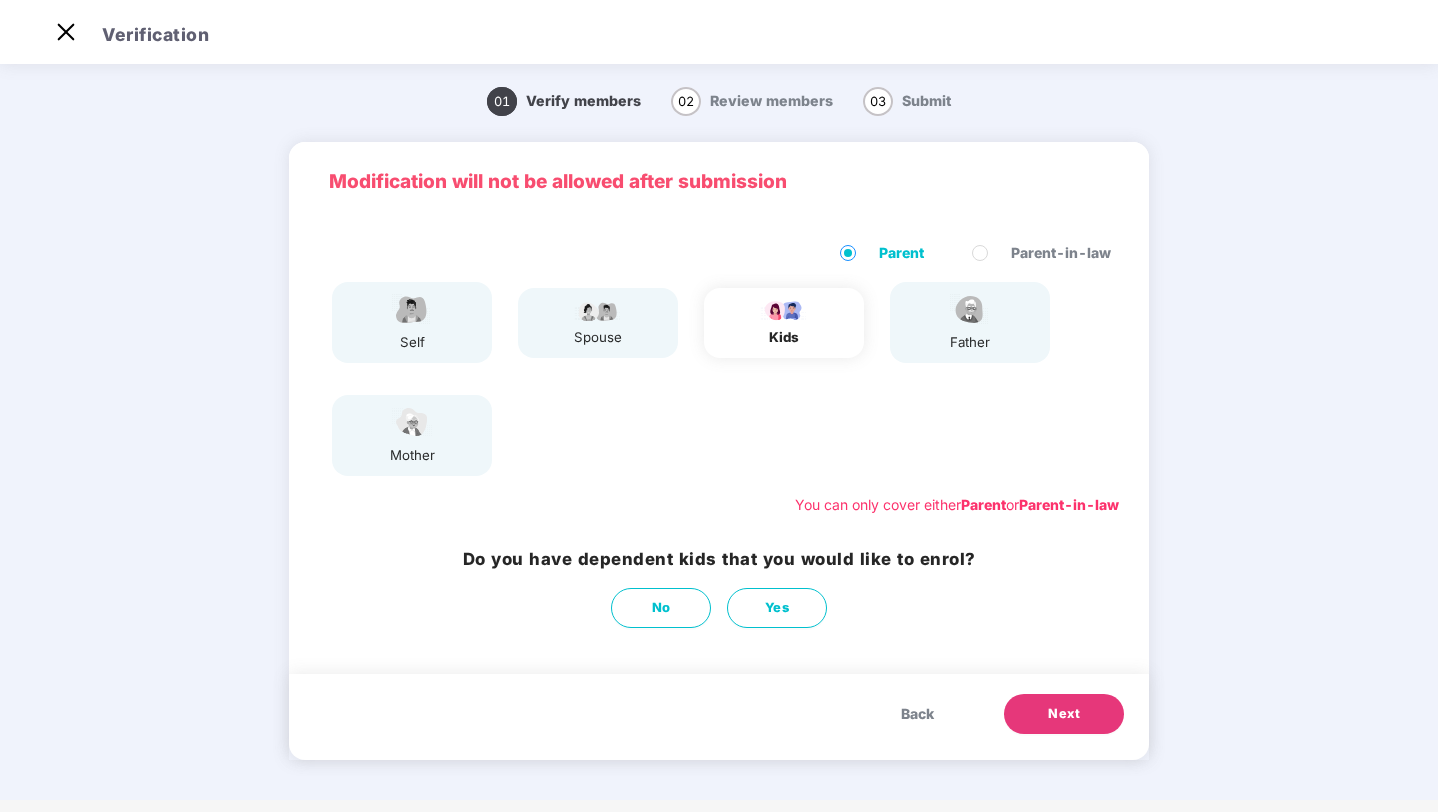 click on "Next" at bounding box center [1064, 714] 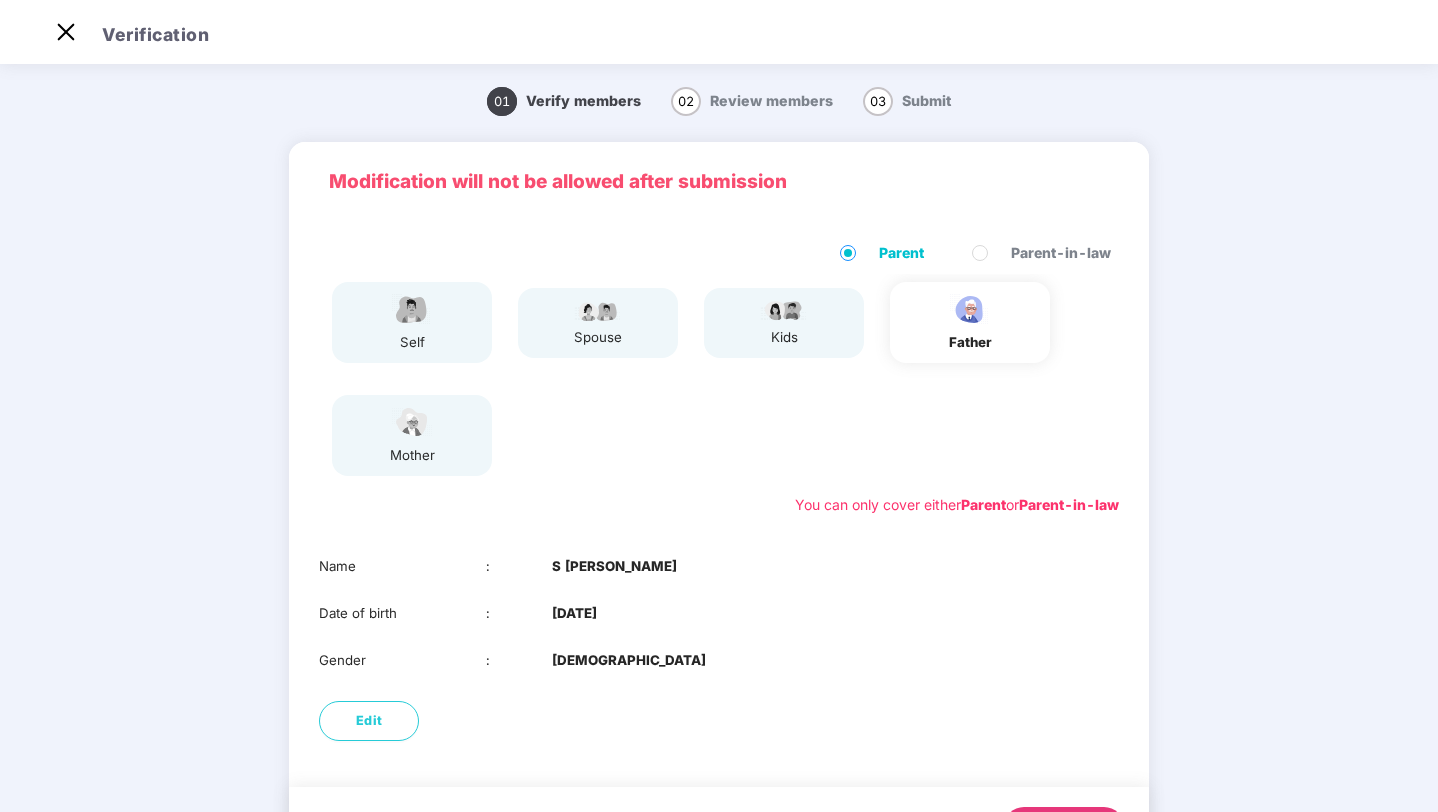 scroll, scrollTop: 101, scrollLeft: 0, axis: vertical 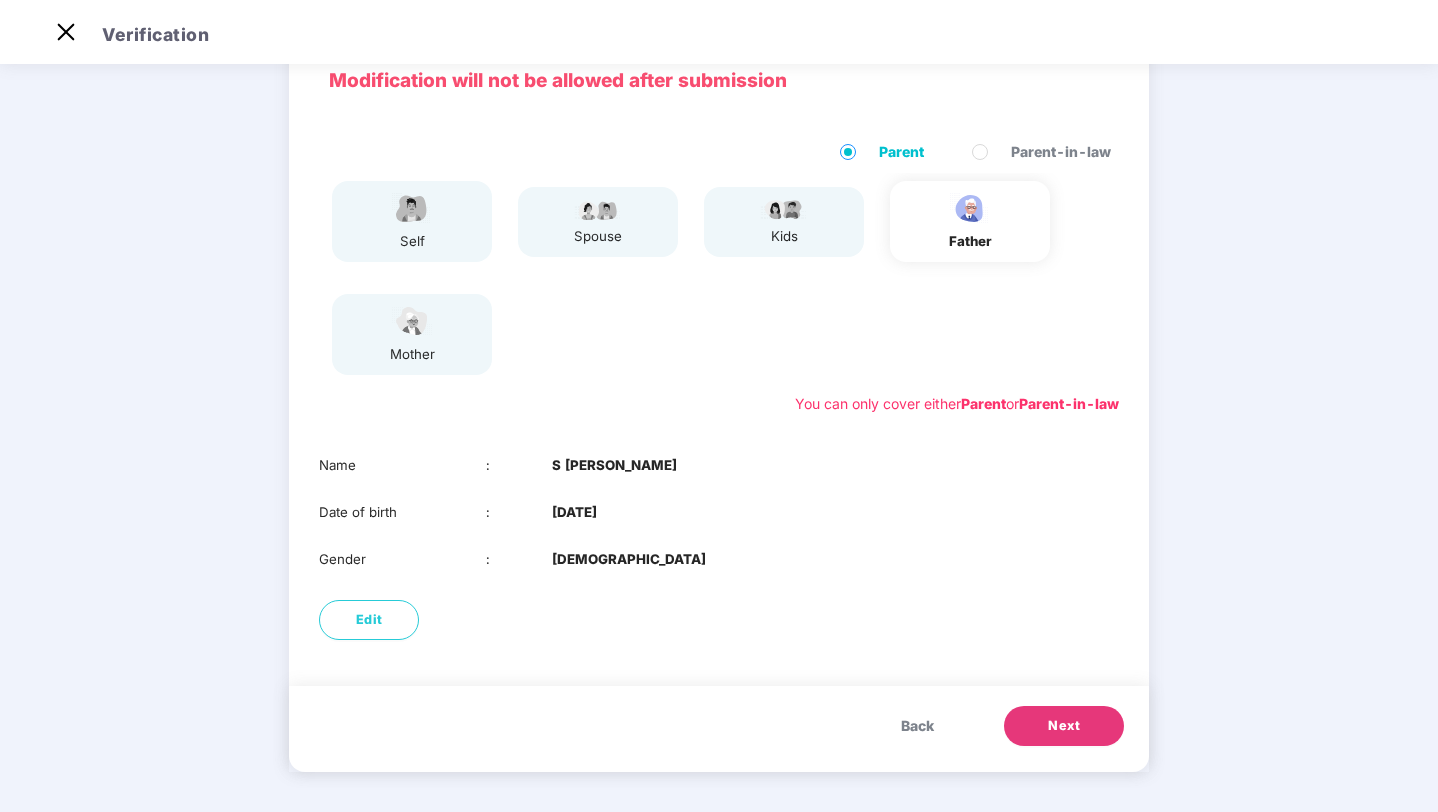 click on "Next" at bounding box center (1064, 726) 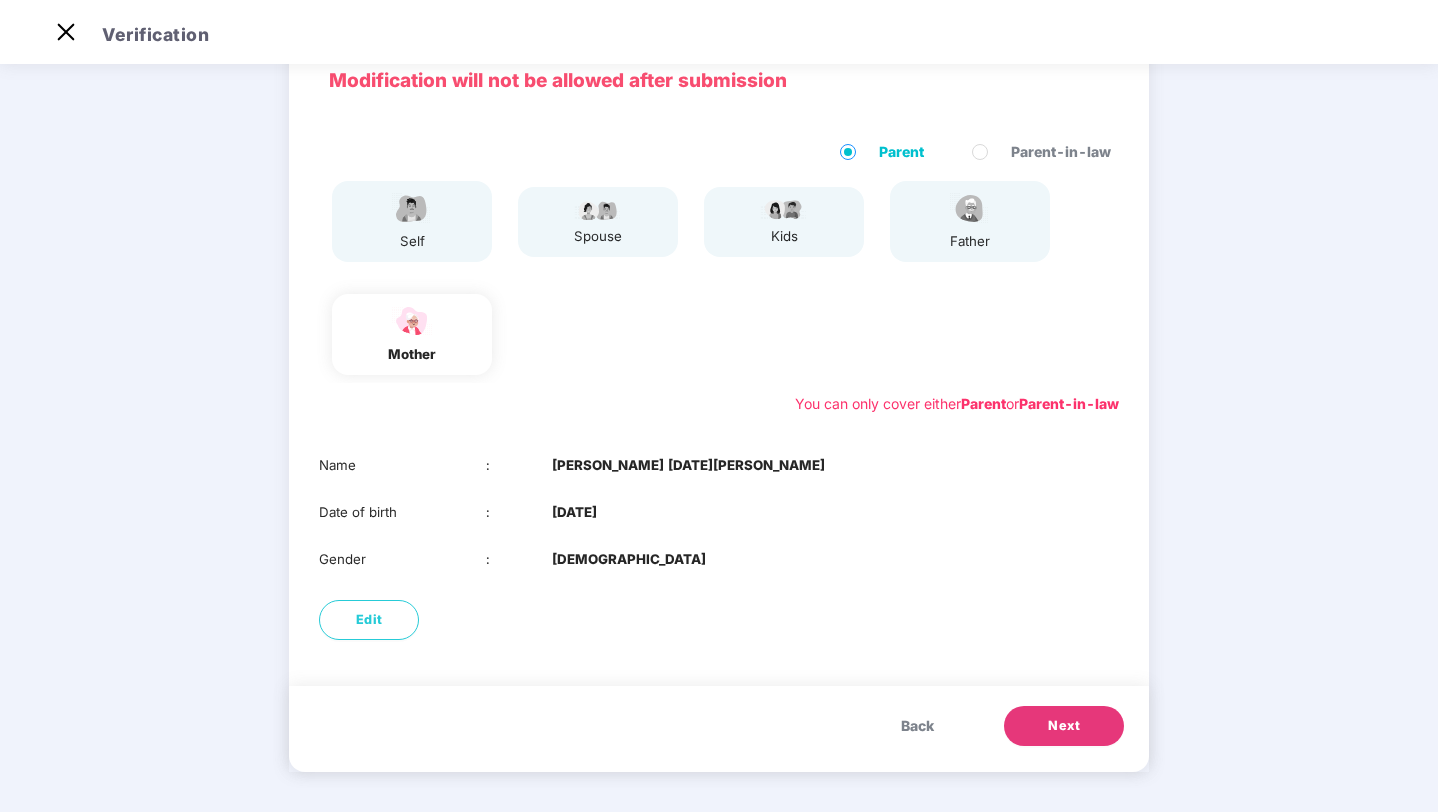 click on "Next" at bounding box center [1064, 726] 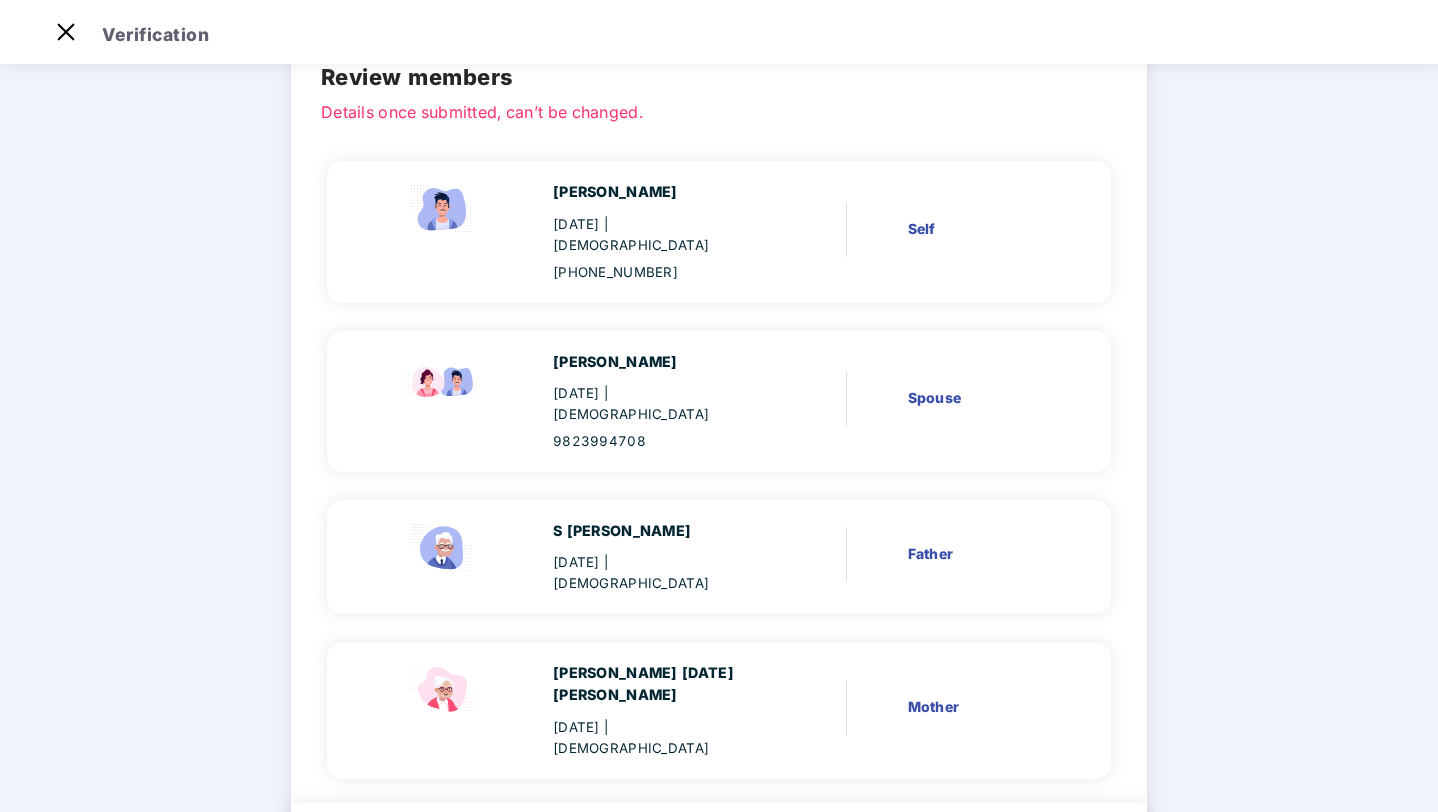 scroll, scrollTop: 162, scrollLeft: 0, axis: vertical 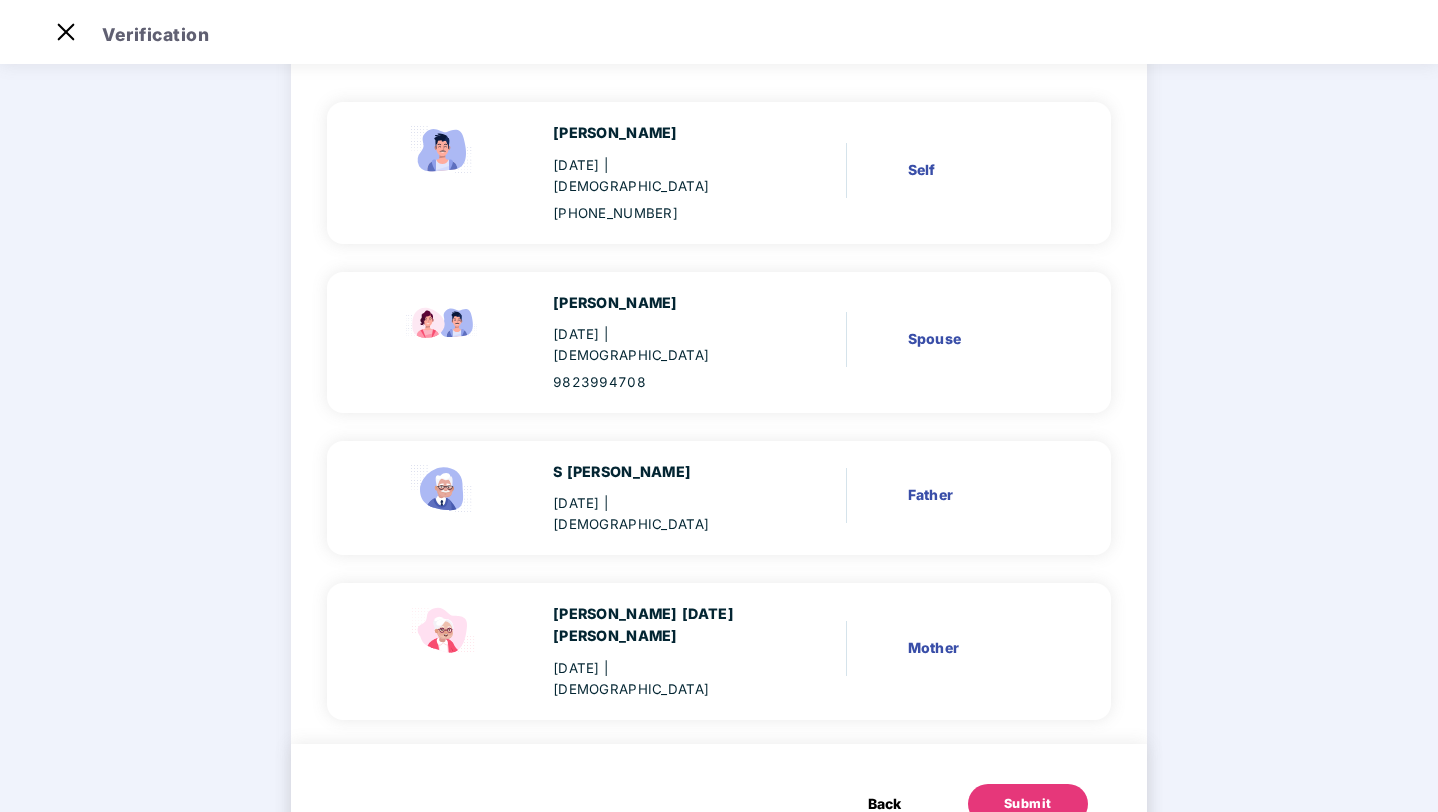 click on "Submit" at bounding box center (1028, 804) 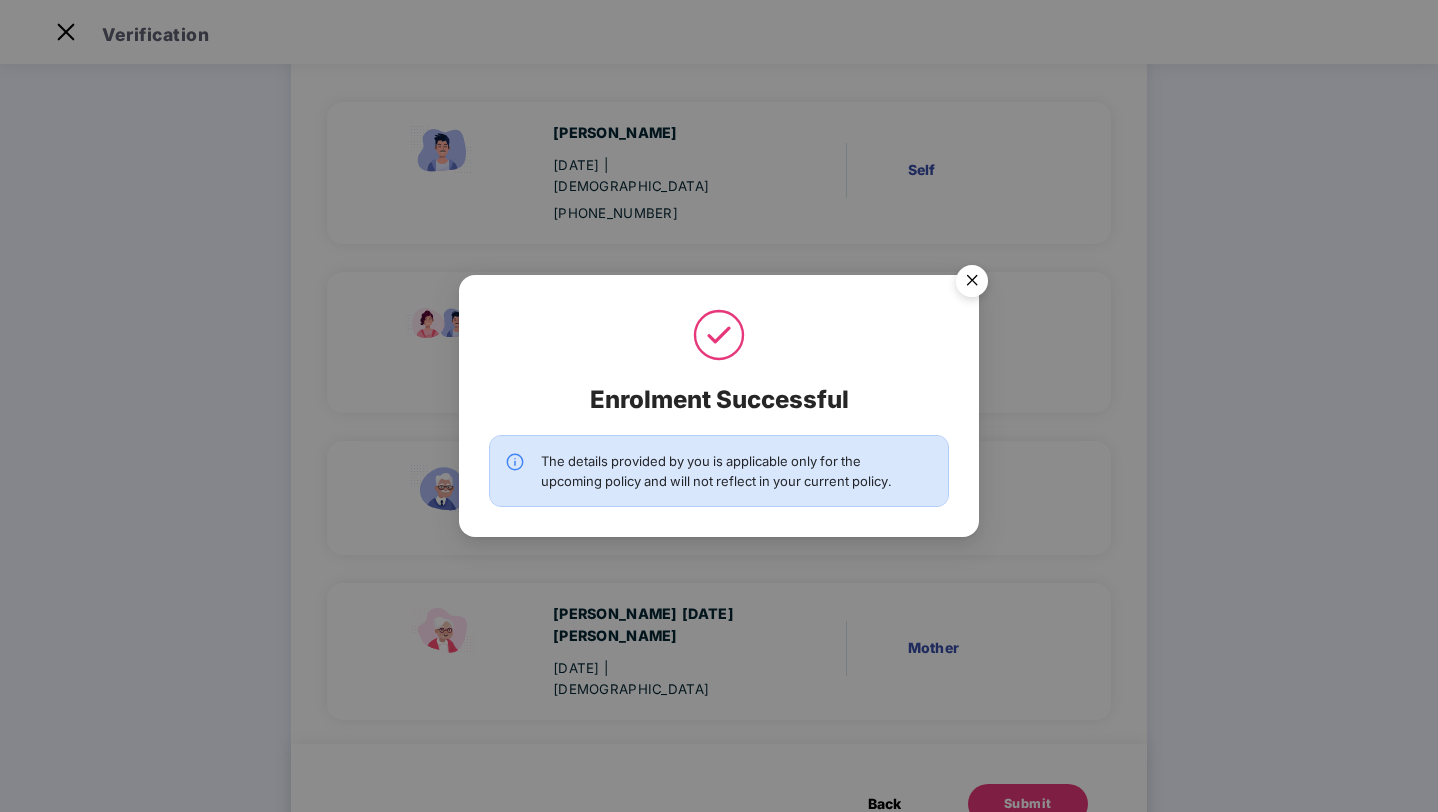 click at bounding box center (972, 284) 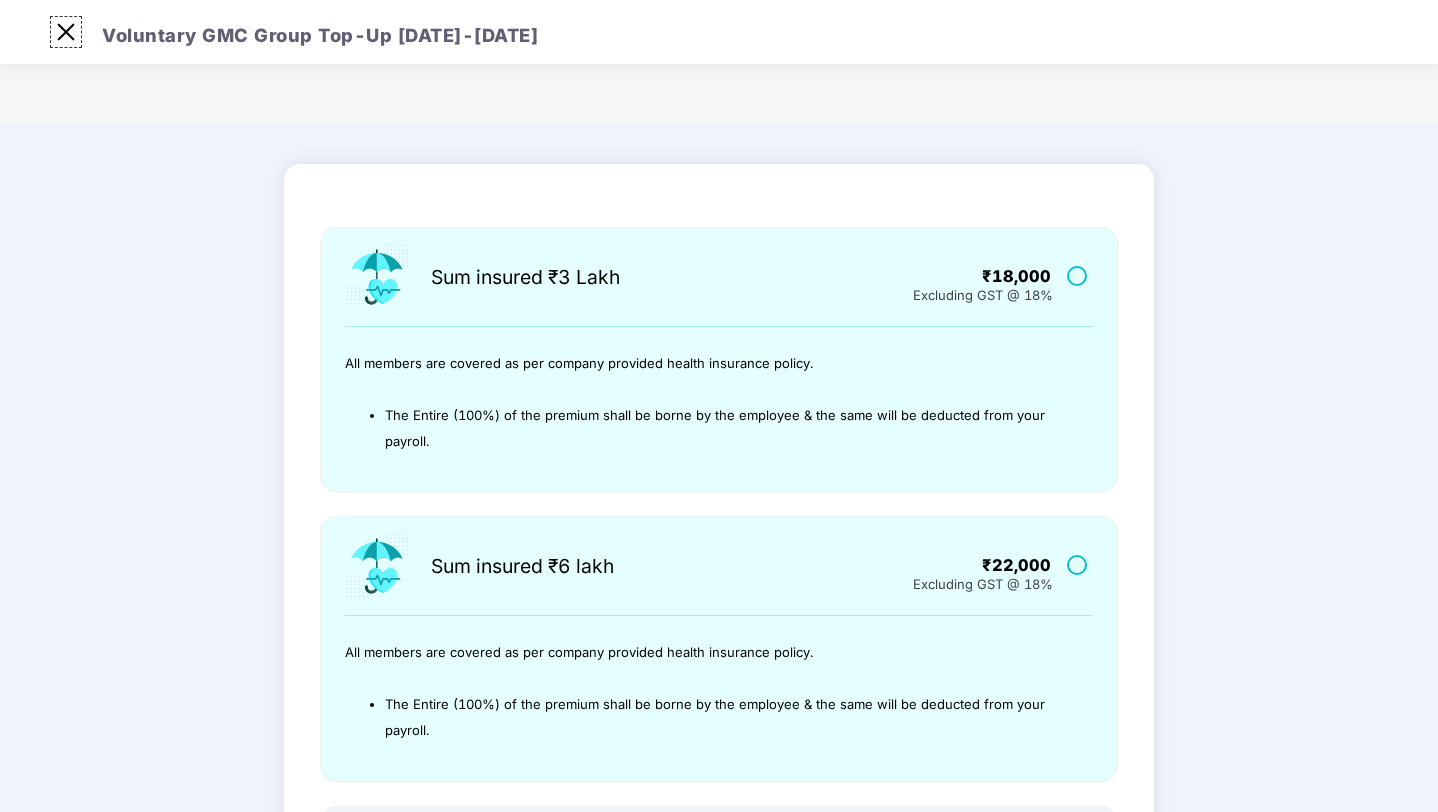 click at bounding box center [66, 32] 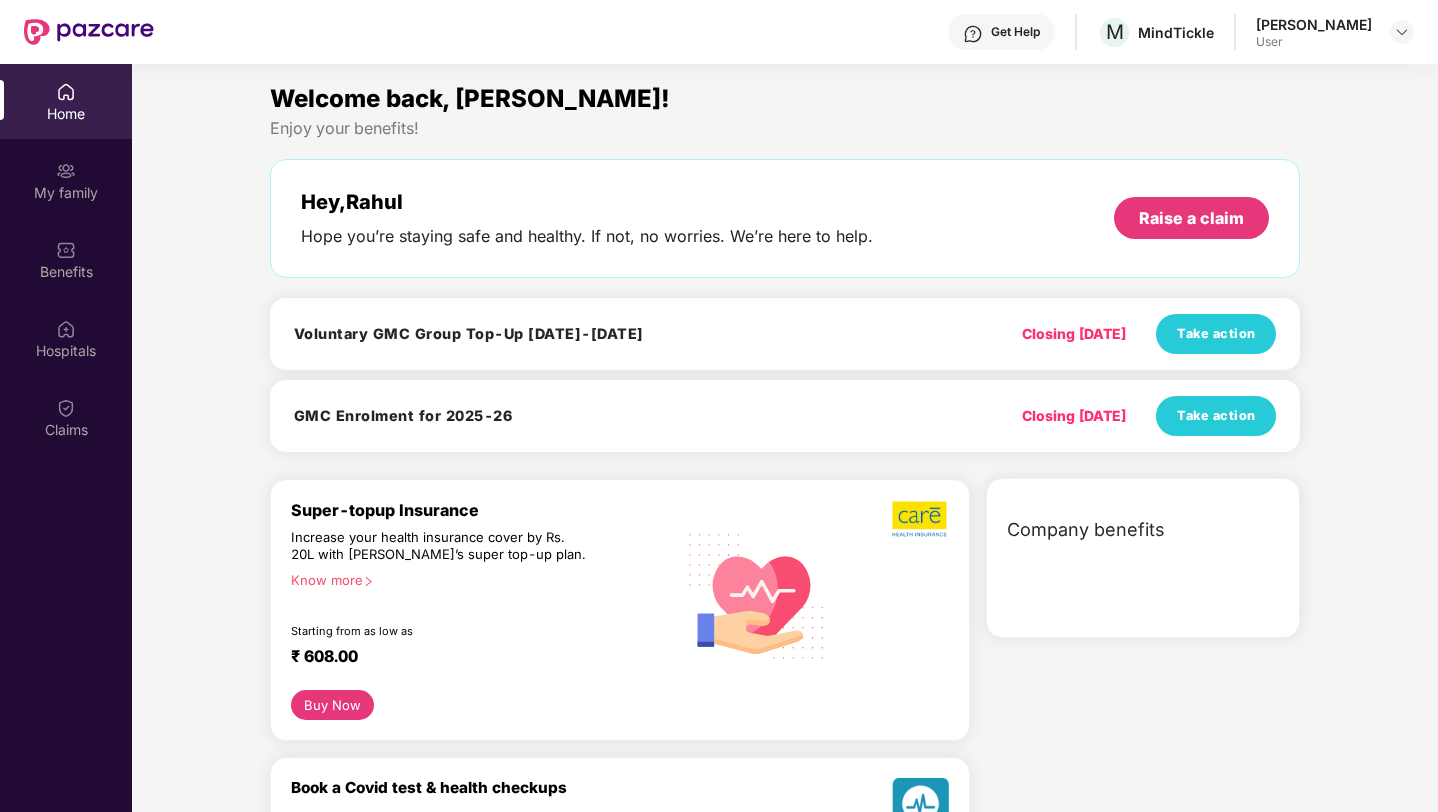 scroll, scrollTop: 112, scrollLeft: 0, axis: vertical 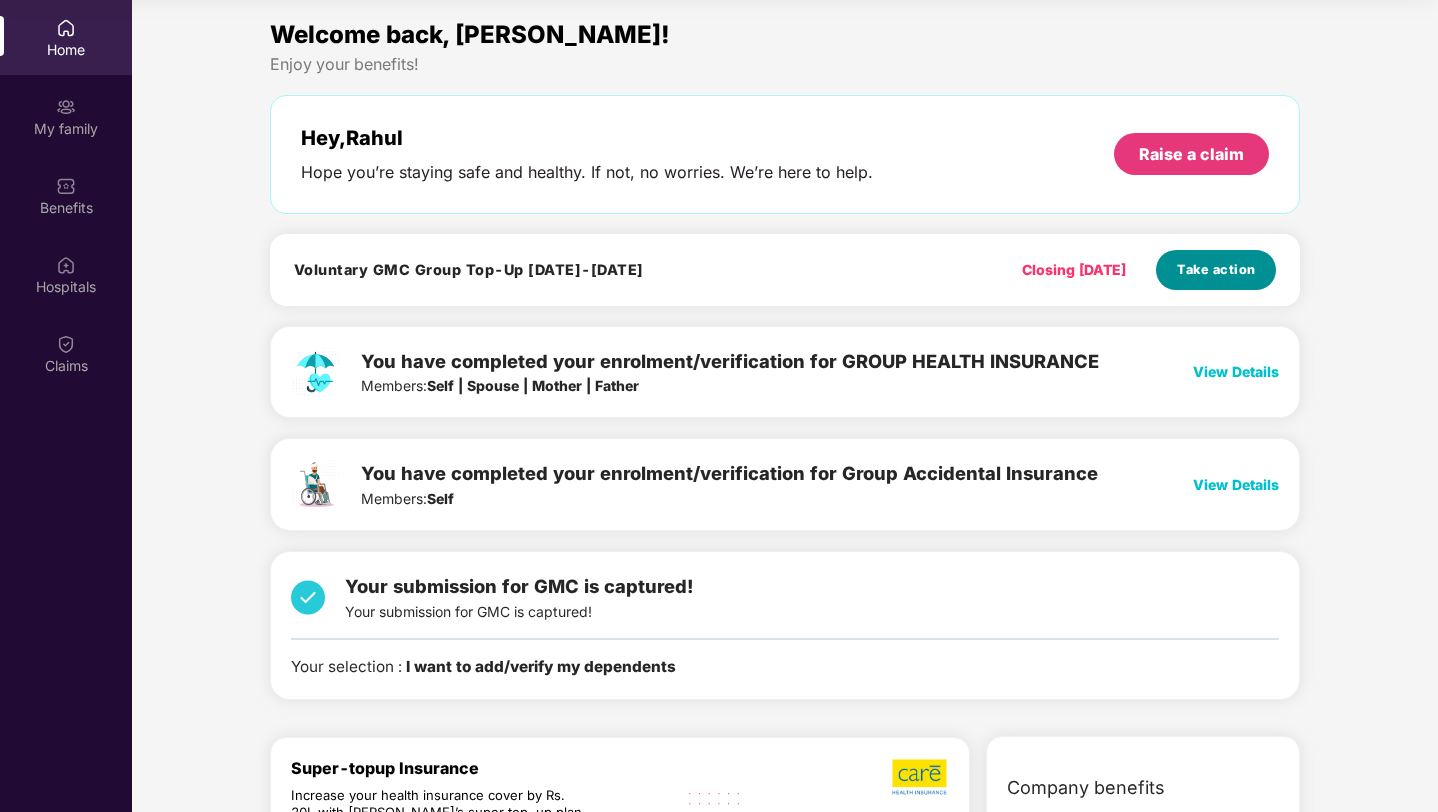 click on "Take action" at bounding box center (1216, 270) 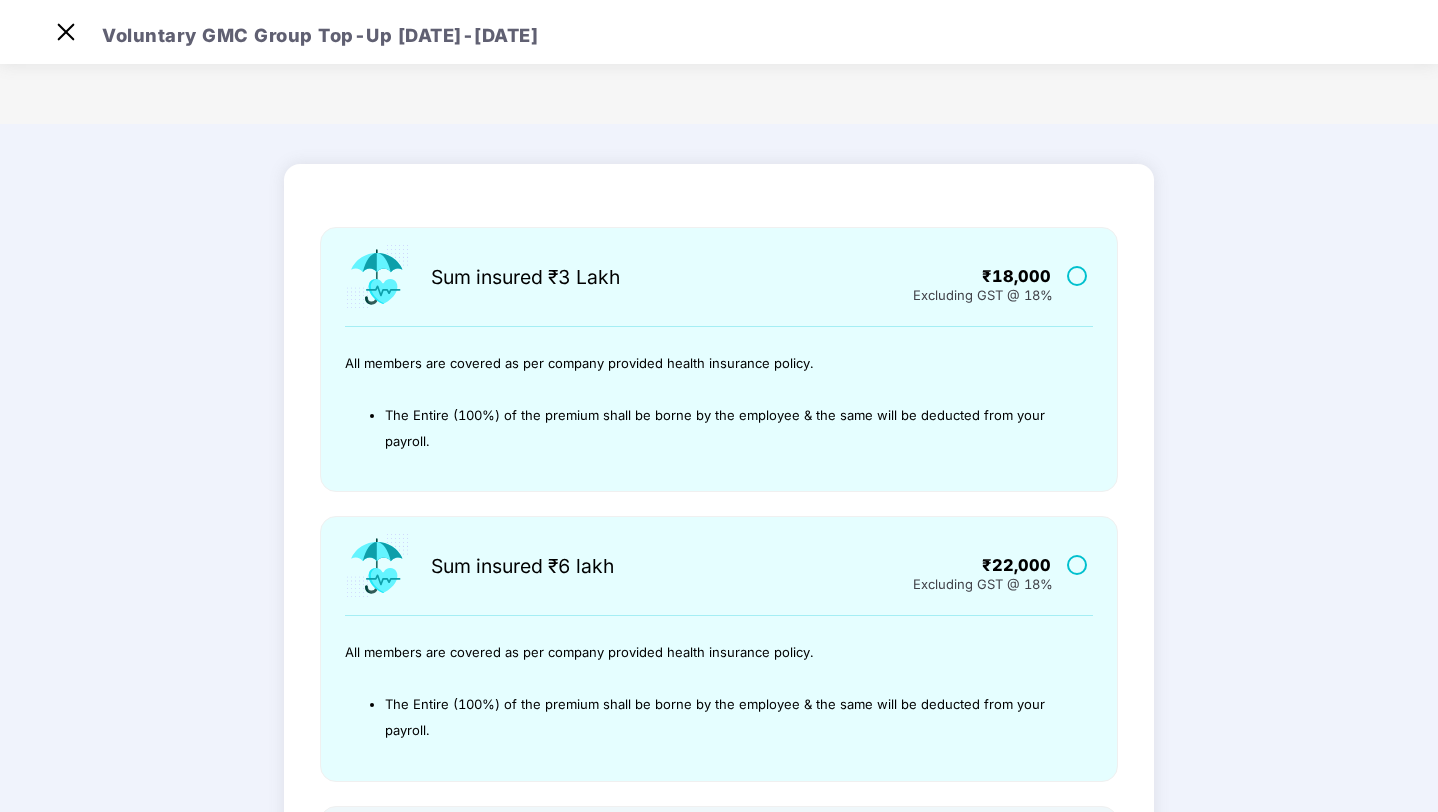 click on "Sum insured ₹3 Lakh ₹18,000  Excluding GST @ 18%  All members are covered as per company provided health insurance policy. The Entire (100%) of the premium shall be borne by the employee & the same will be deducted from your payroll. Sum insured ₹6 lakh ₹22,000  Excluding GST @ 18%   All members are covered as per company provided health insurance policy. ﻿The Entire (100%) of the premium shall be borne by the employee & the same will be deducted from your payroll. Opt-out (not availing)  Opt-out (not availing) You will be opted out of the voluntary group top-up for this policy year Submit" at bounding box center (719, 619) 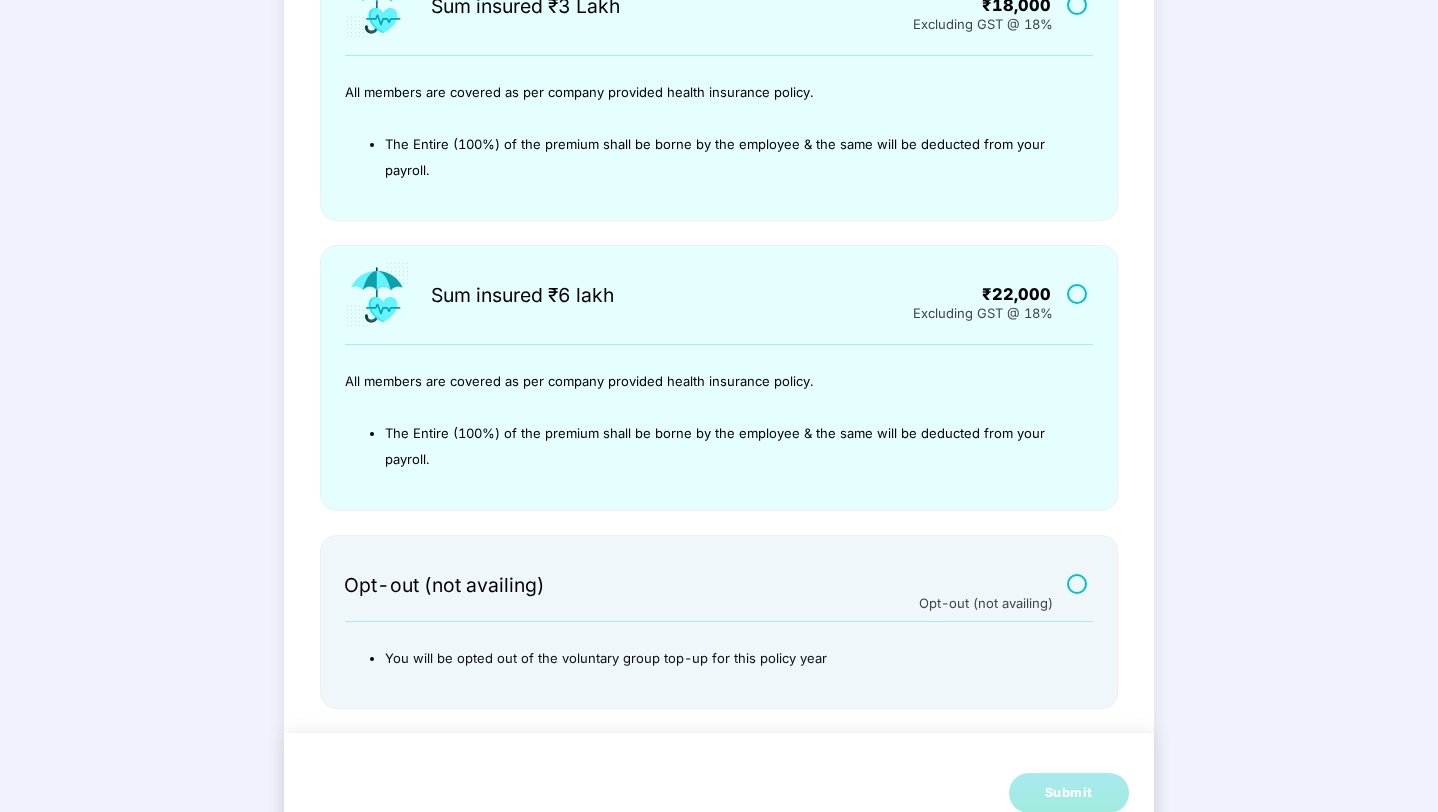 scroll, scrollTop: 272, scrollLeft: 0, axis: vertical 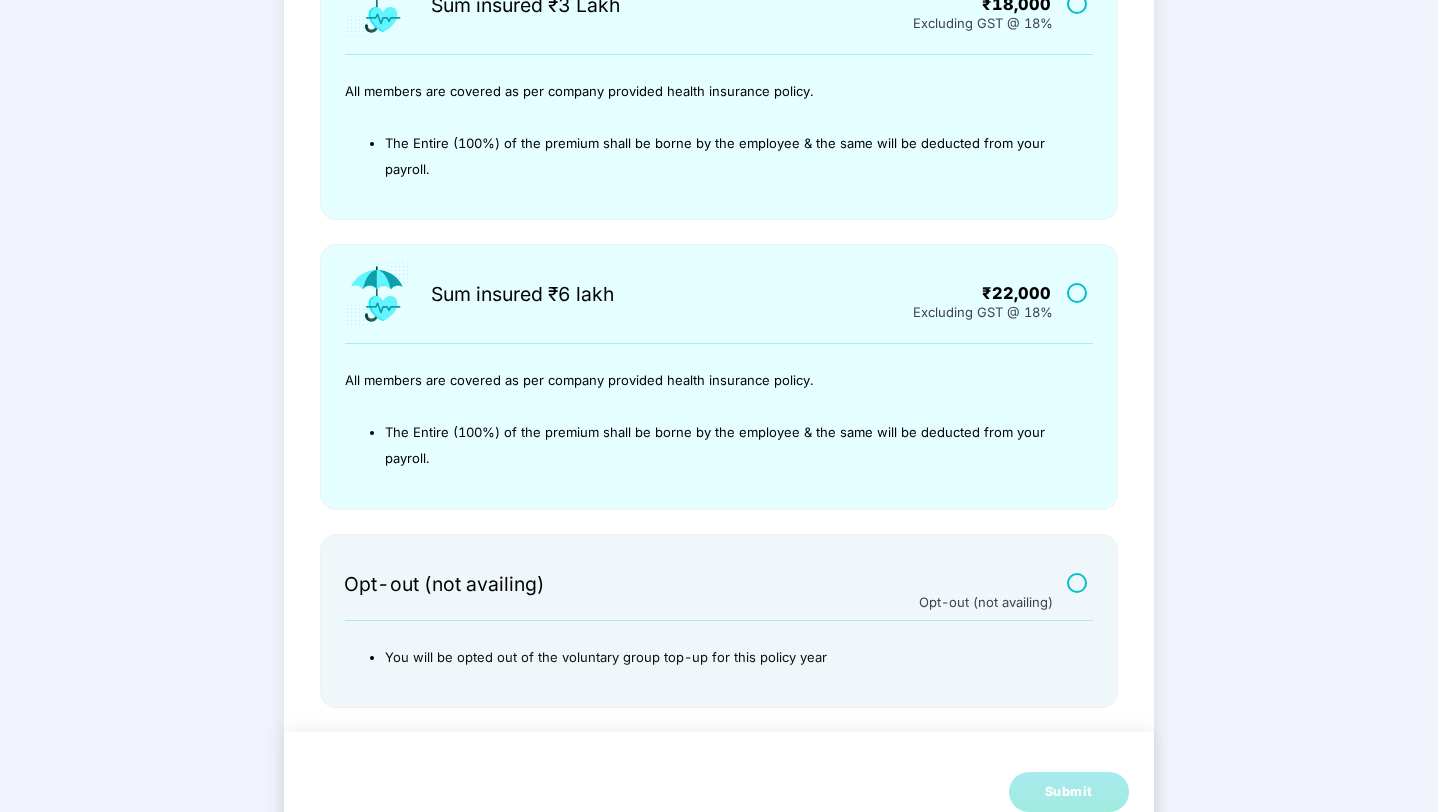 click on "All members are covered as per company provided health insurance policy." at bounding box center (579, 380) 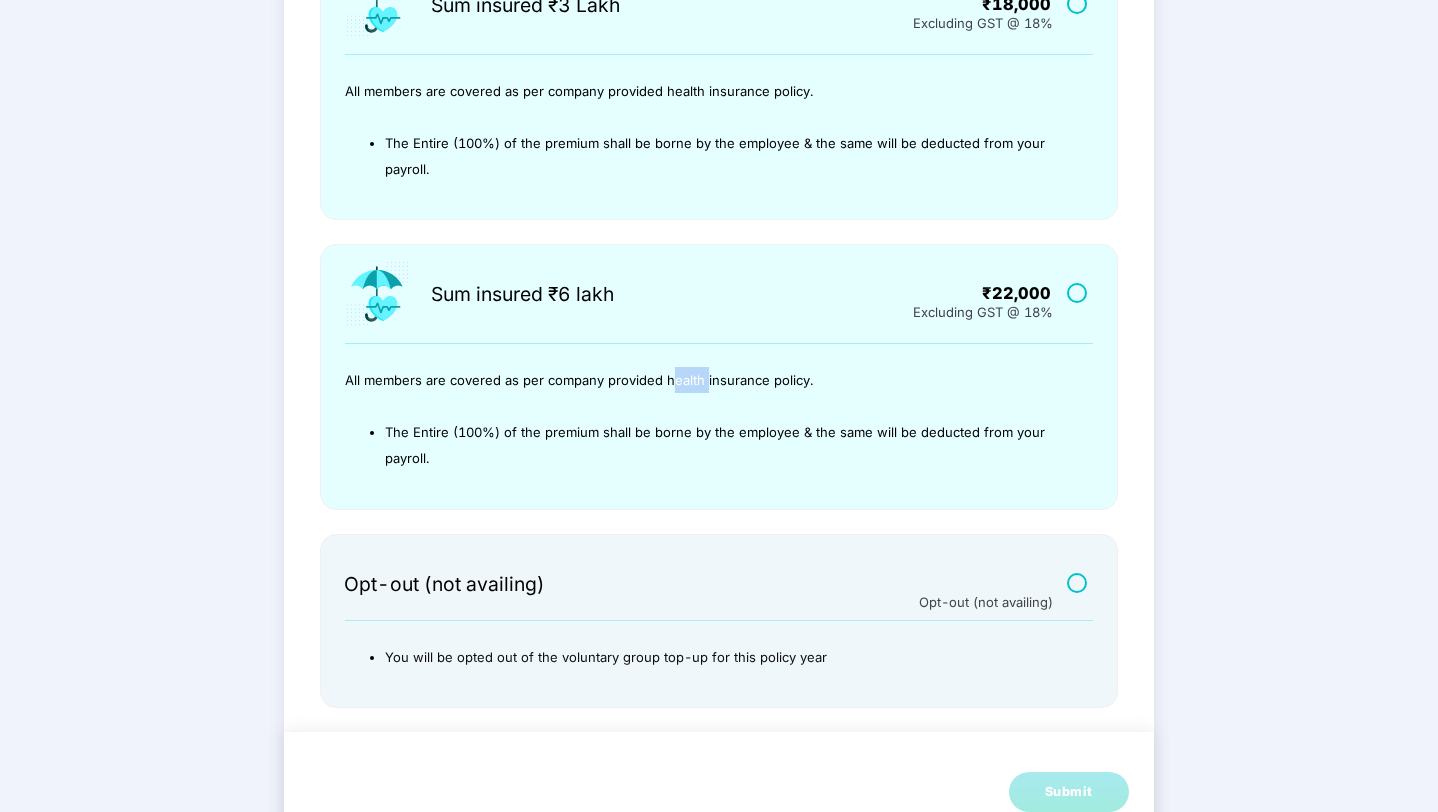click on "All members are covered as per company provided health insurance policy." at bounding box center [579, 380] 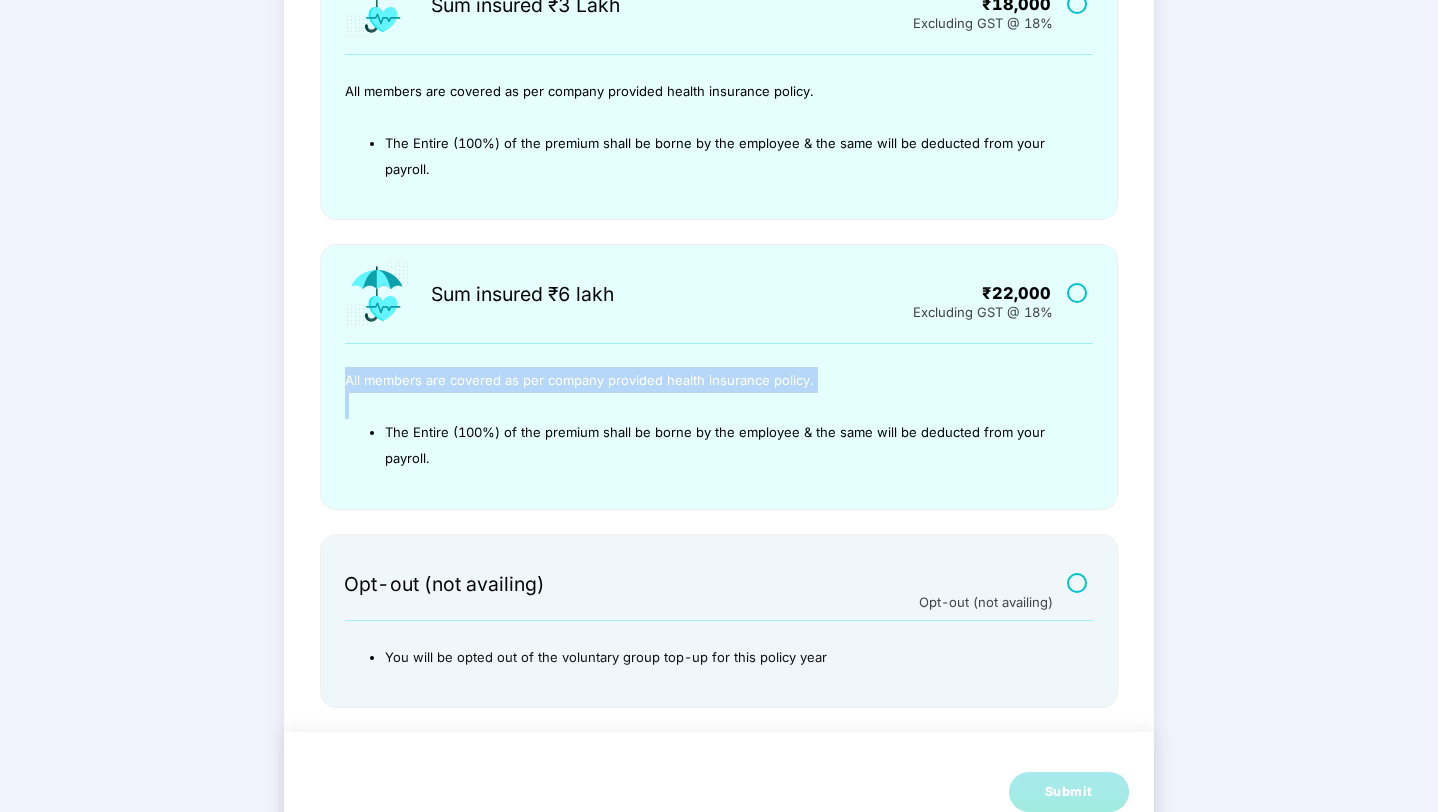 click on "All members are covered as per company provided health insurance policy." at bounding box center (579, 380) 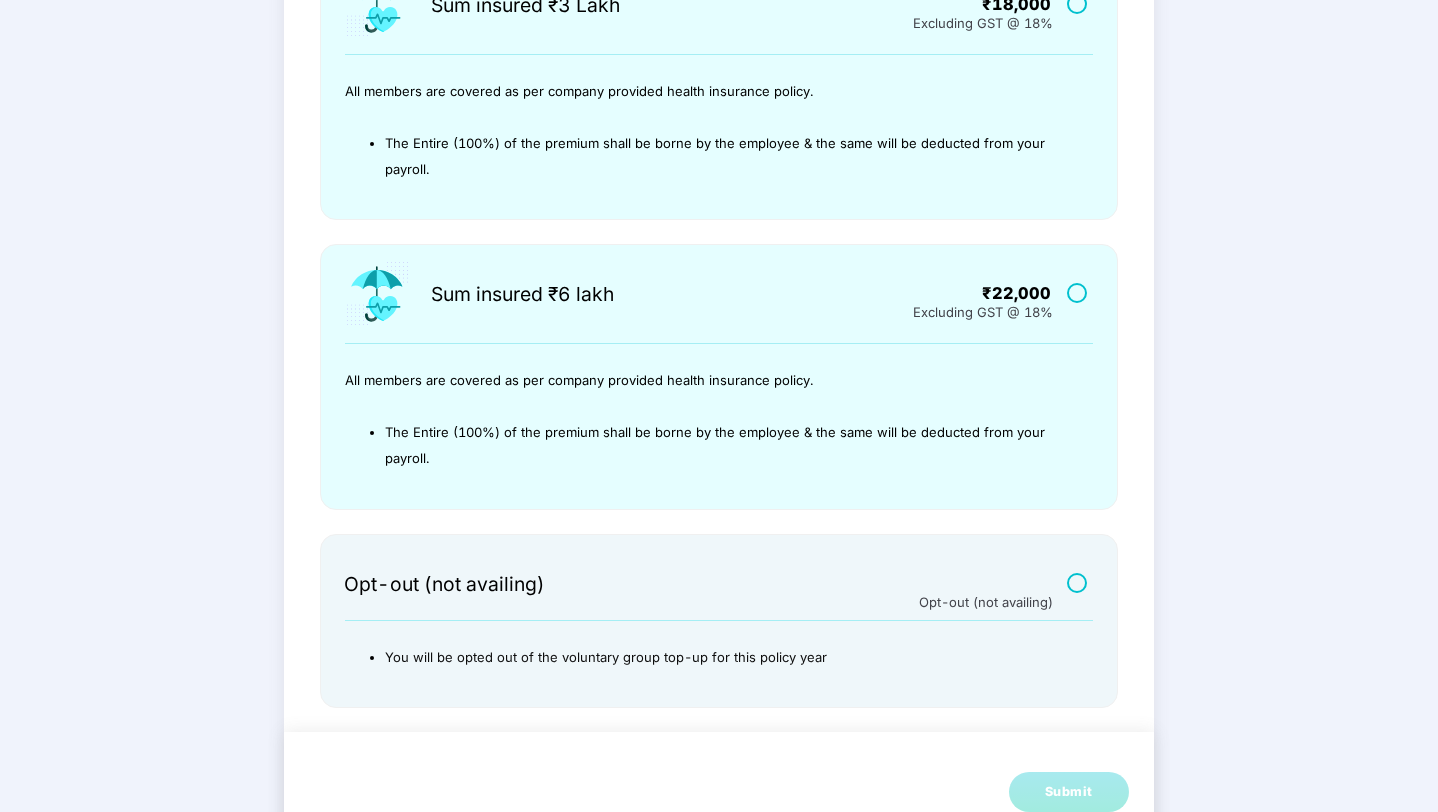 click on "All members are covered as per company provided health insurance policy." at bounding box center [579, 380] 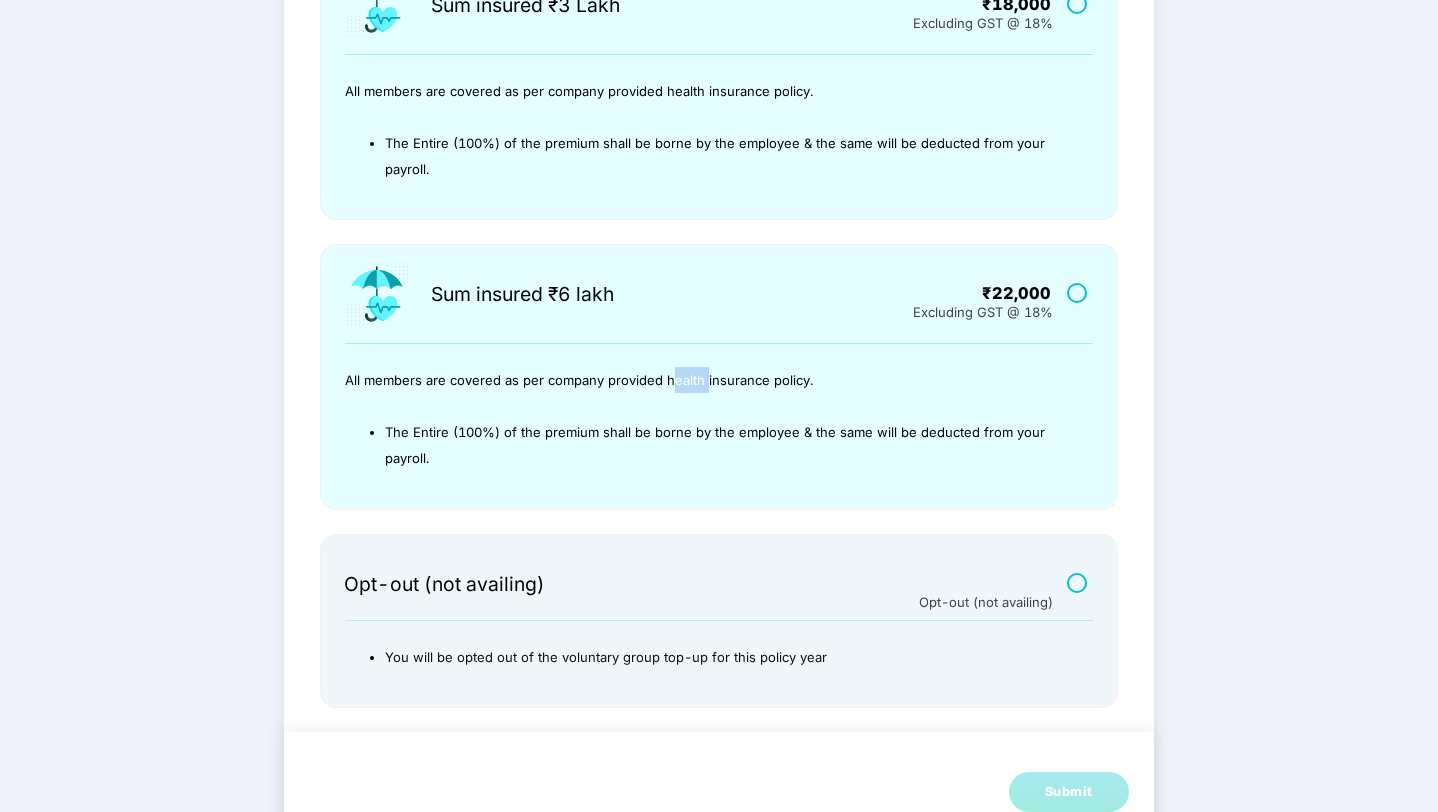 click on "All members are covered as per company provided health insurance policy." at bounding box center [579, 380] 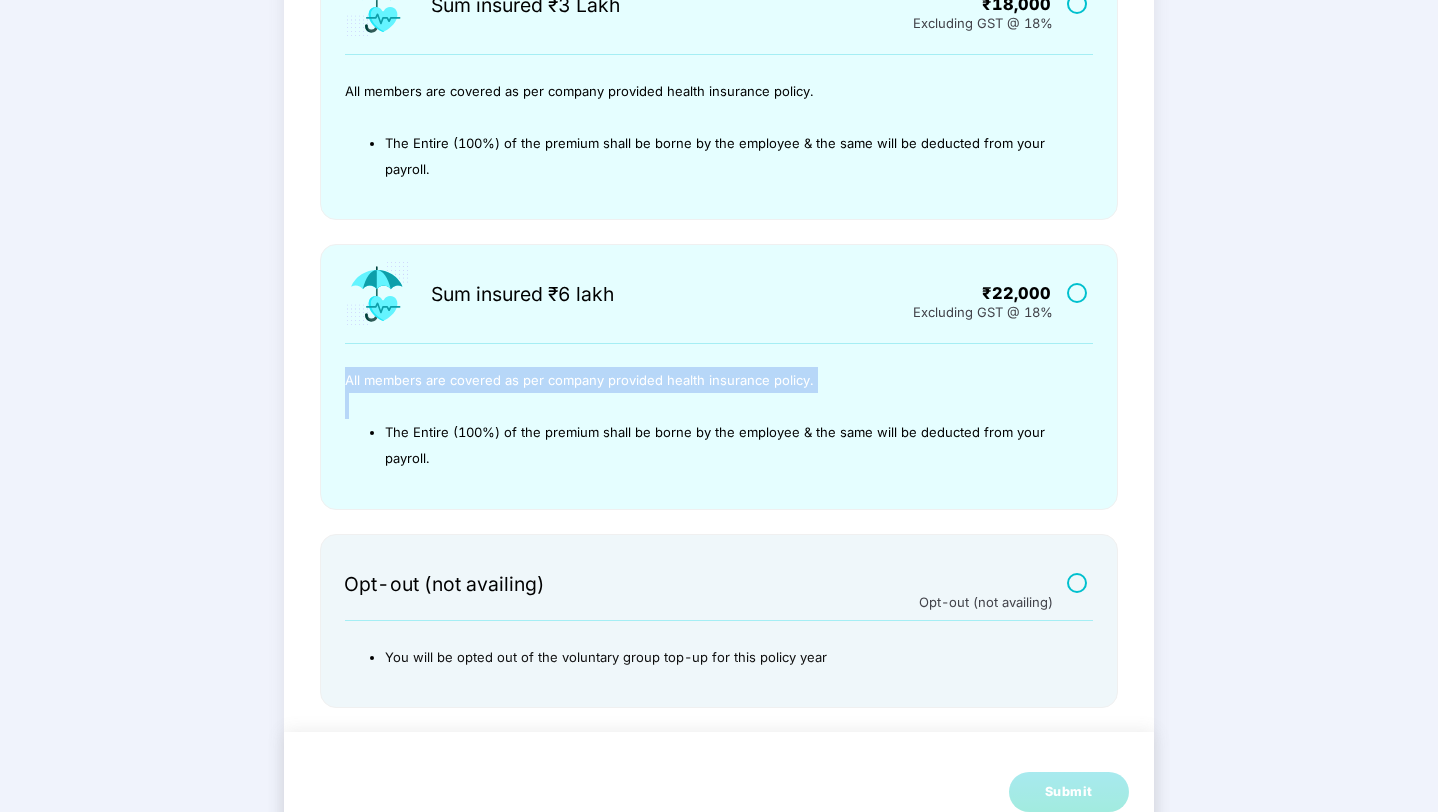 click on "All members are covered as per company provided health insurance policy." at bounding box center [579, 380] 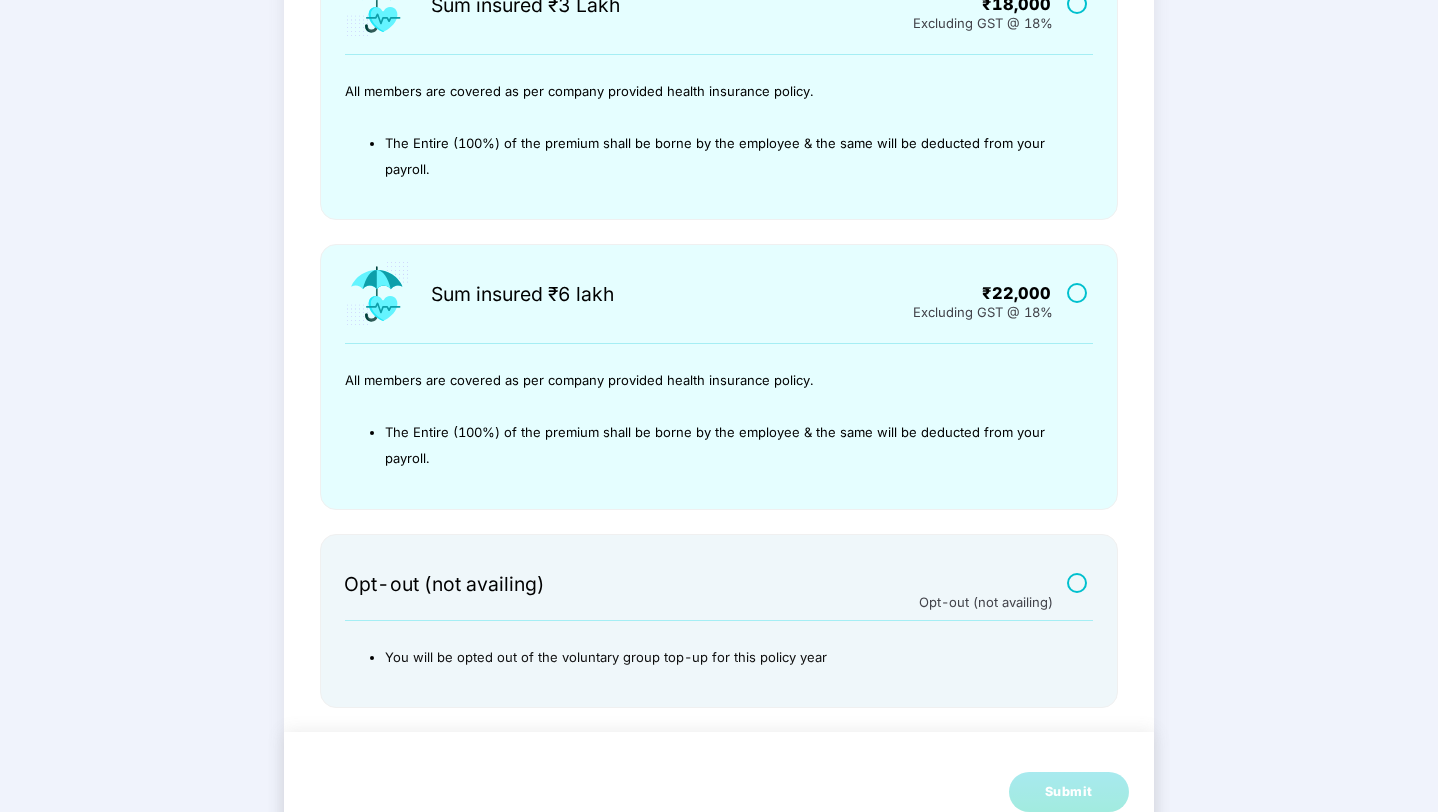 click on "All members are covered as per company provided health insurance policy." at bounding box center (579, 380) 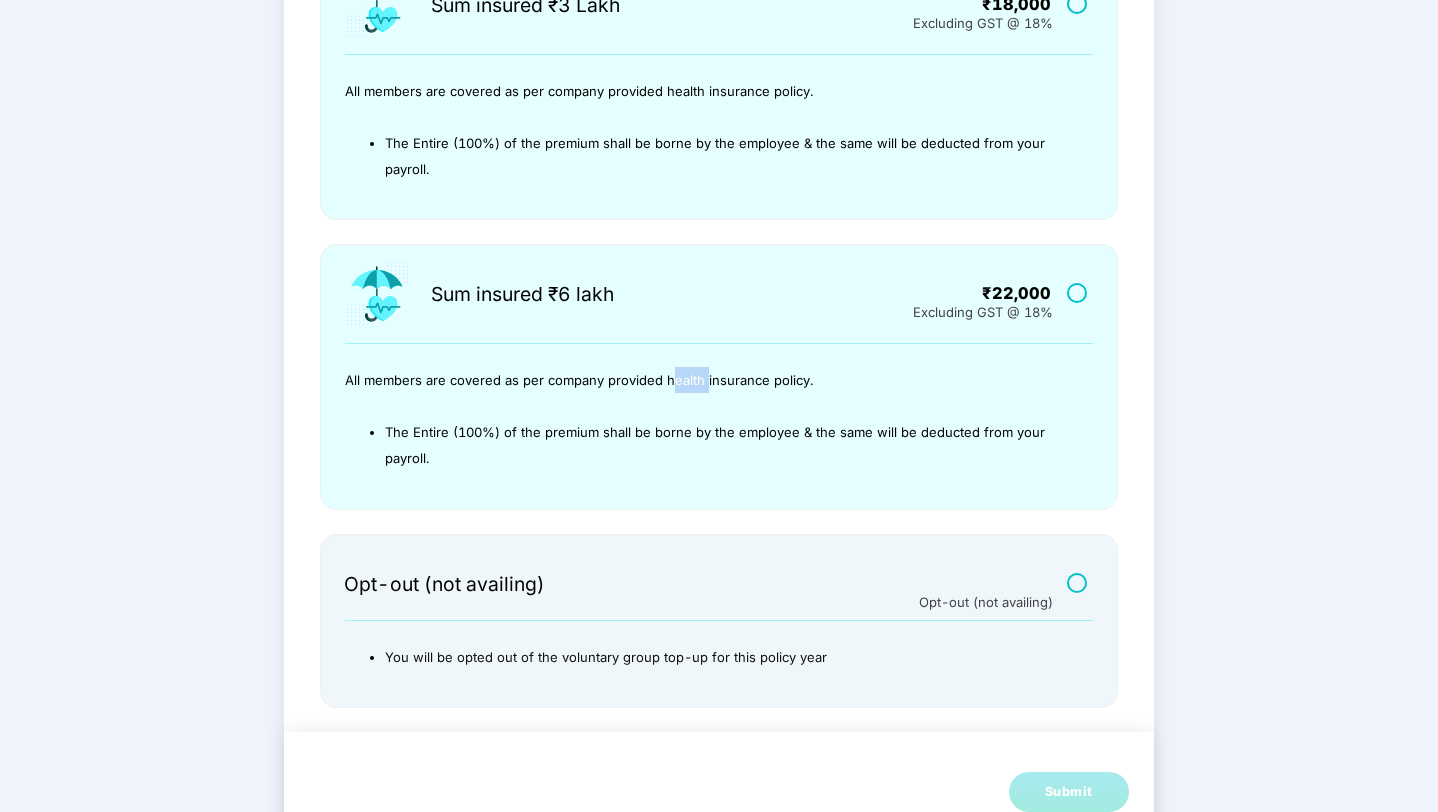 click on "All members are covered as per company provided health insurance policy." at bounding box center [579, 380] 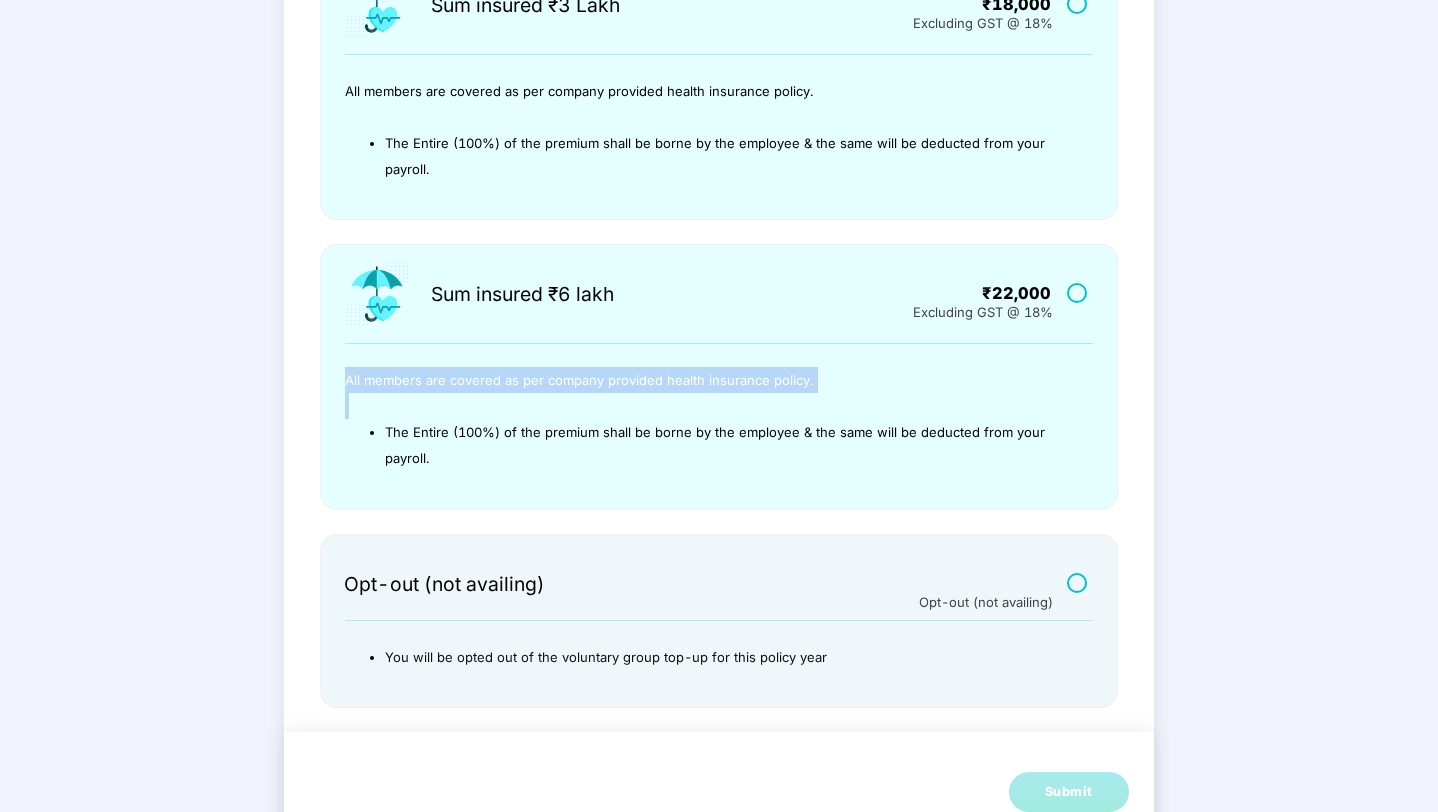 click on "All members are covered as per company provided health insurance policy." at bounding box center [579, 380] 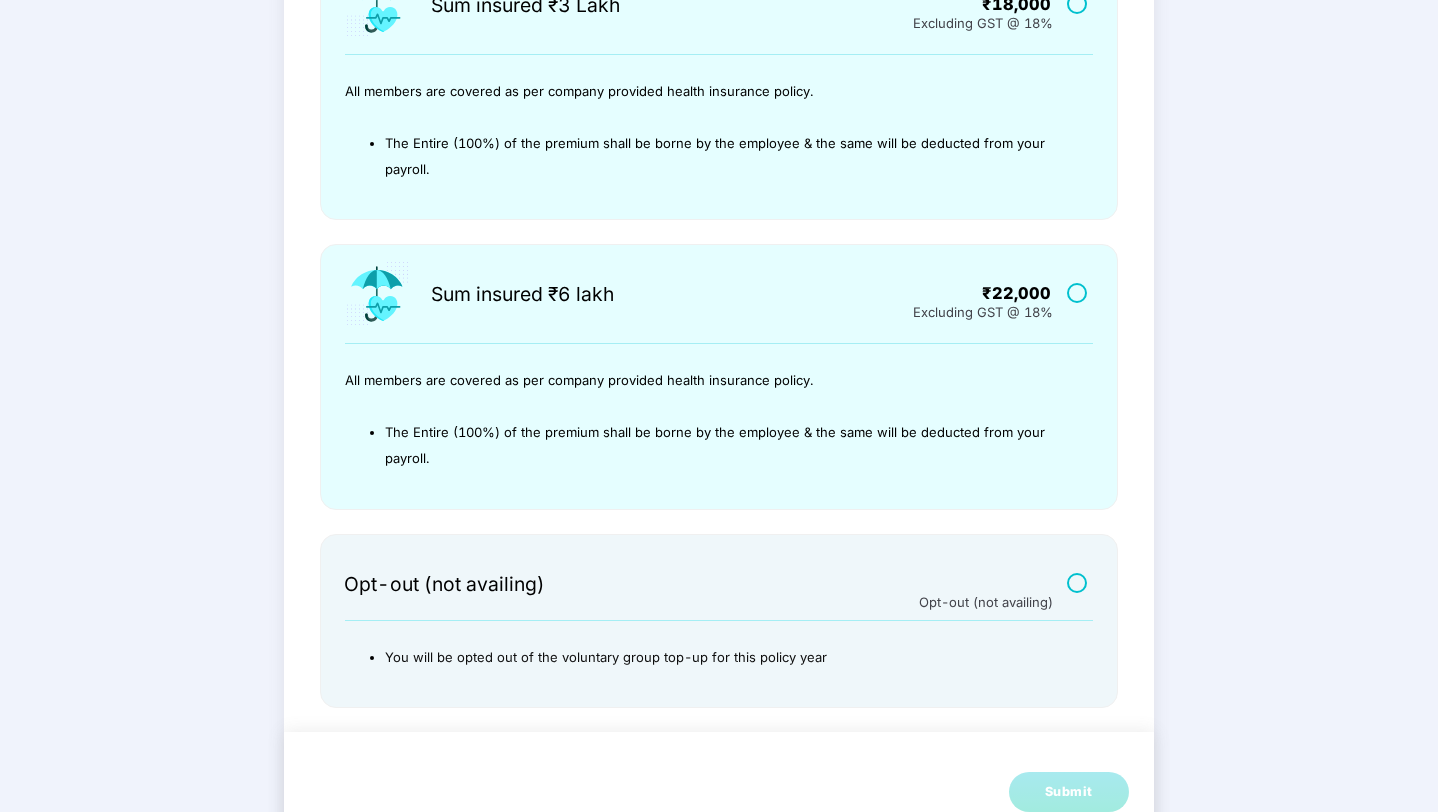 click on "All members are covered as per company provided health insurance policy." at bounding box center (579, 380) 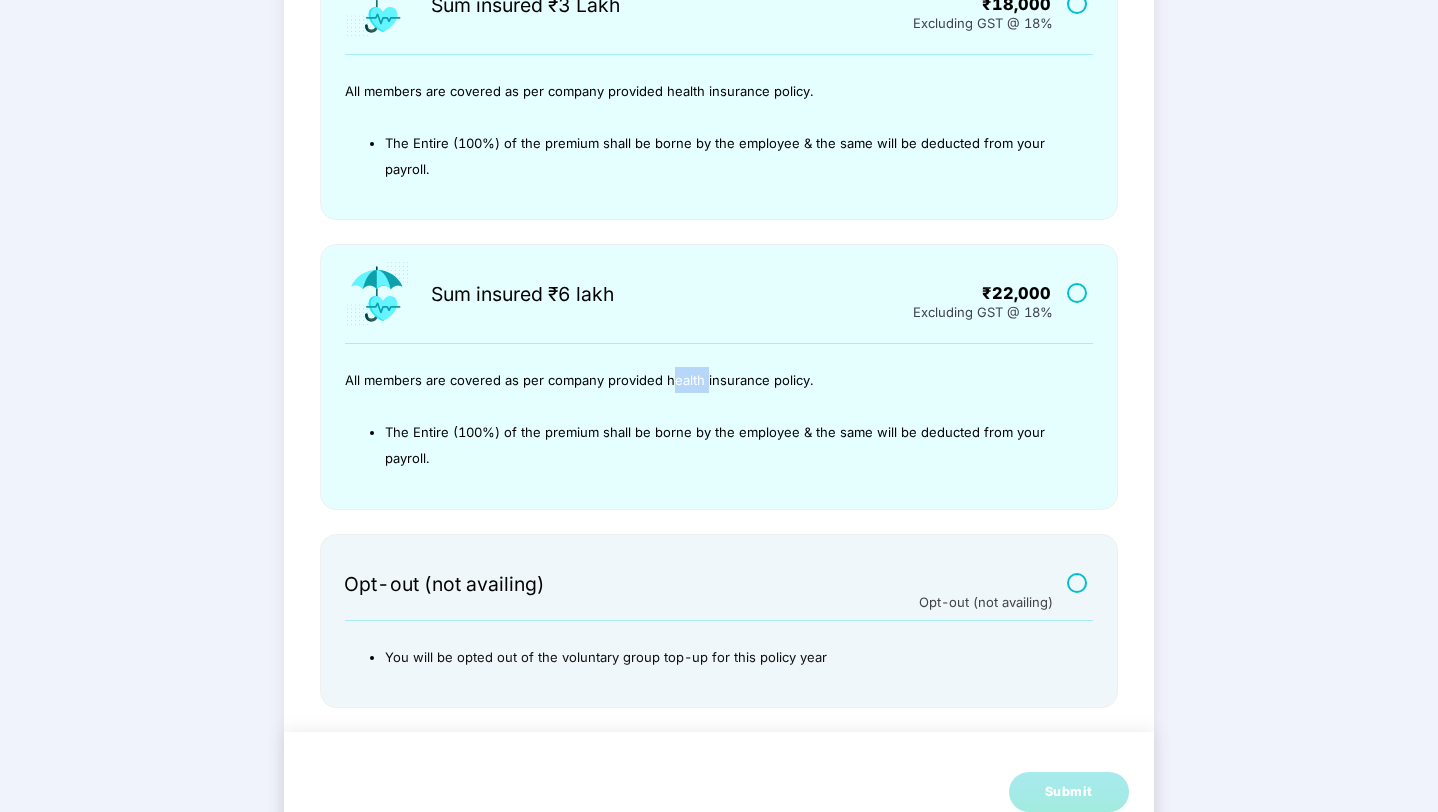 click on "All members are covered as per company provided health insurance policy." at bounding box center [579, 380] 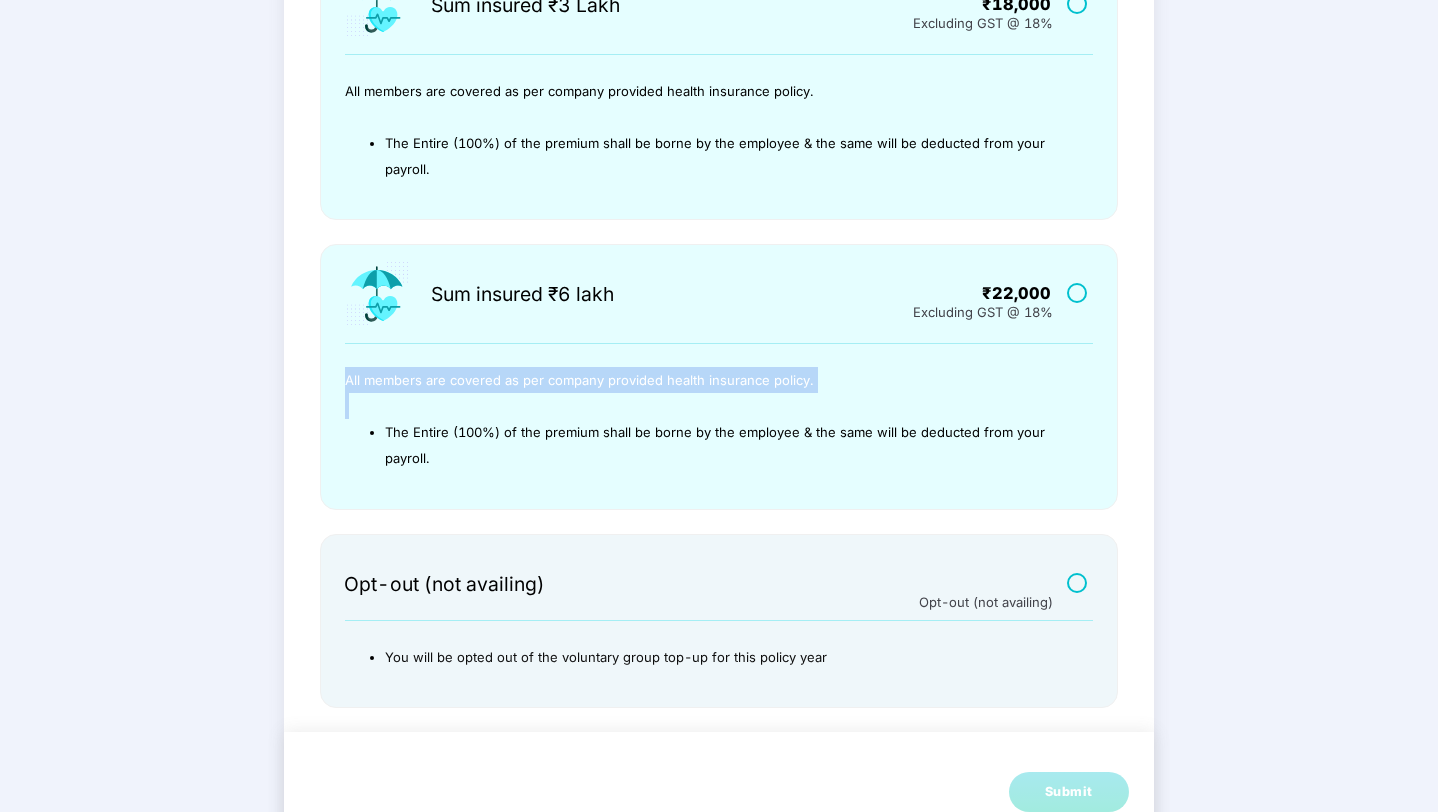 click on "All members are covered as per company provided health insurance policy." at bounding box center [579, 380] 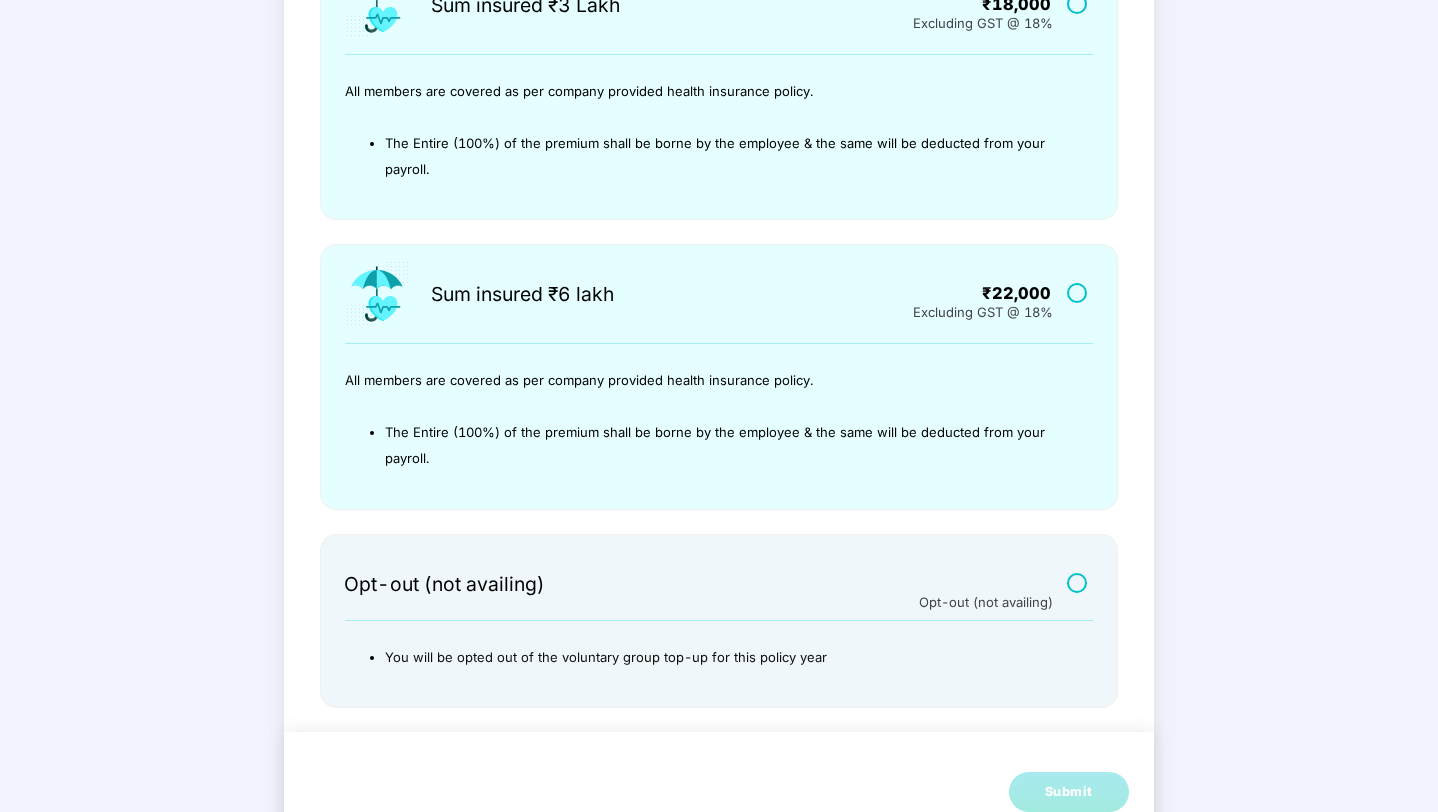 click on "All members are covered as per company provided health insurance policy." at bounding box center [579, 380] 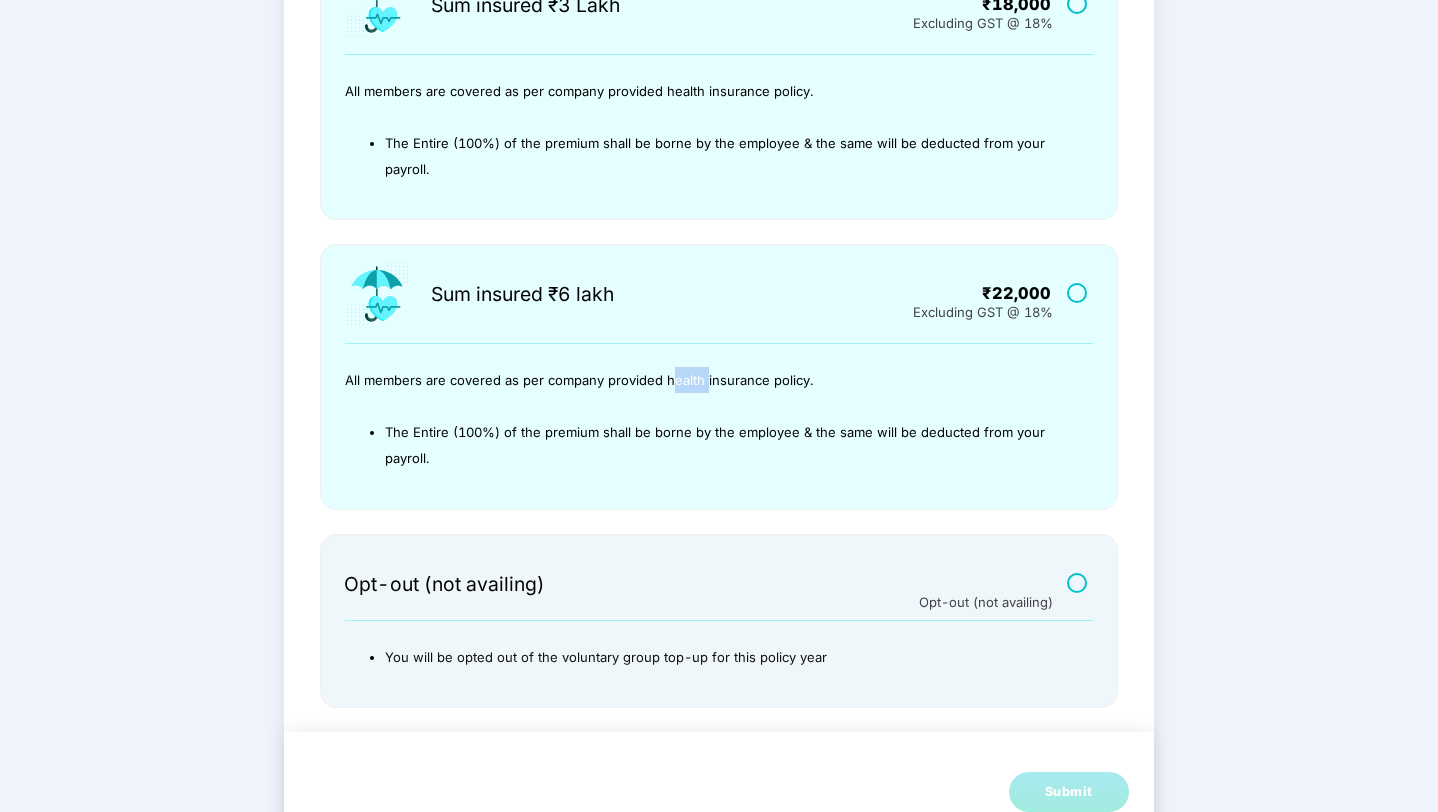 click on "All members are covered as per company provided health insurance policy." at bounding box center [579, 380] 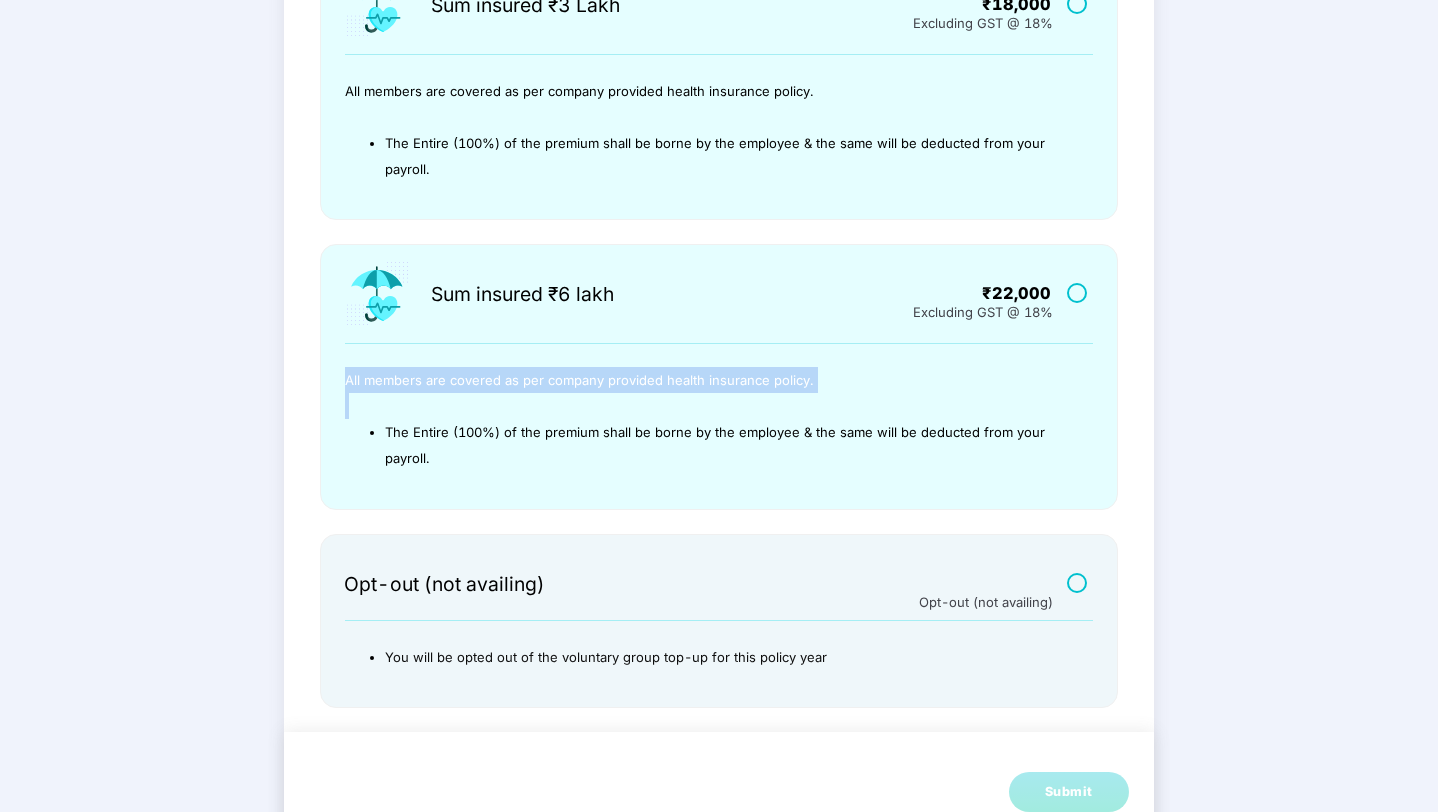 click on "All members are covered as per company provided health insurance policy." at bounding box center (579, 380) 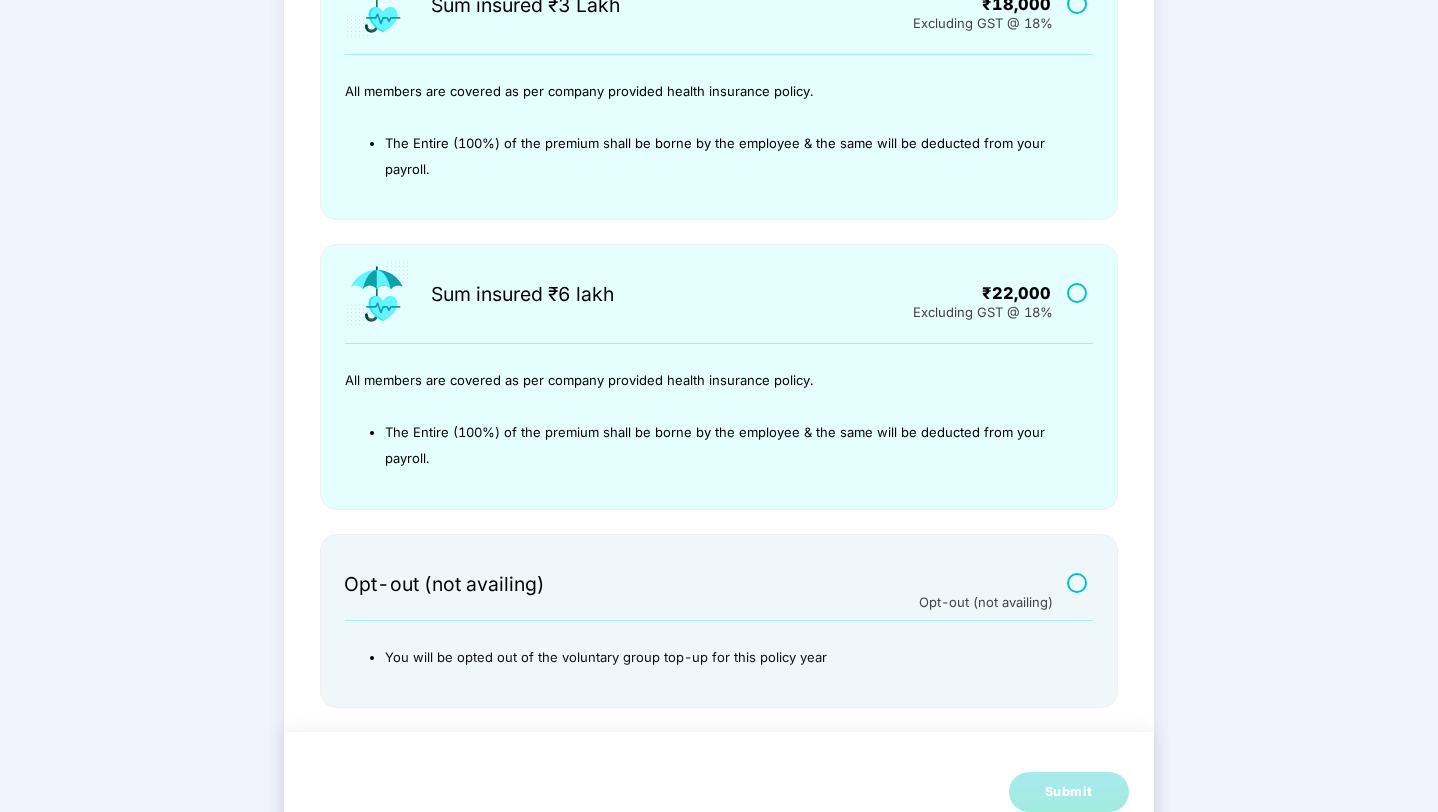 scroll, scrollTop: 302, scrollLeft: 0, axis: vertical 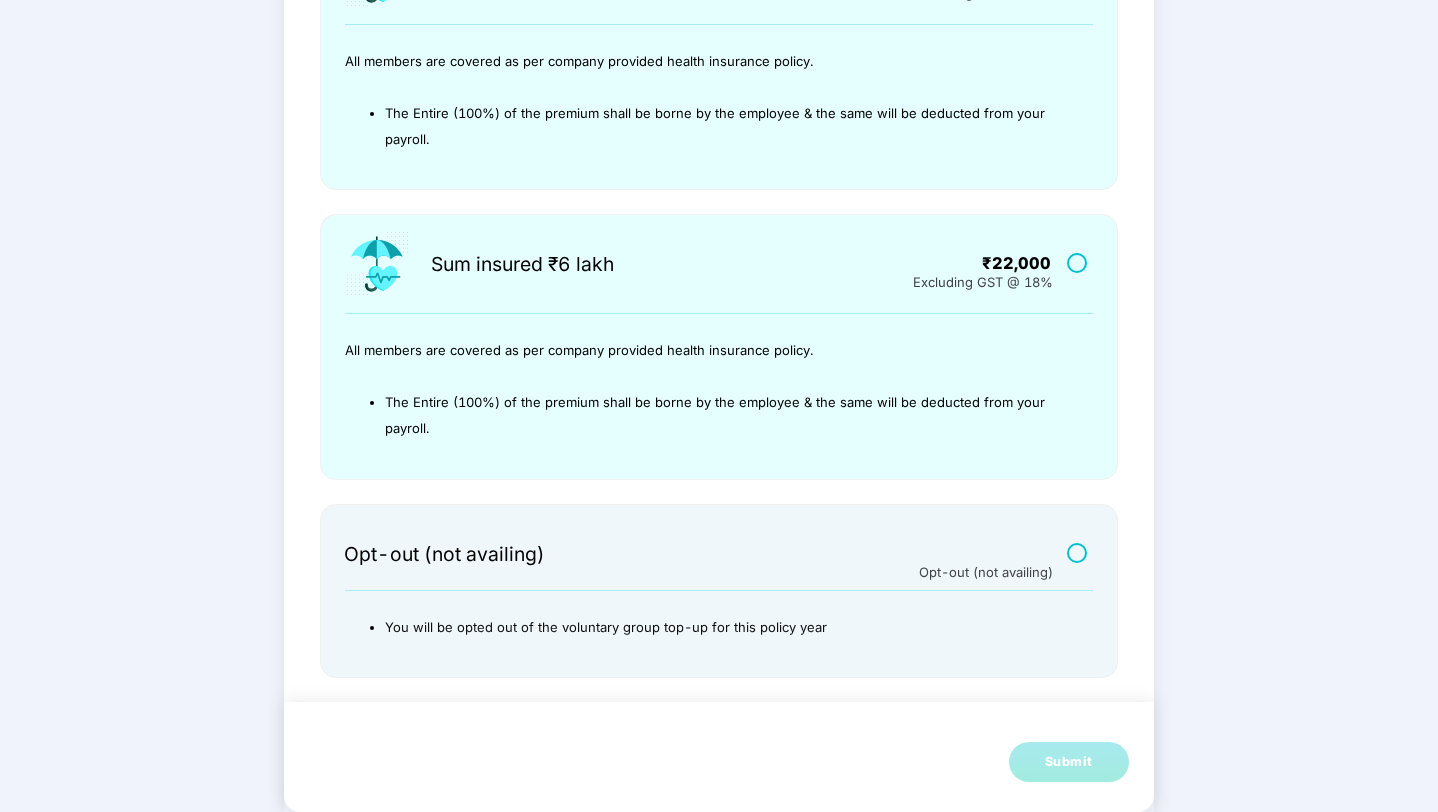 click at bounding box center (1079, 262) 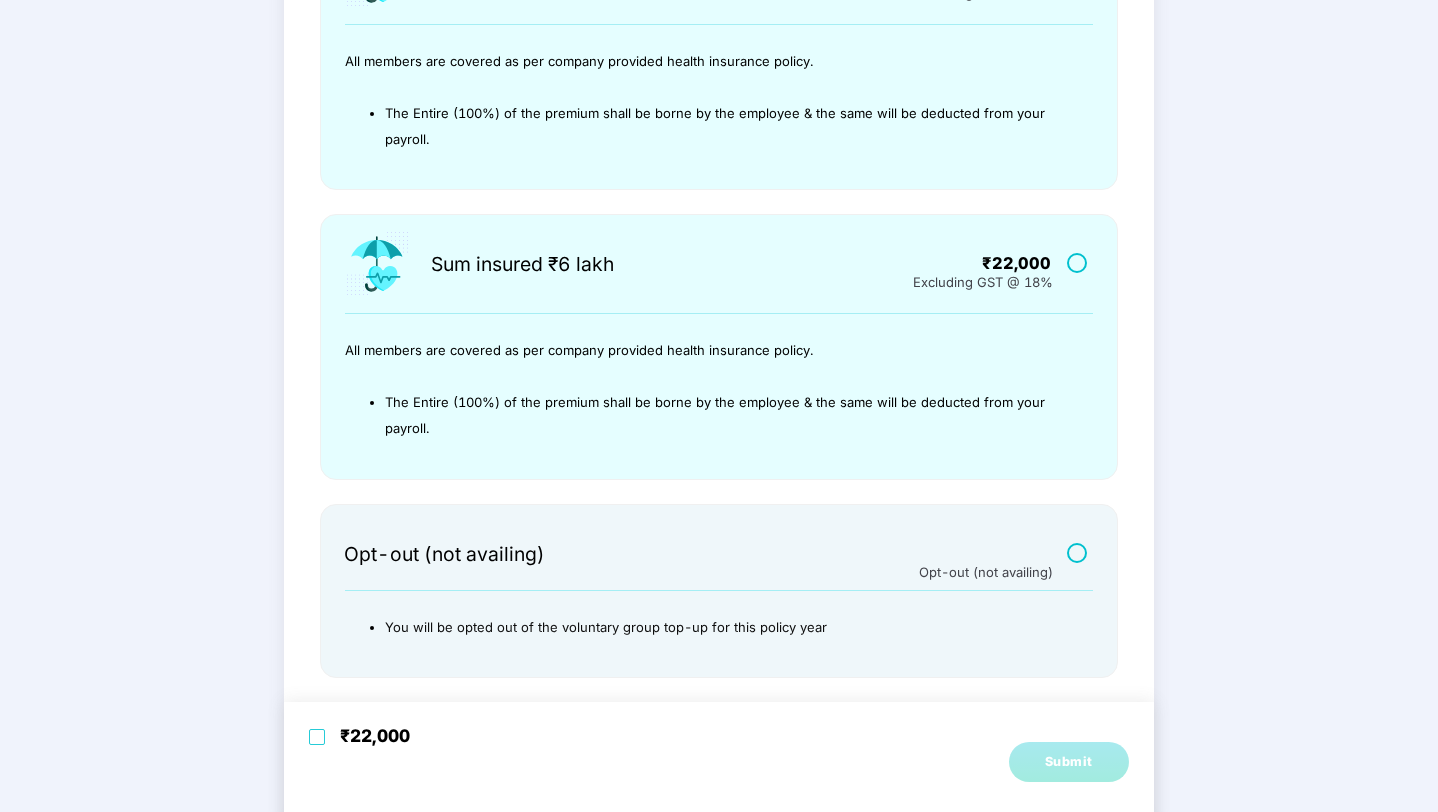 scroll, scrollTop: 320, scrollLeft: 0, axis: vertical 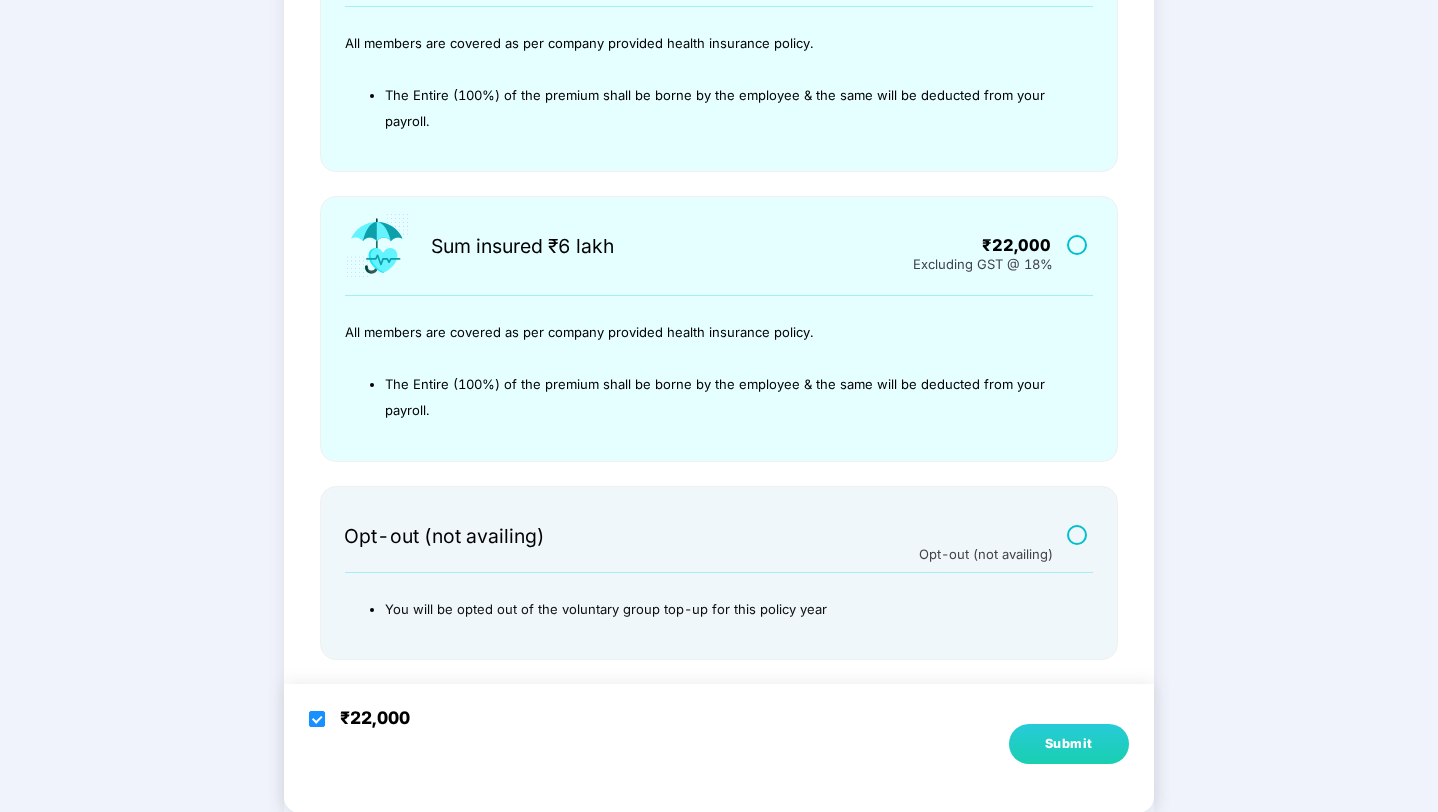 click on "Submit" at bounding box center [1069, 744] 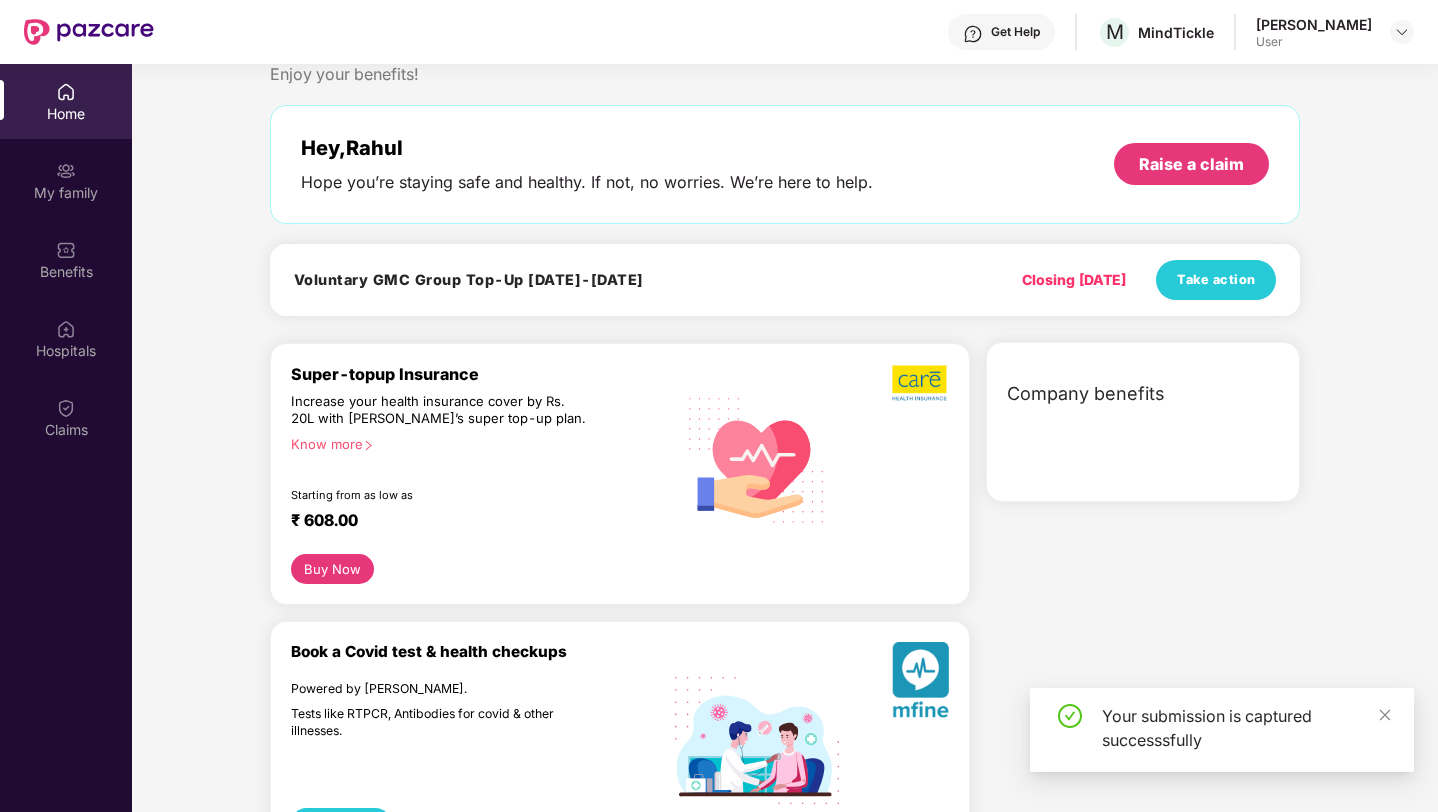 scroll, scrollTop: 112, scrollLeft: 0, axis: vertical 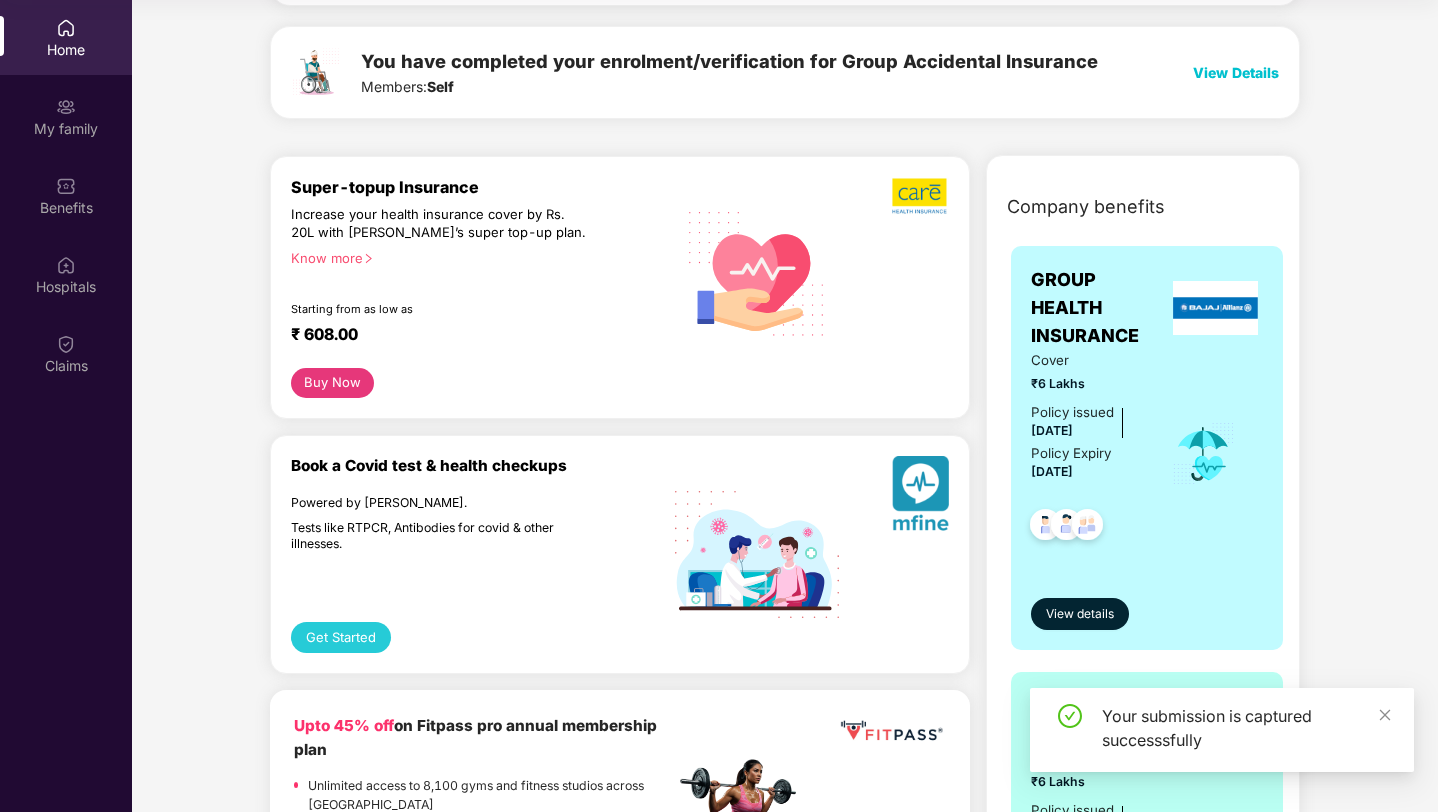 click on "Welcome back, Rahul! Enjoy your benefits! Hey,  Rahul Hope you’re staying safe and healthy. If not, no worries. We’re here to help. Raise a claim   You have completed your enrolment/verification for GROUP HEALTH INSURANCE Members:  Self | Spouse | Mother | Father View Details   You have completed your enrolment/verification for Group Accidental Insurance Members:  Self View Details Super-topup Insurance Increase your health insurance cover by Rs. 20L with PazCare’s super top-up plan. Know more  Starting from as low as ₹ 608.00 Buy Now Book a Covid test & health checkups Powered by Mfine. Tests like RTPCR, Antibodies for covid & other illnesses. Get Started Upto 45% off  on Fitpass pro annual membership plan Unlimited access to 8,100 gyms and fitness studios across India Free Noise smartwatch  worth ₹5,999 to track your fitness progress Personalized diet plans from expert nutritionists             Frequently Asked Questions!        Buy Now Upto 30% off  on Cult Elite annual membership across India" at bounding box center (785, 3551) 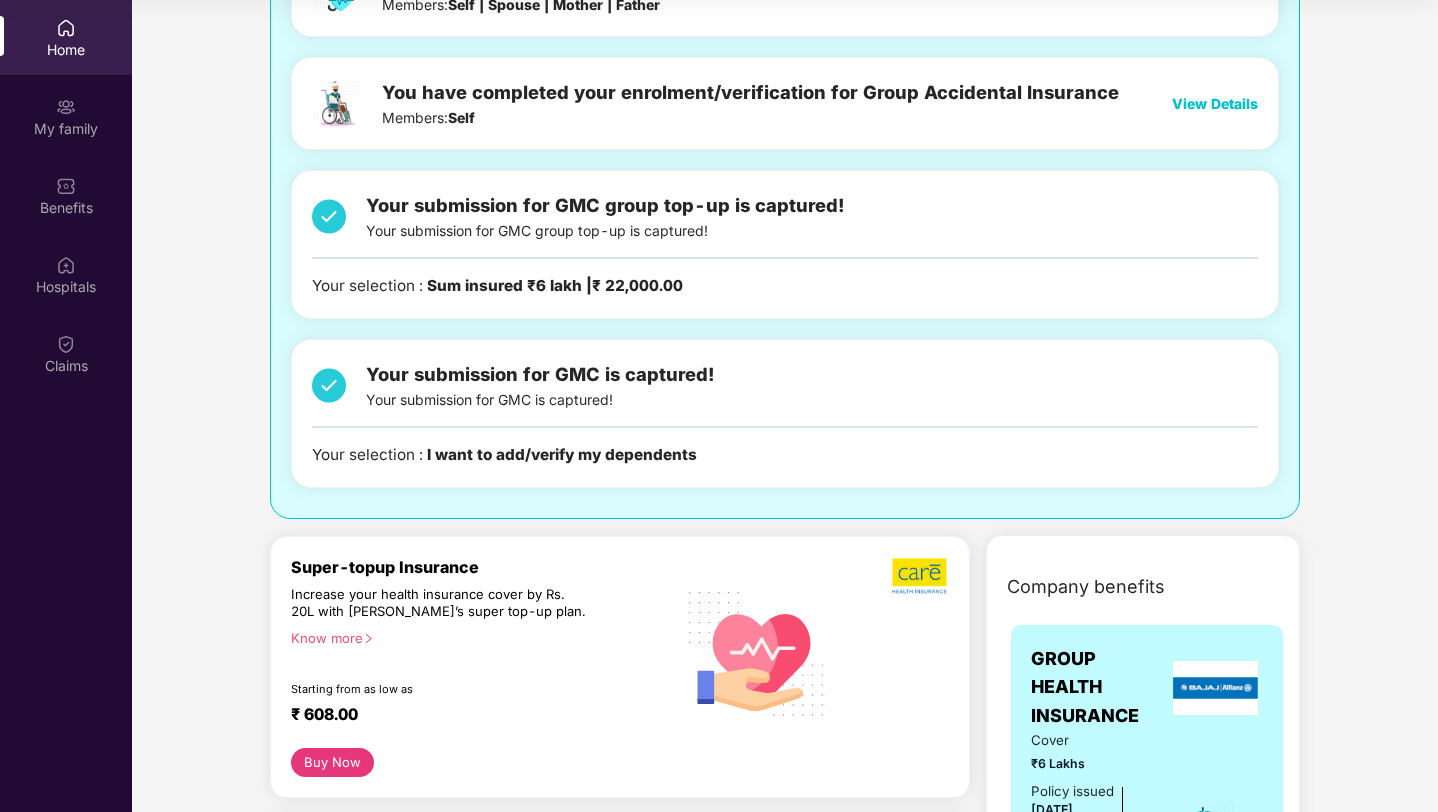 scroll, scrollTop: 95, scrollLeft: 0, axis: vertical 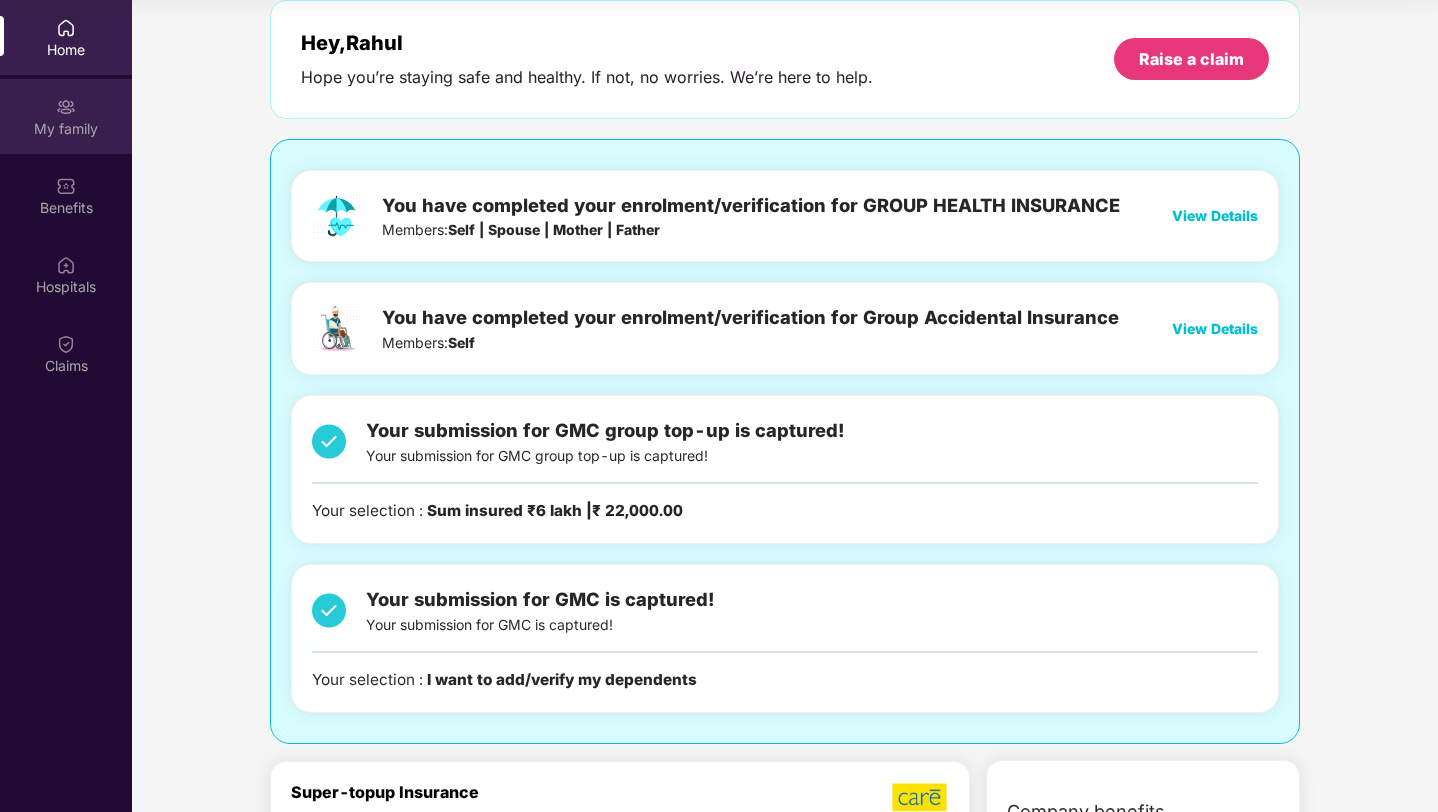 click at bounding box center [66, 107] 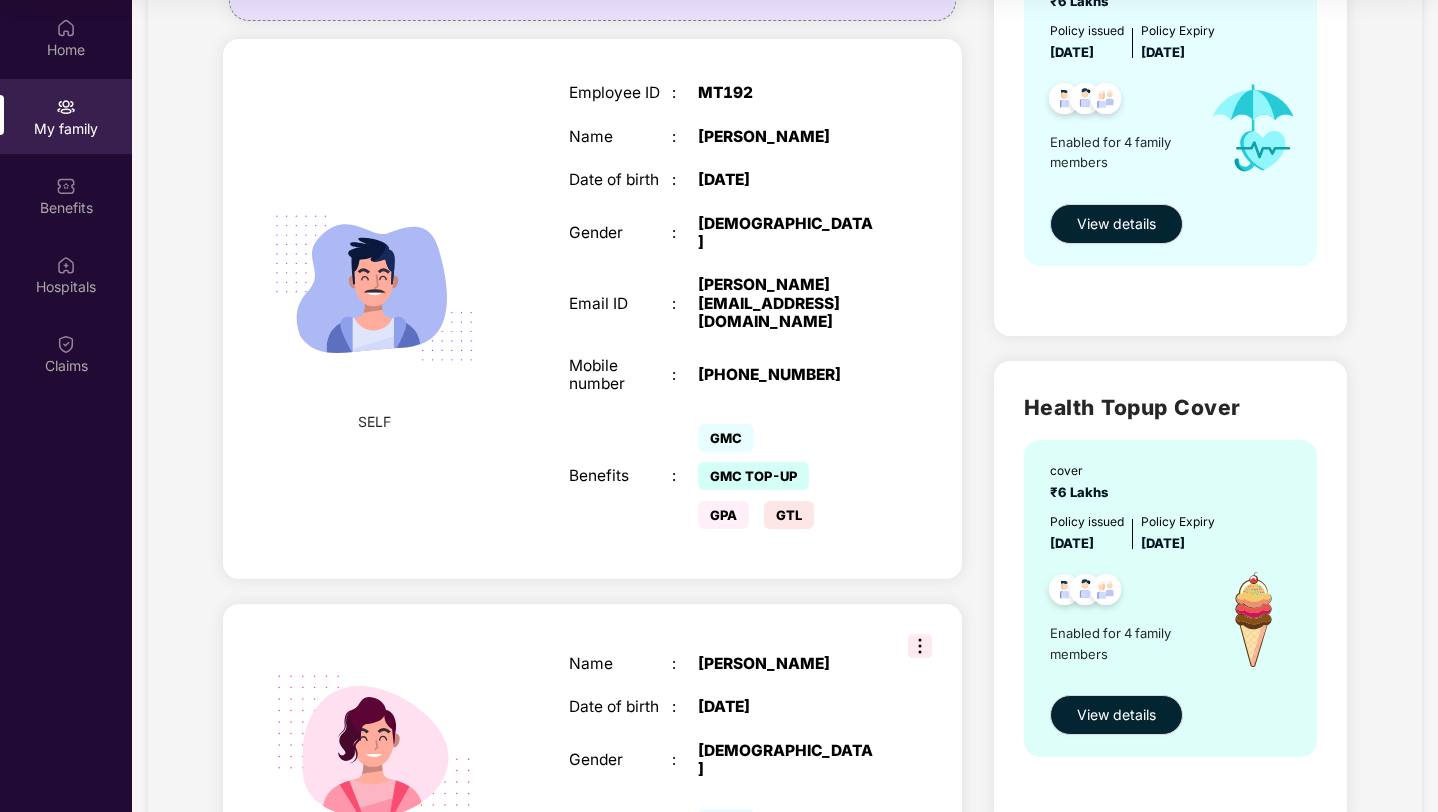 scroll, scrollTop: 273, scrollLeft: 0, axis: vertical 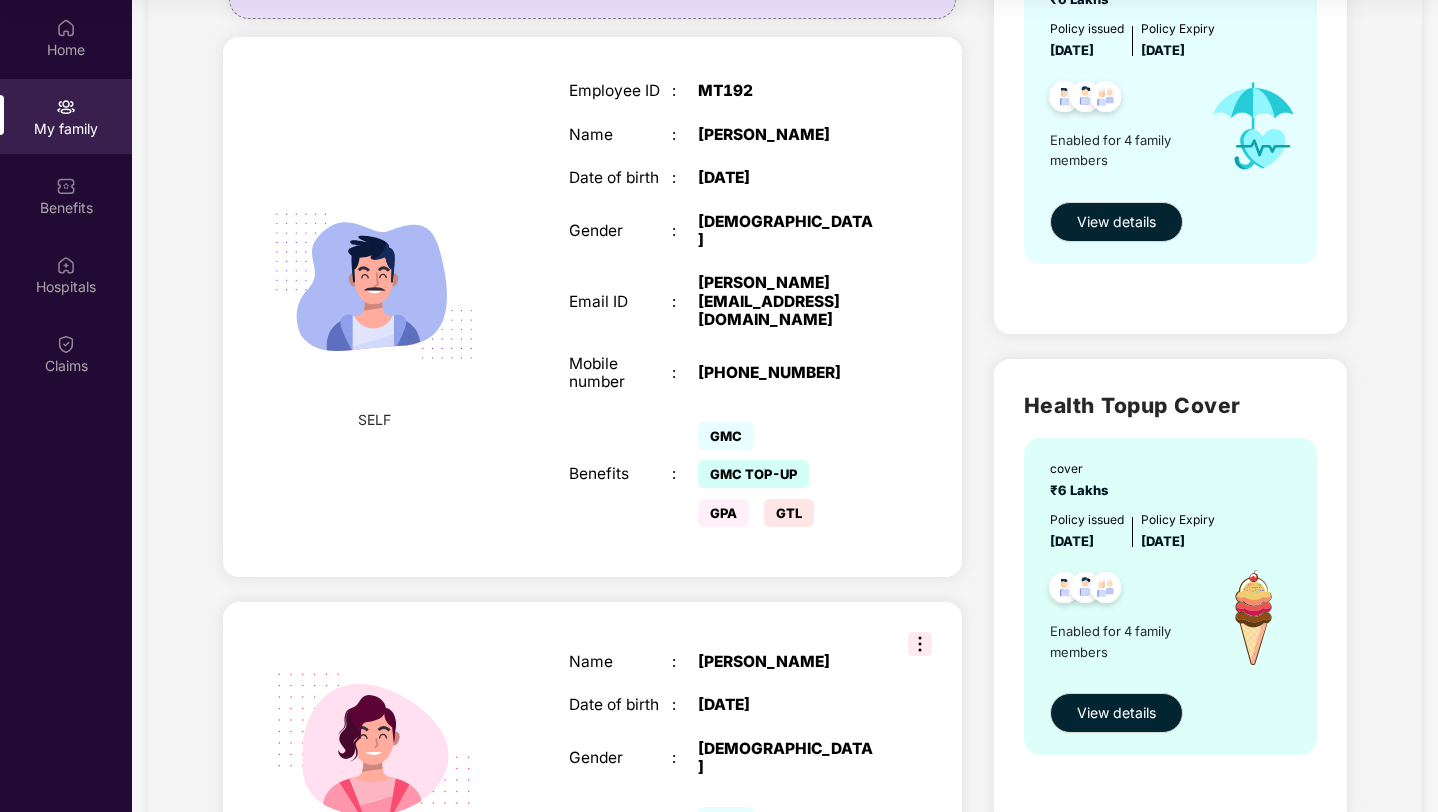 click on "Health Topup Cover" at bounding box center [1170, 405] 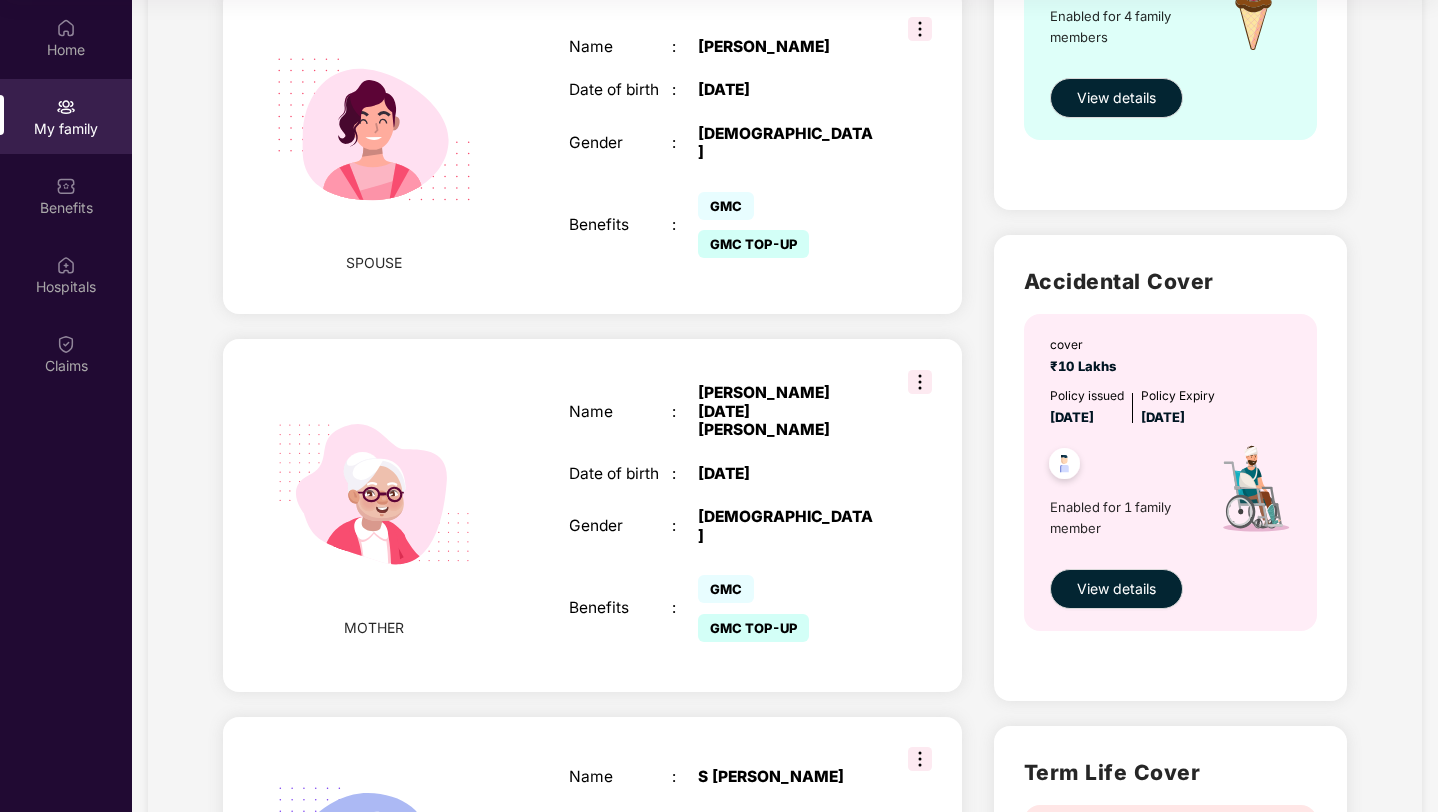 scroll, scrollTop: 889, scrollLeft: 0, axis: vertical 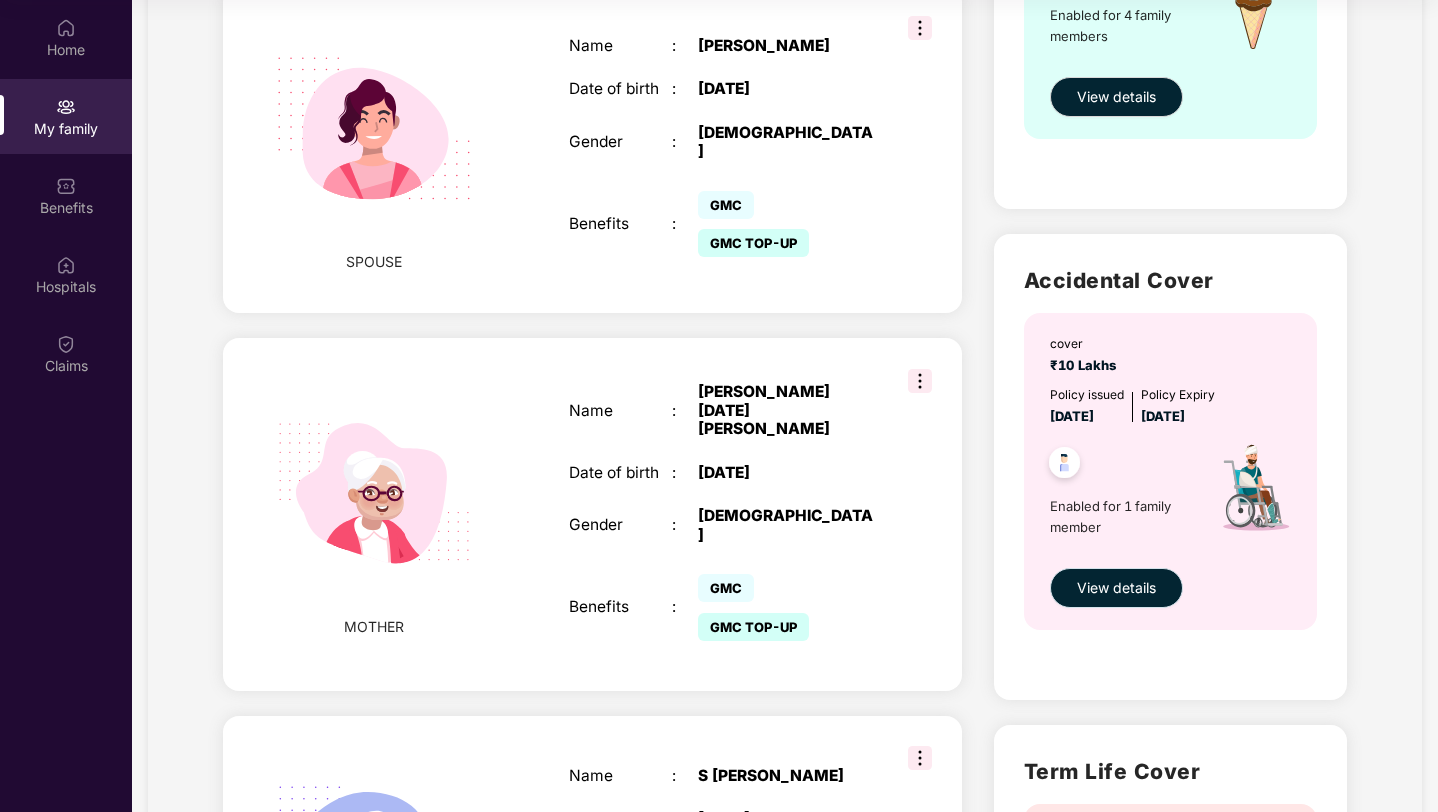 click on "View details" at bounding box center (1116, 588) 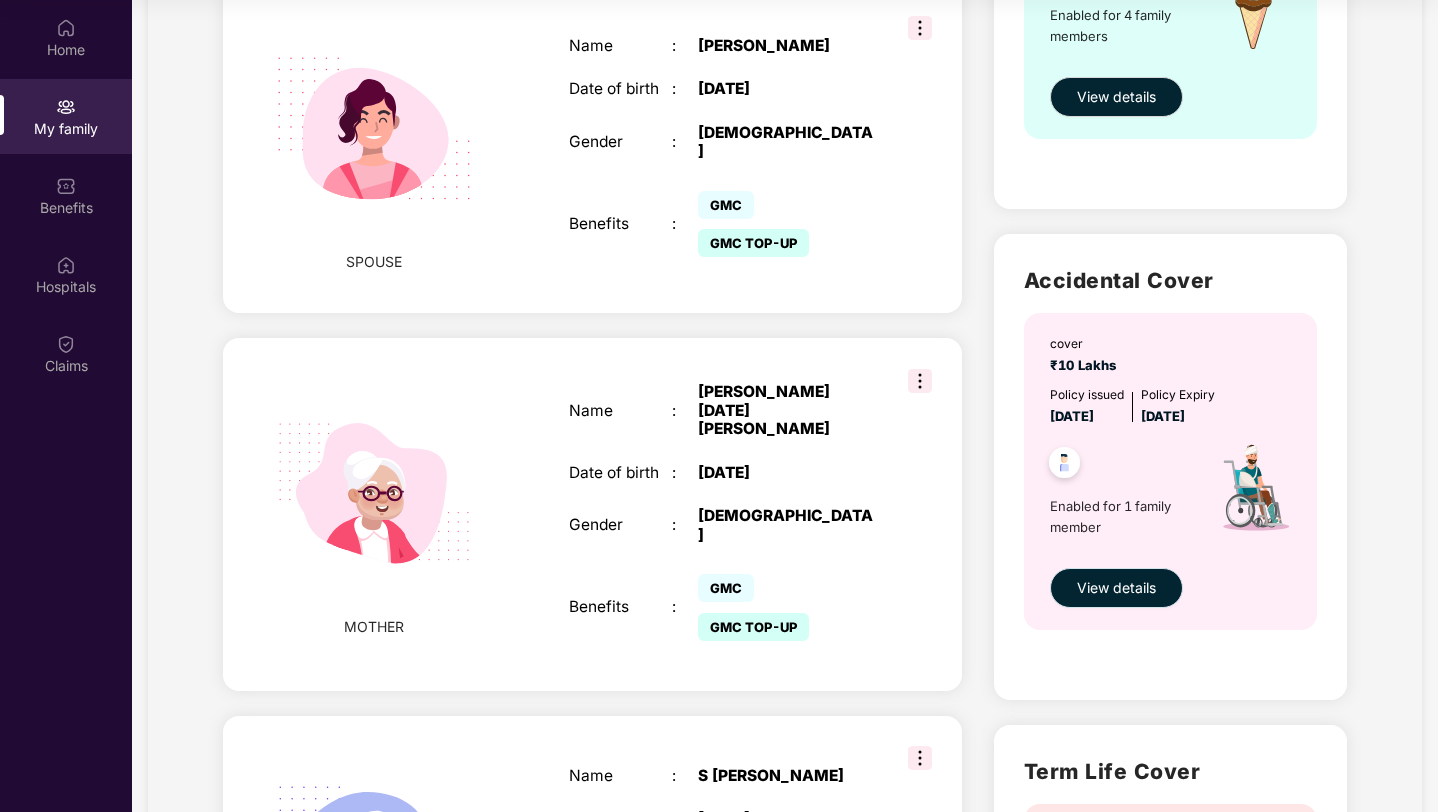 scroll, scrollTop: 0, scrollLeft: 0, axis: both 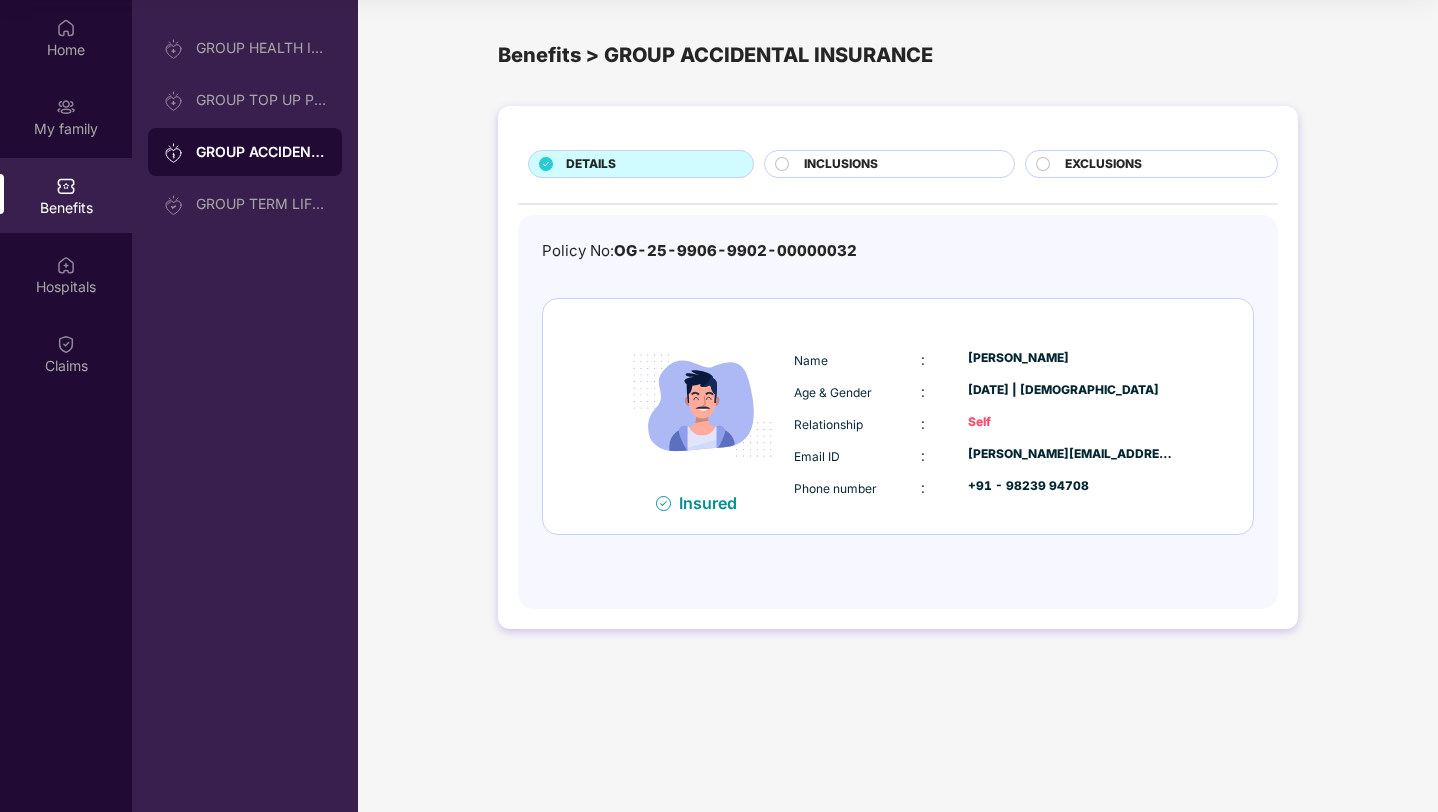 click on "INCLUSIONS" at bounding box center (841, 164) 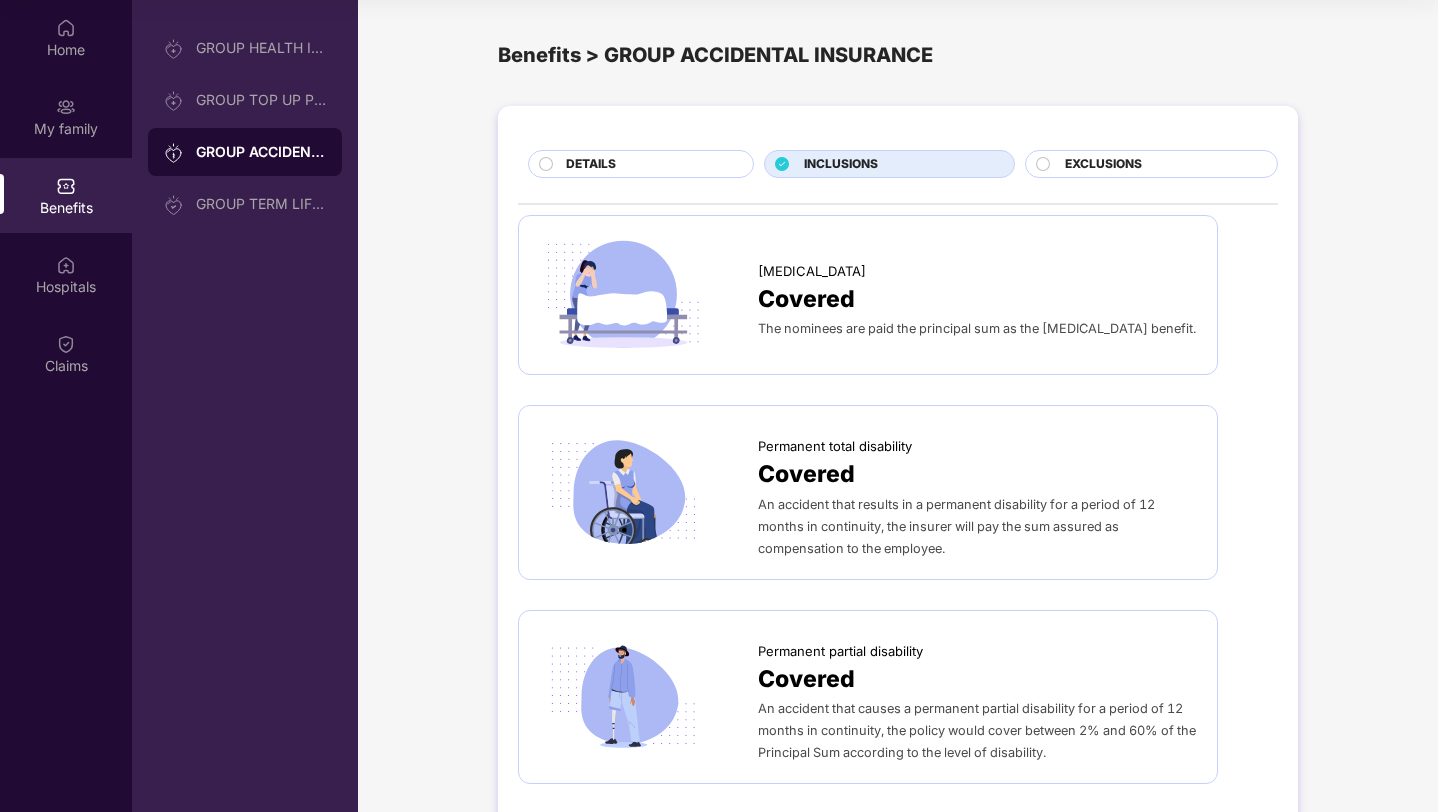 click on "EXCLUSIONS" at bounding box center [1103, 164] 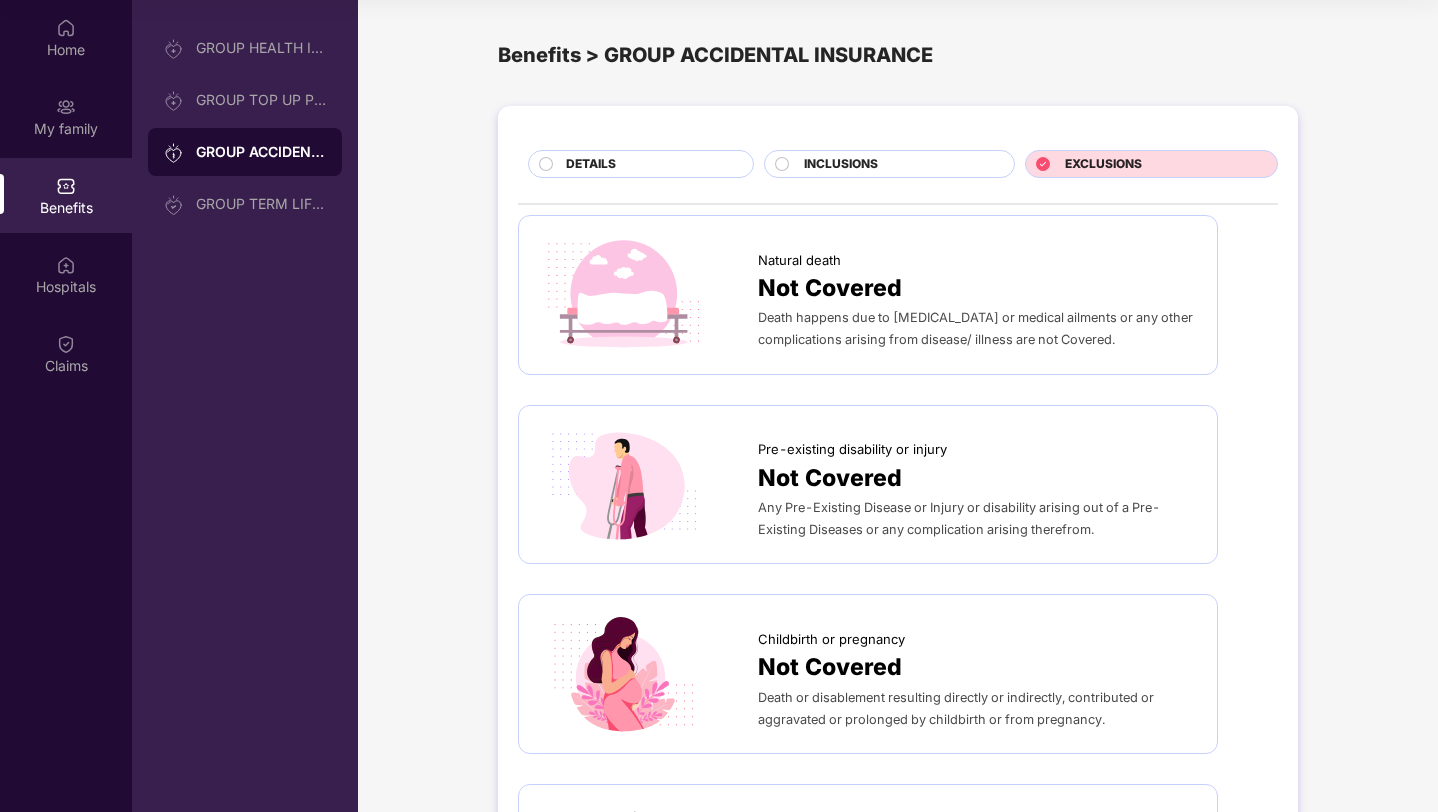 click on "INCLUSIONS" at bounding box center (898, 166) 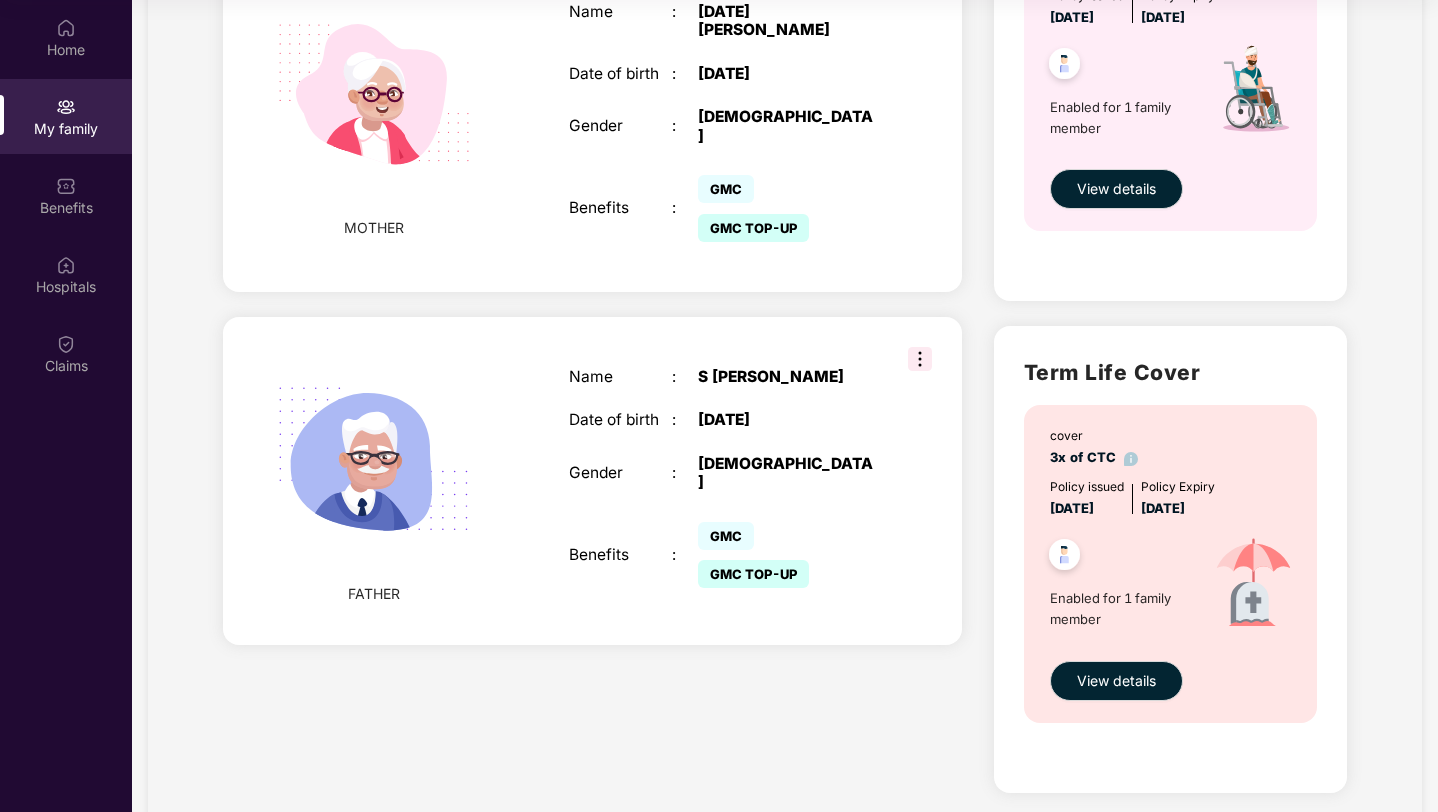 scroll, scrollTop: 1350, scrollLeft: 0, axis: vertical 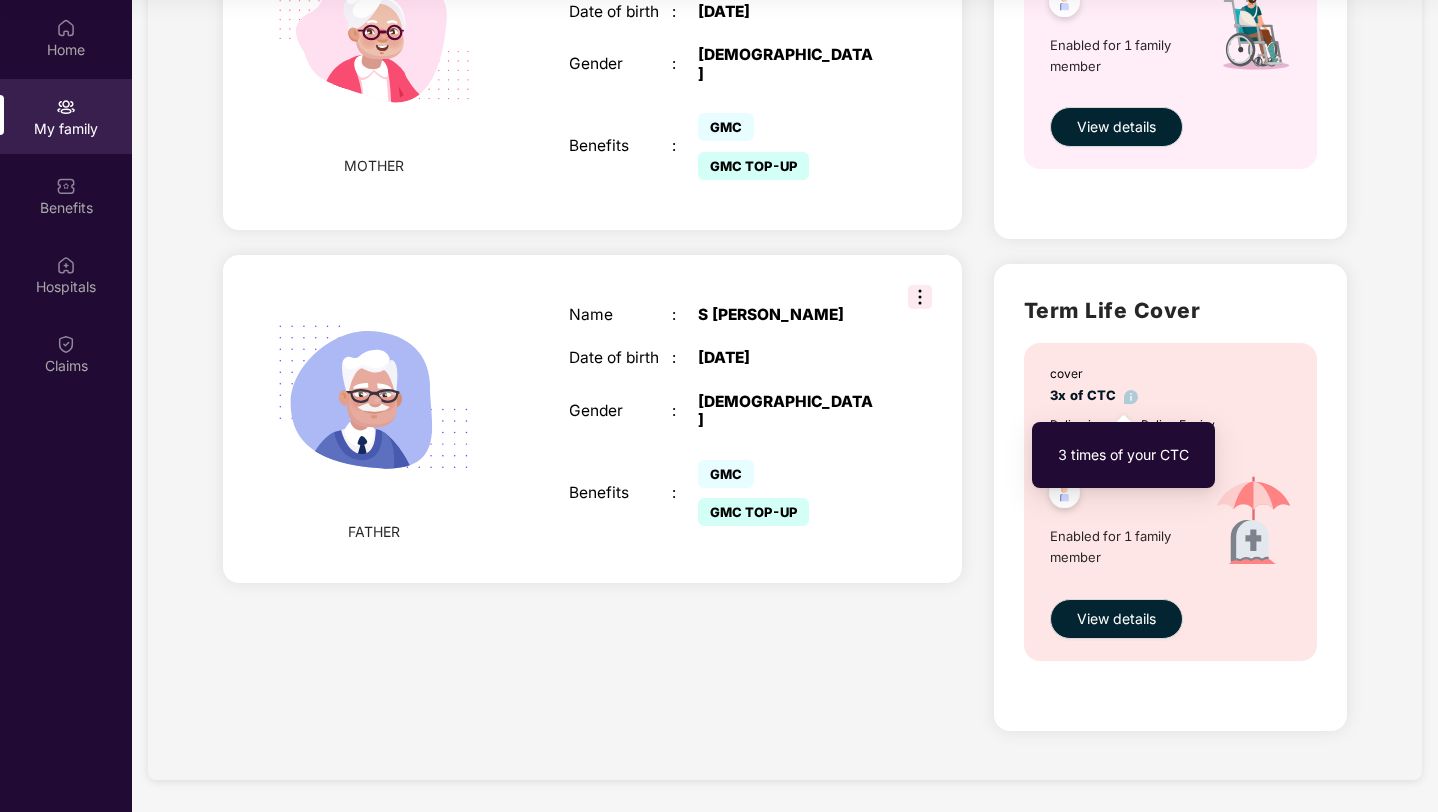 click at bounding box center (1131, 397) 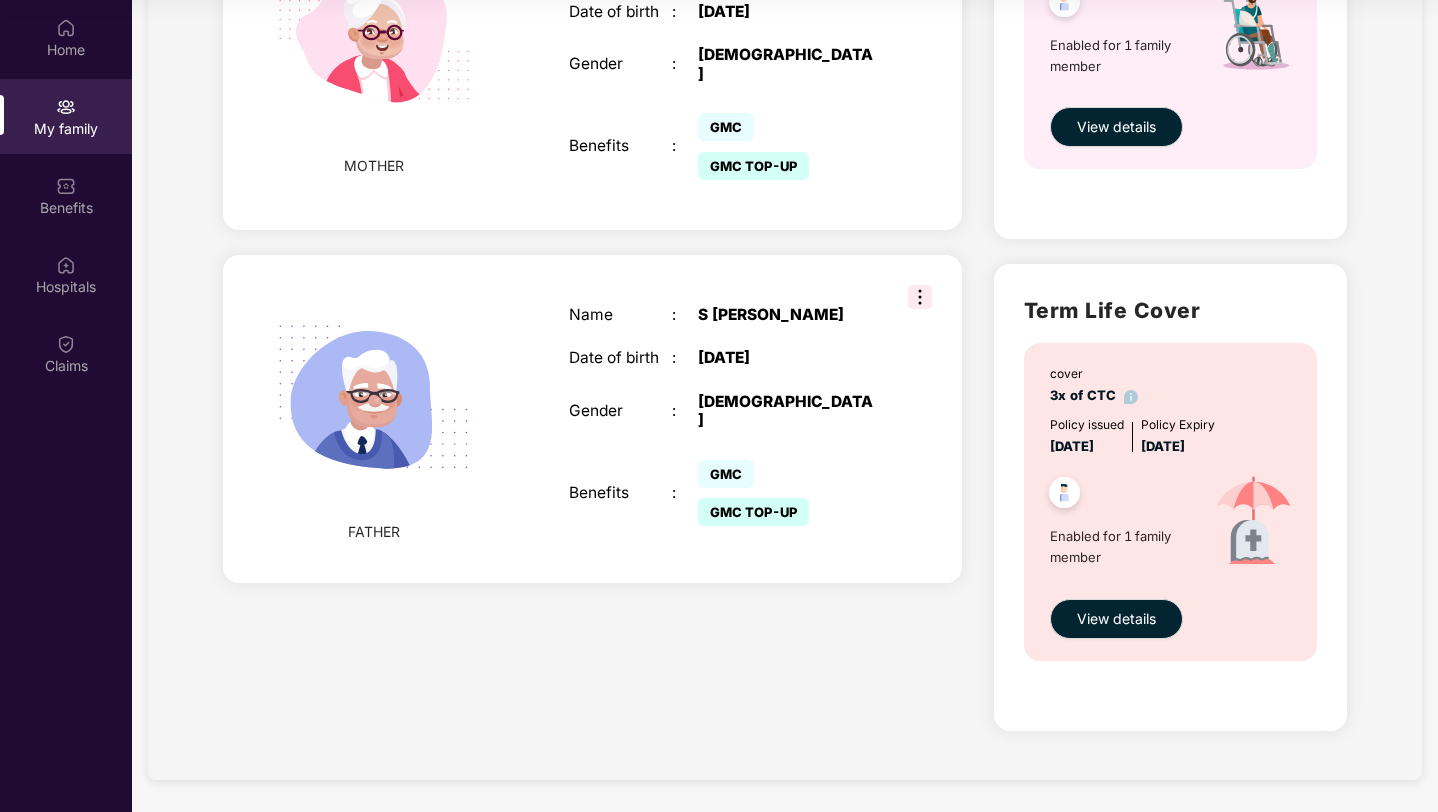 click on "Health Cover    cover ₹6 Lakhs    Policy issued 19 July 2024 Policy Expiry 18 July 2025 Enabled for 4 family members View details   Health Topup Cover    cover ₹6 Lakhs    Policy issued 26 Aug 2024 Policy Expiry 25 Aug 2025 Enabled for 4 family members View details   Accidental Cover   cover ₹10 Lakhs    Policy issued 19 July 2024 Policy Expiry 18 July 2025 Enabled for 1 family member View details   Term Life Cover    cover 3x of CTC    Policy issued 15 Jan 2025 Policy Expiry 14 Jan 2026 Enabled for 1 family member View details" at bounding box center (1170, -235) 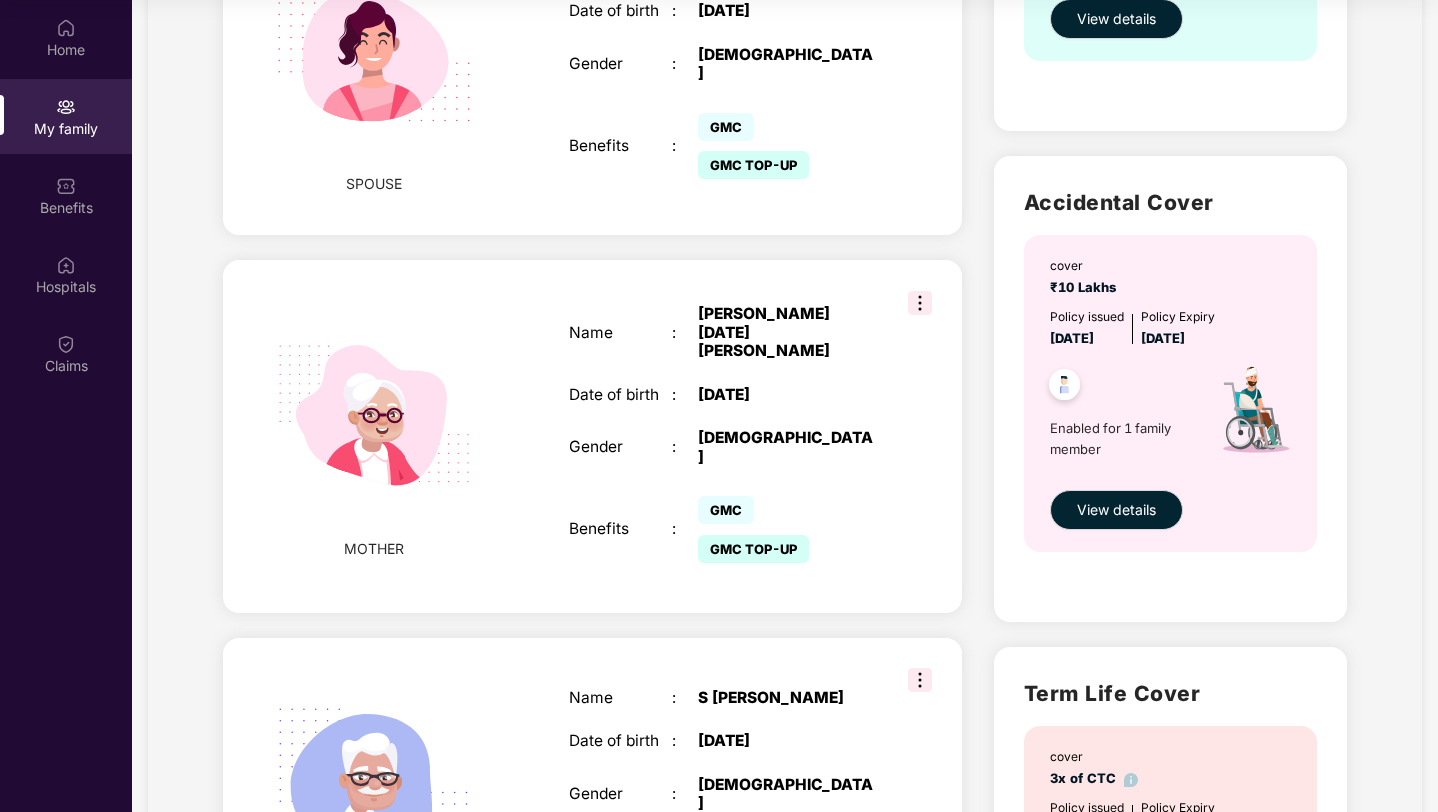 scroll, scrollTop: 966, scrollLeft: 0, axis: vertical 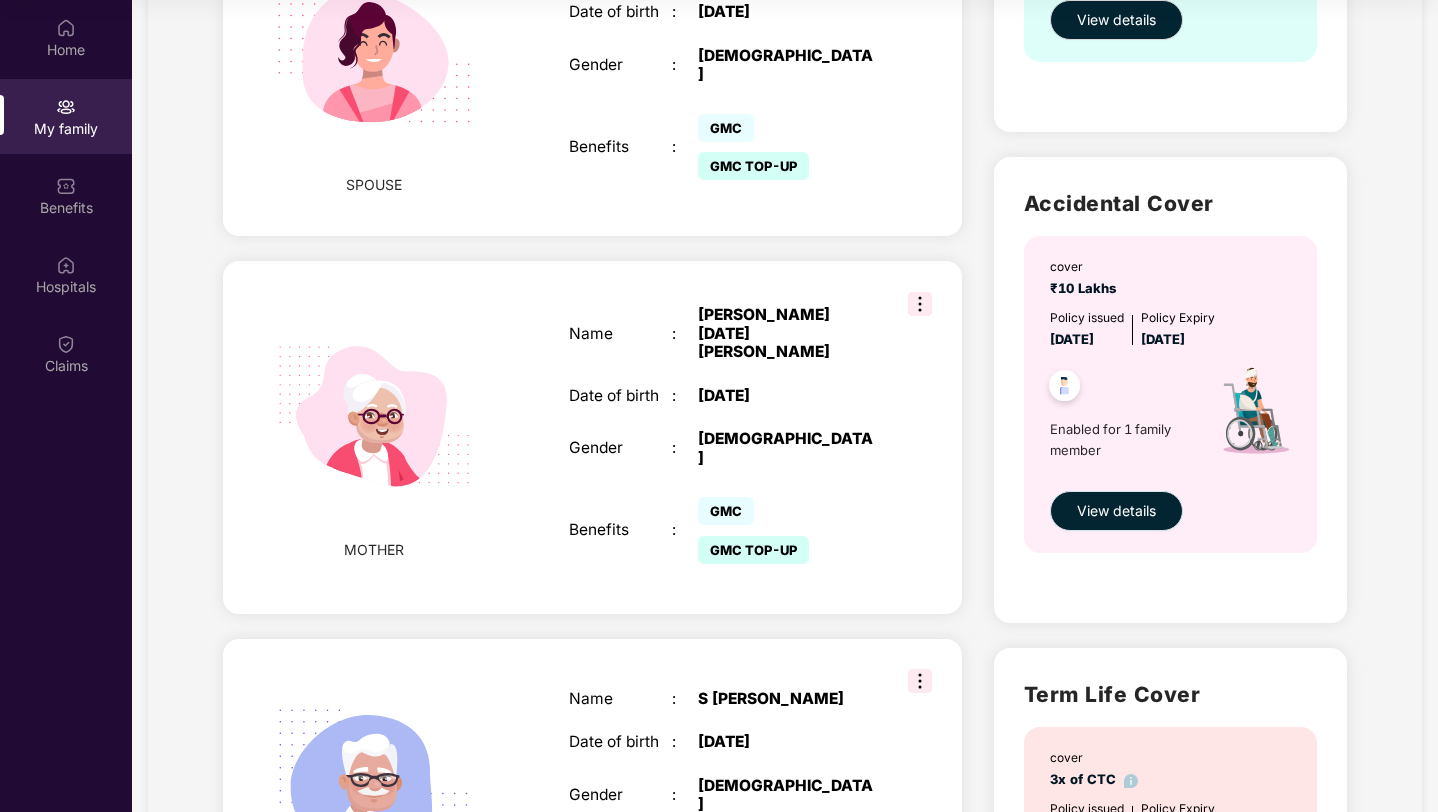 click on "View details" at bounding box center (1116, 511) 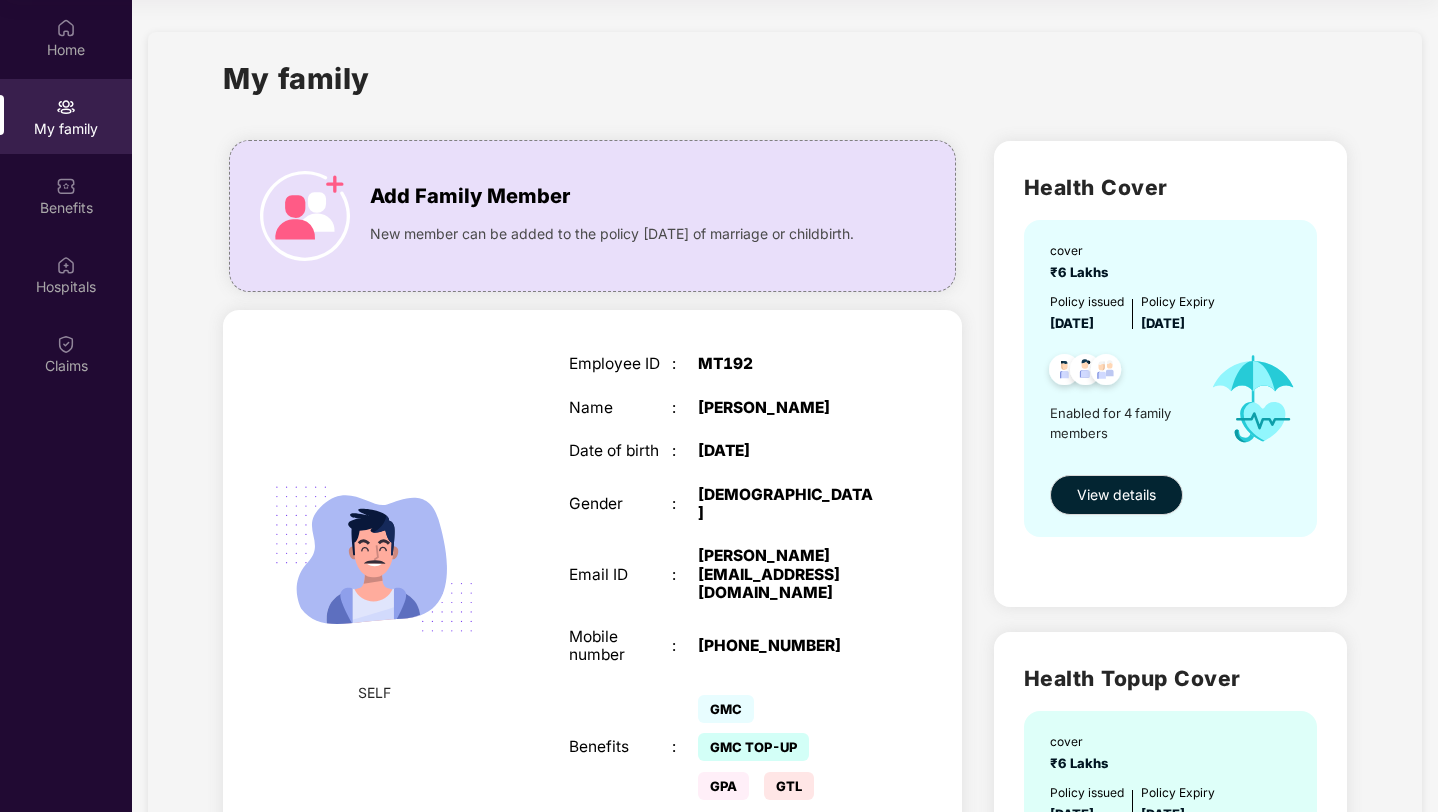 scroll, scrollTop: 274, scrollLeft: 0, axis: vertical 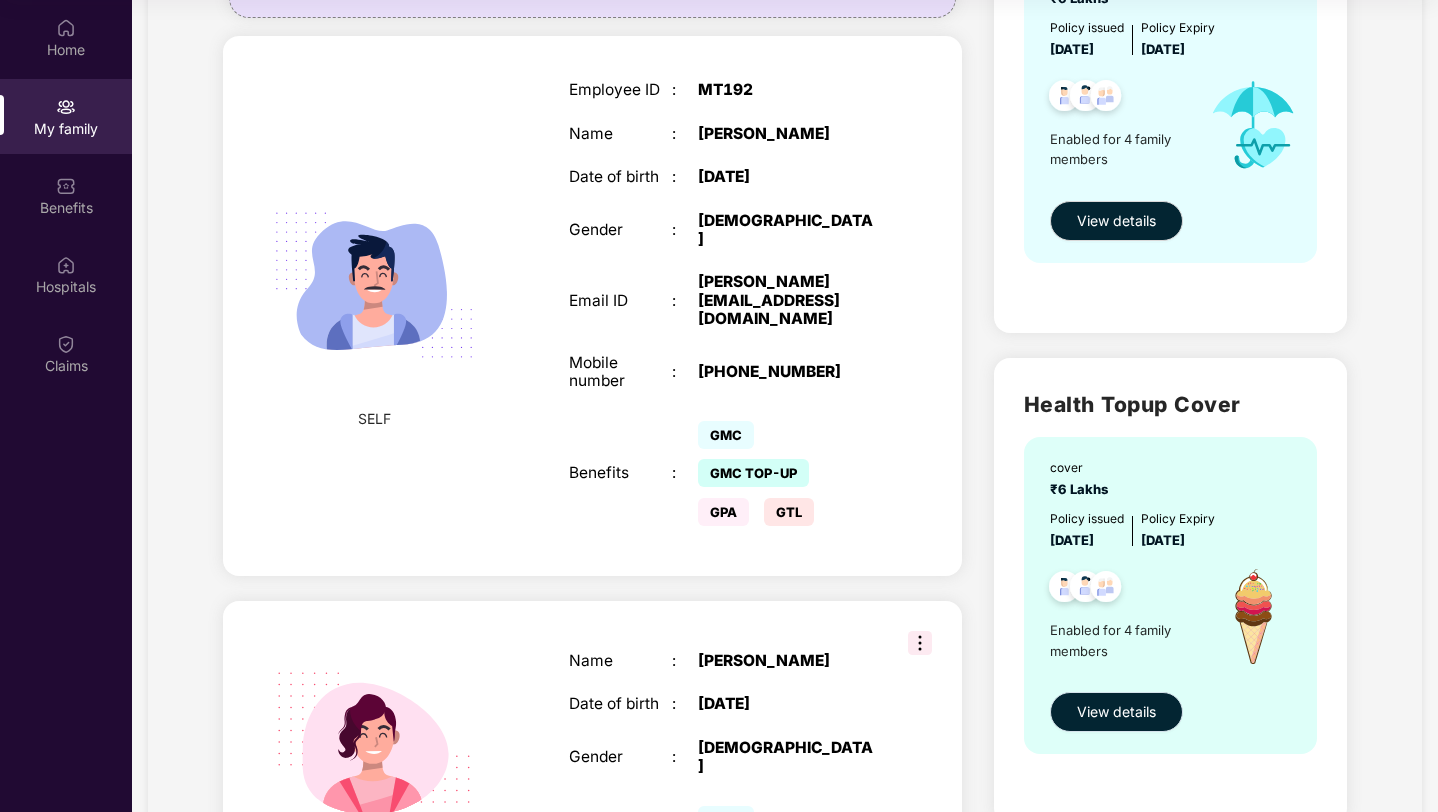 click on "View details" at bounding box center [1116, 712] 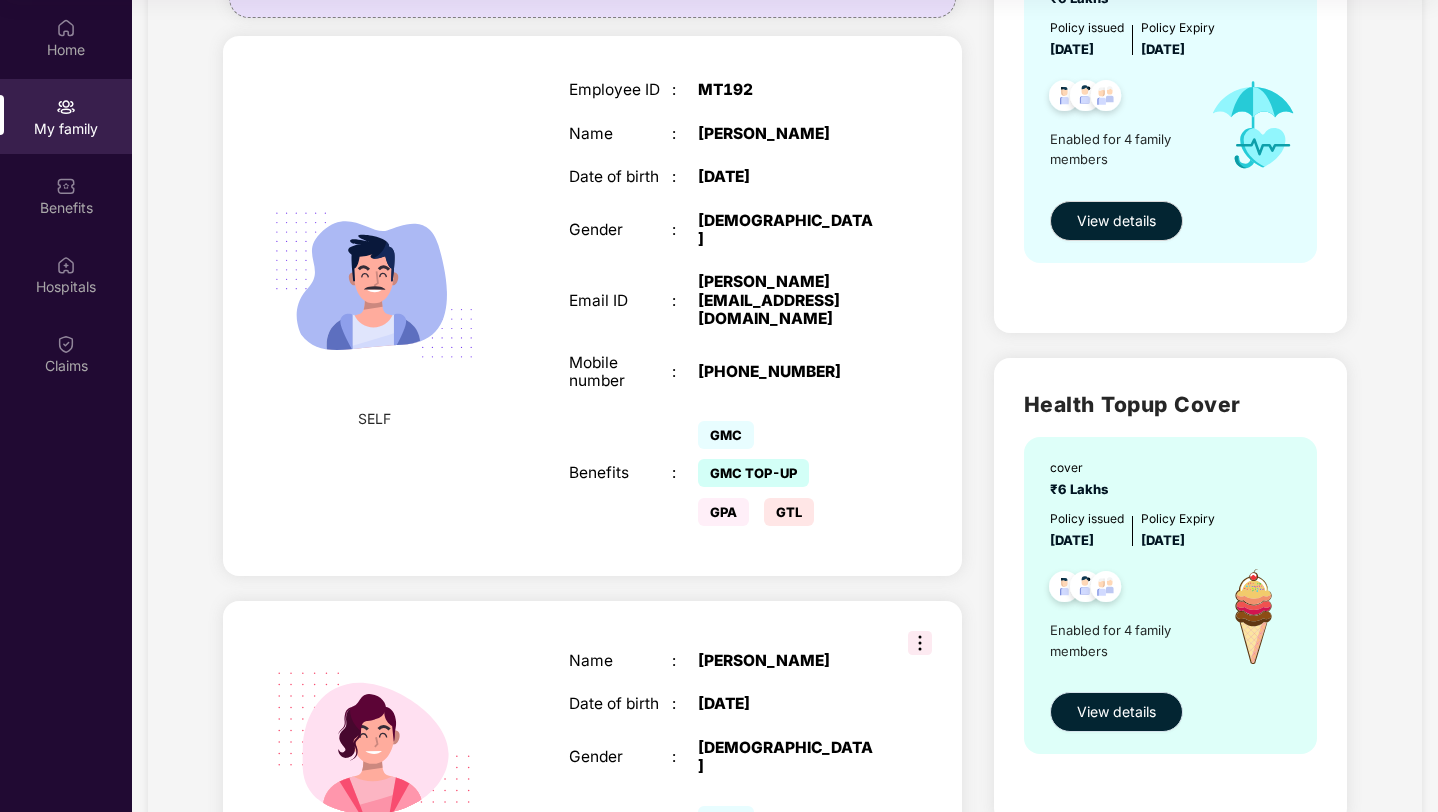 scroll, scrollTop: 0, scrollLeft: 0, axis: both 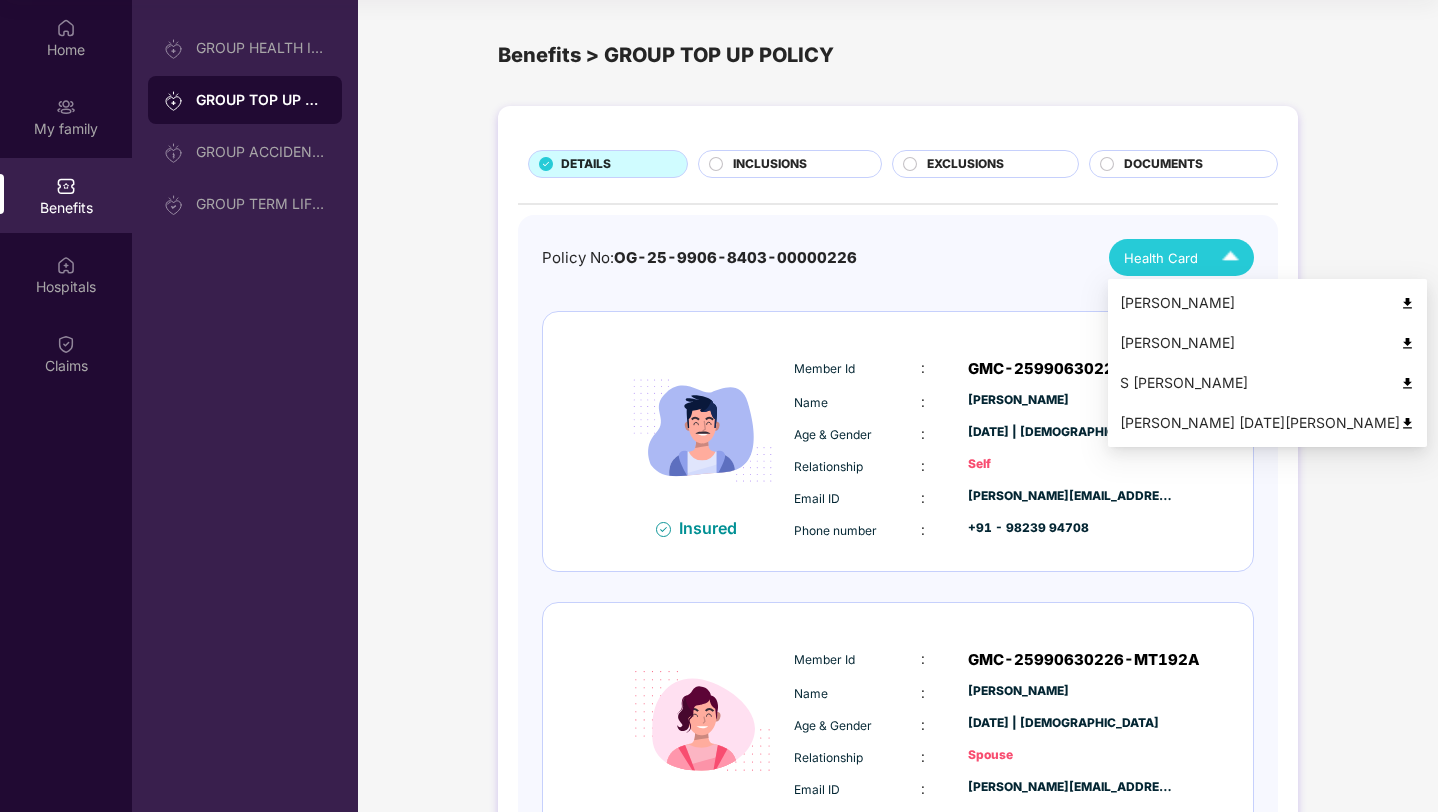 click on "Health Card" at bounding box center (1186, 257) 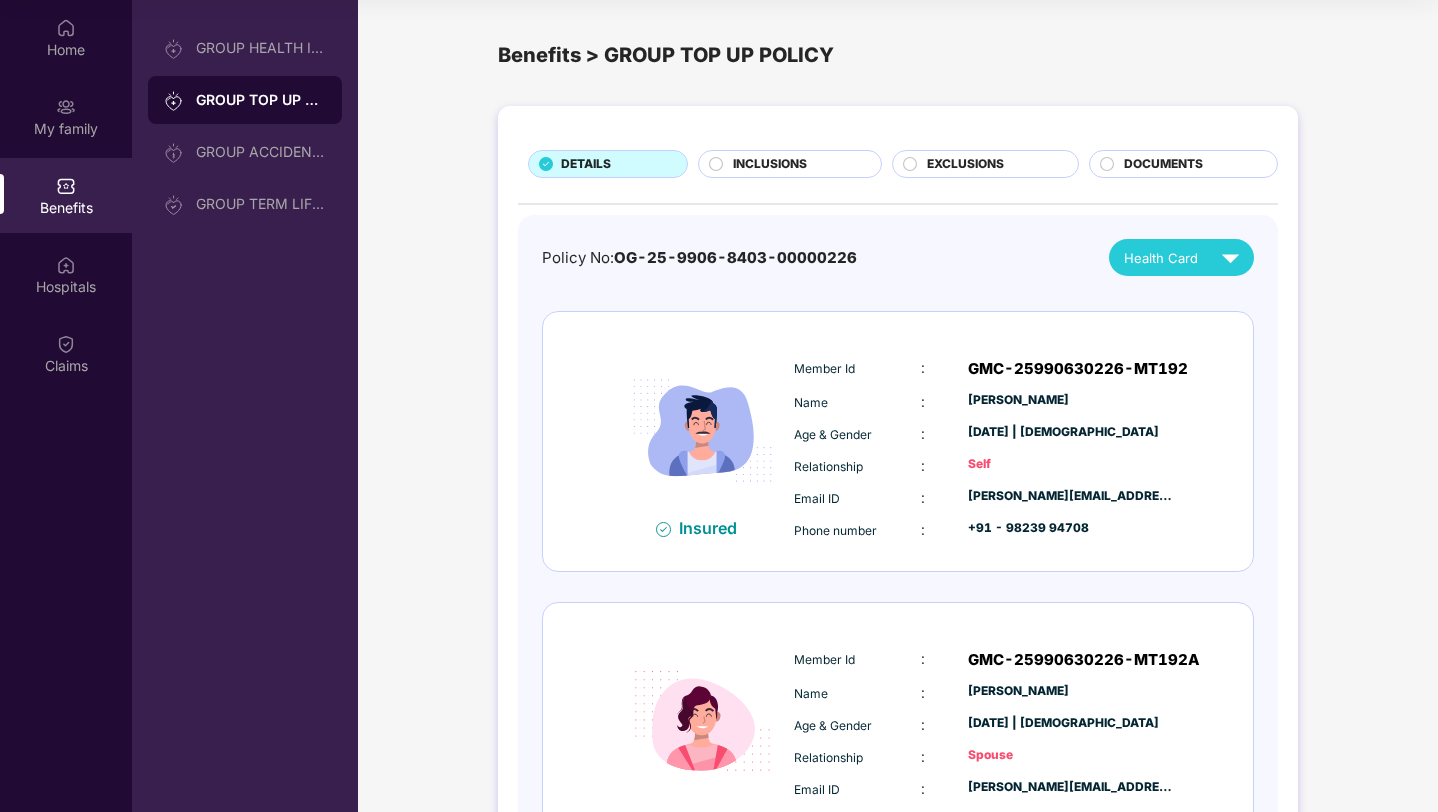 click on "Policy No:  OG-25-9906-8403-00000226 Health Card Insured Member Id : GMC-25990630226-MT192 Name : Rahul Rao Age & Gender : 04 Nov 1990 | Male Relationship : Self Email ID : rahul.rao@mindtickle.com Phone number : +91 - 98239 94708 Insured Member Id : GMC-25990630226-MT192A Name : Priyanka Patil Age & Gender : 05 June 1990 | Female Relationship : Spouse Email ID : rahul.rao@mindtickle.com Phone number : 982 - 39947 08 Insured Member Id : GMC-25990630226-MT192D Name : S Rajarao Age & Gender : 04 Apr 1953 | Male Relationship : Father Email ID : rahul.rao@mindtickle.com Phone number :  -  Insured Member Id : GMC-25990630226-MT192E Name : Lalitha Raja rao Age & Gender : 24 Aug 1959 | Female Relationship : Mother Email ID : rahul.rao@mindtickle.com Phone number :  -" at bounding box center [898, 856] 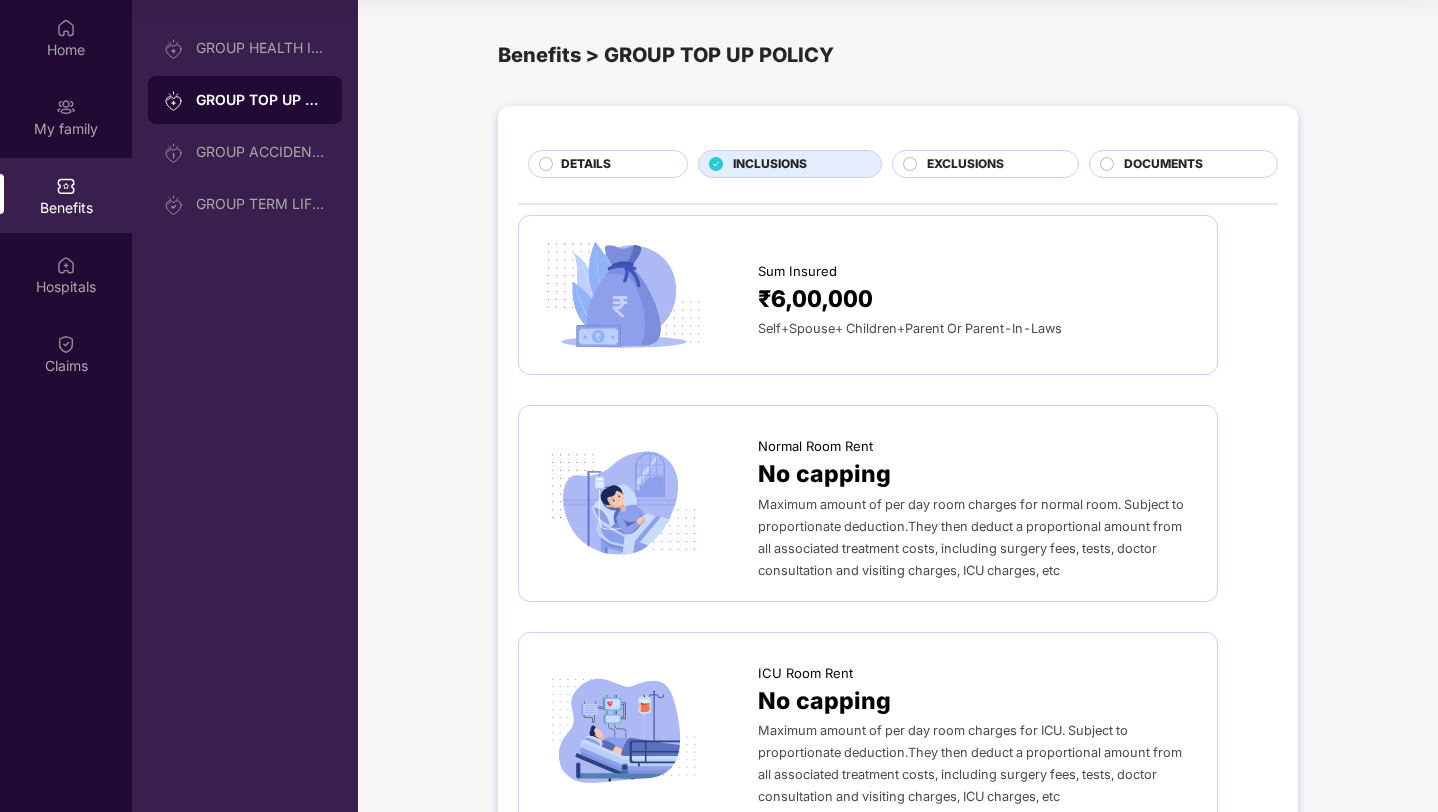 click on "EXCLUSIONS" at bounding box center [965, 164] 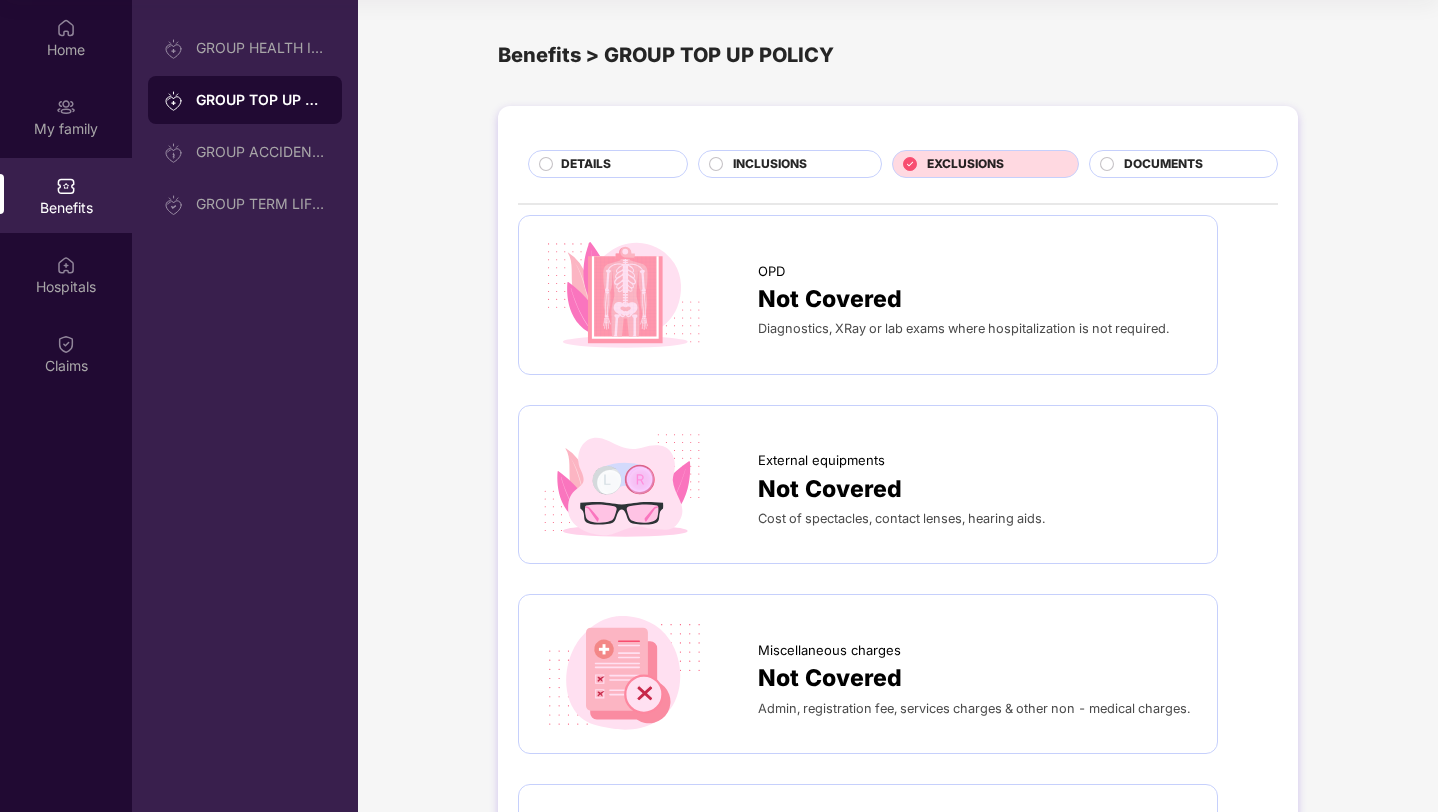 click on "DOCUMENTS" at bounding box center [1163, 164] 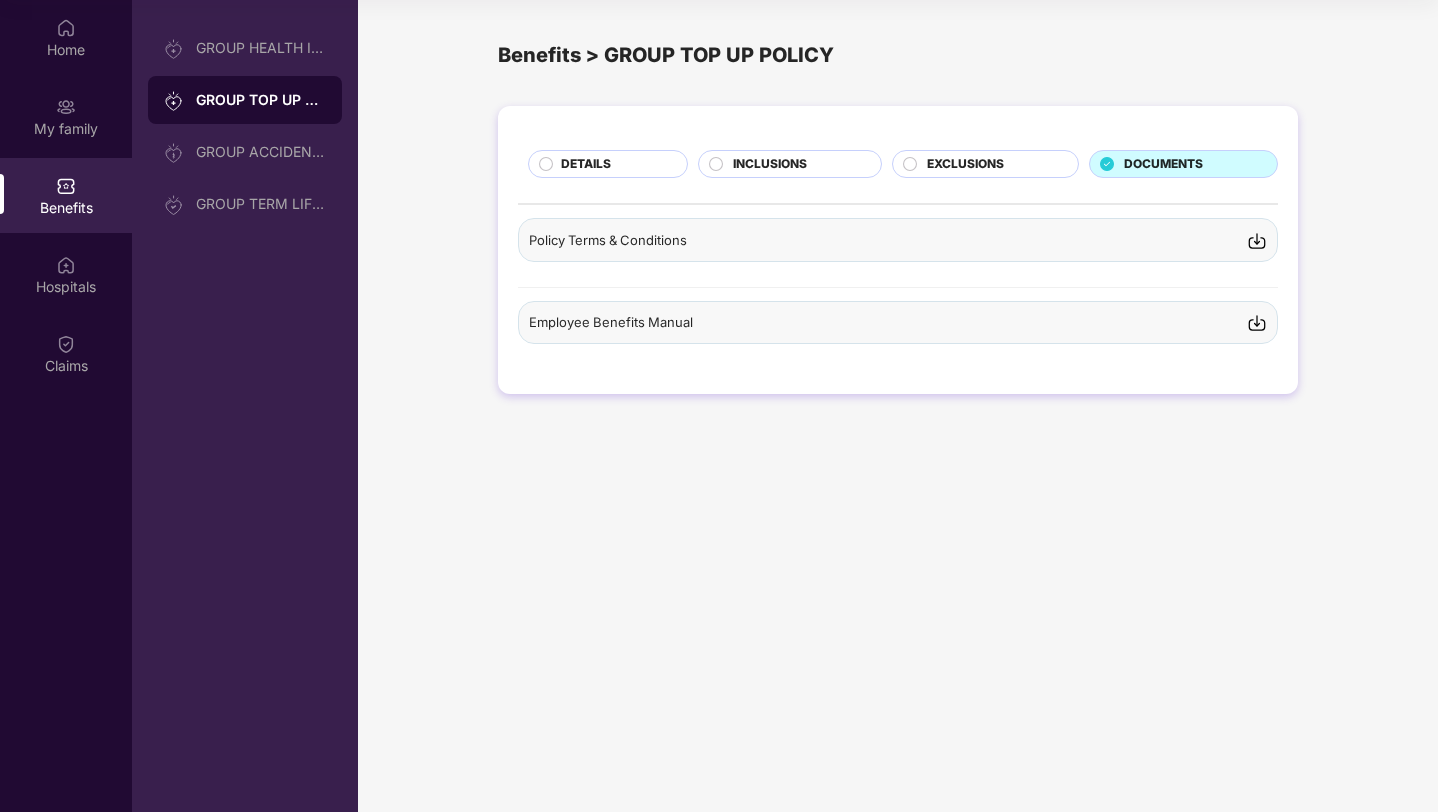 click on "EXCLUSIONS" at bounding box center [965, 164] 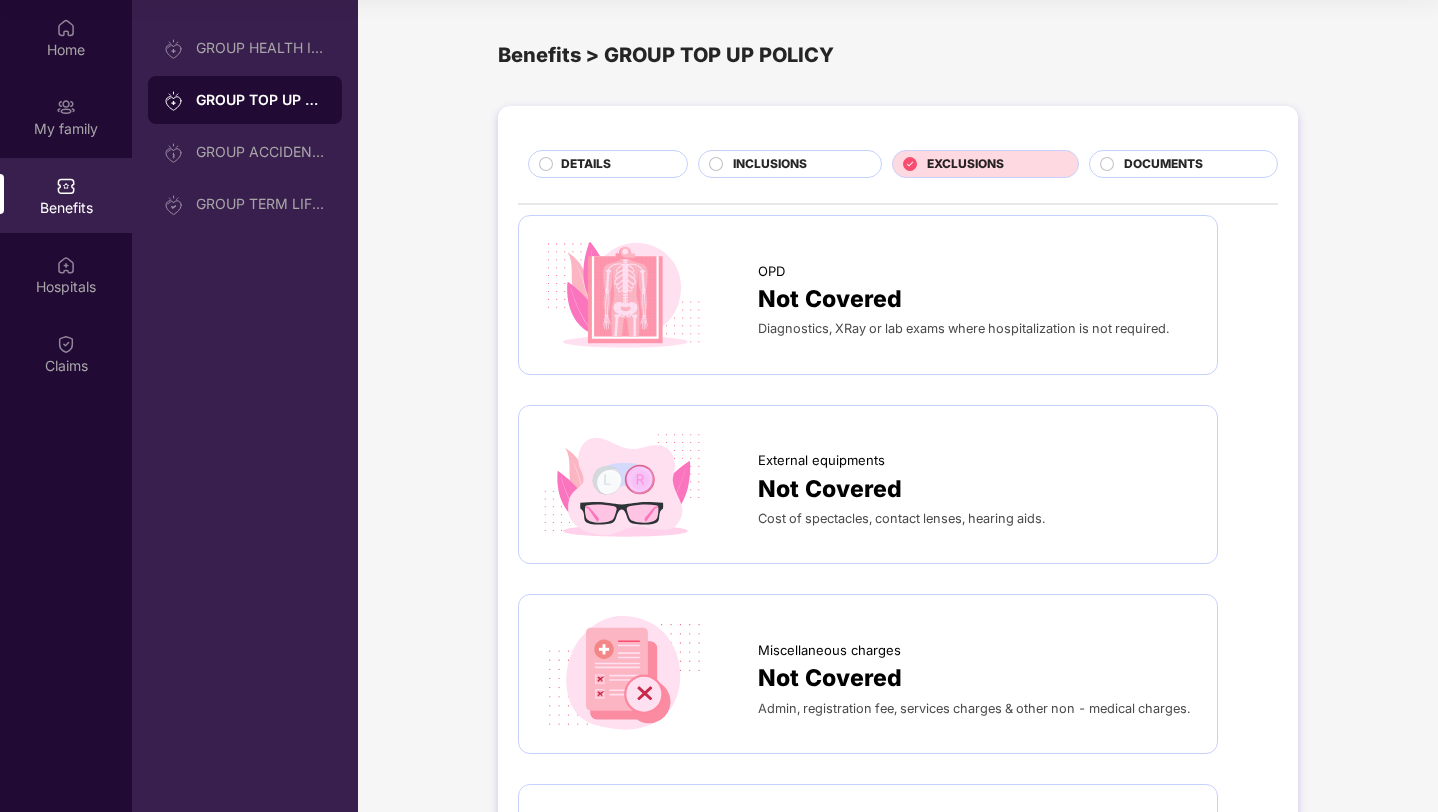 click on "DETAILS" at bounding box center (614, 166) 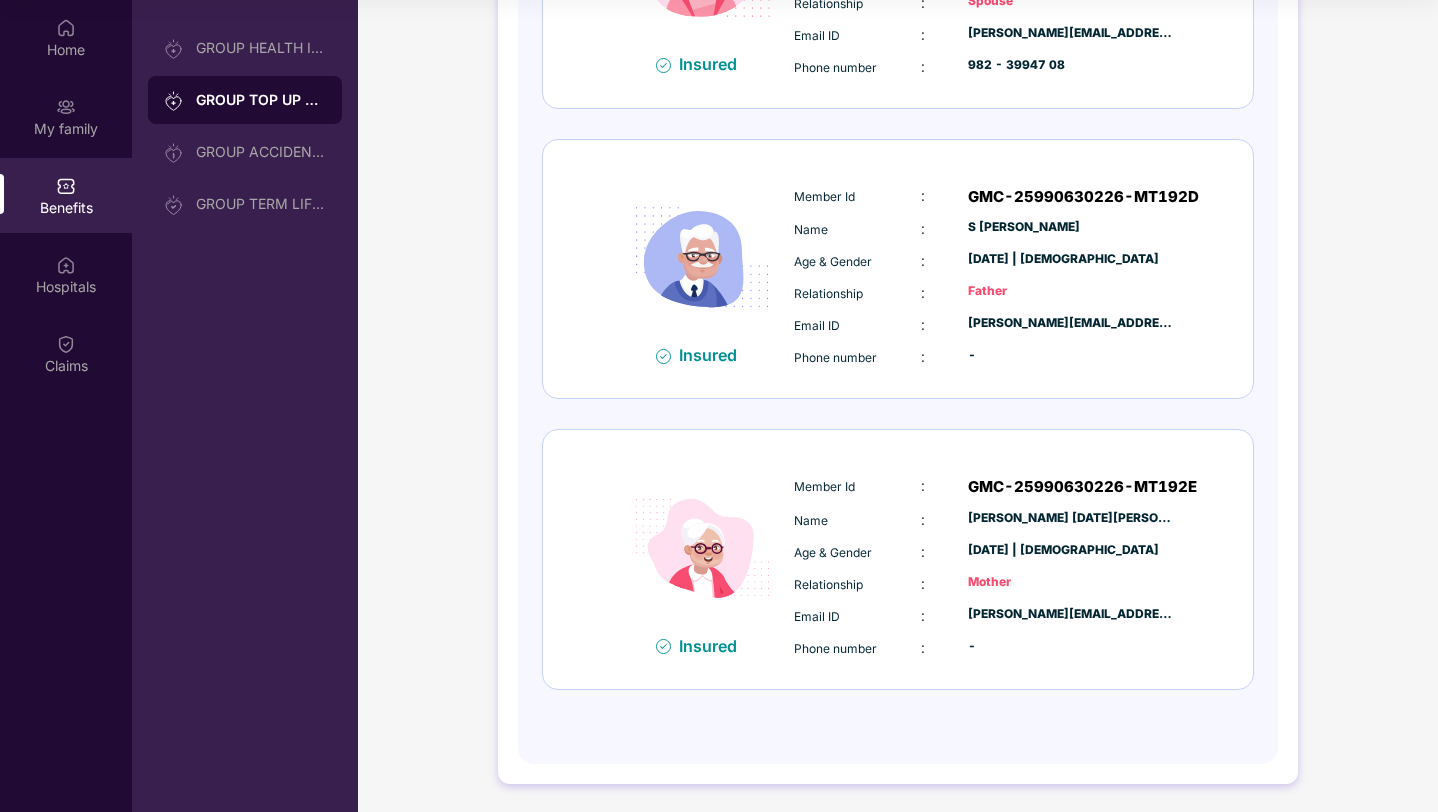 scroll, scrollTop: 0, scrollLeft: 0, axis: both 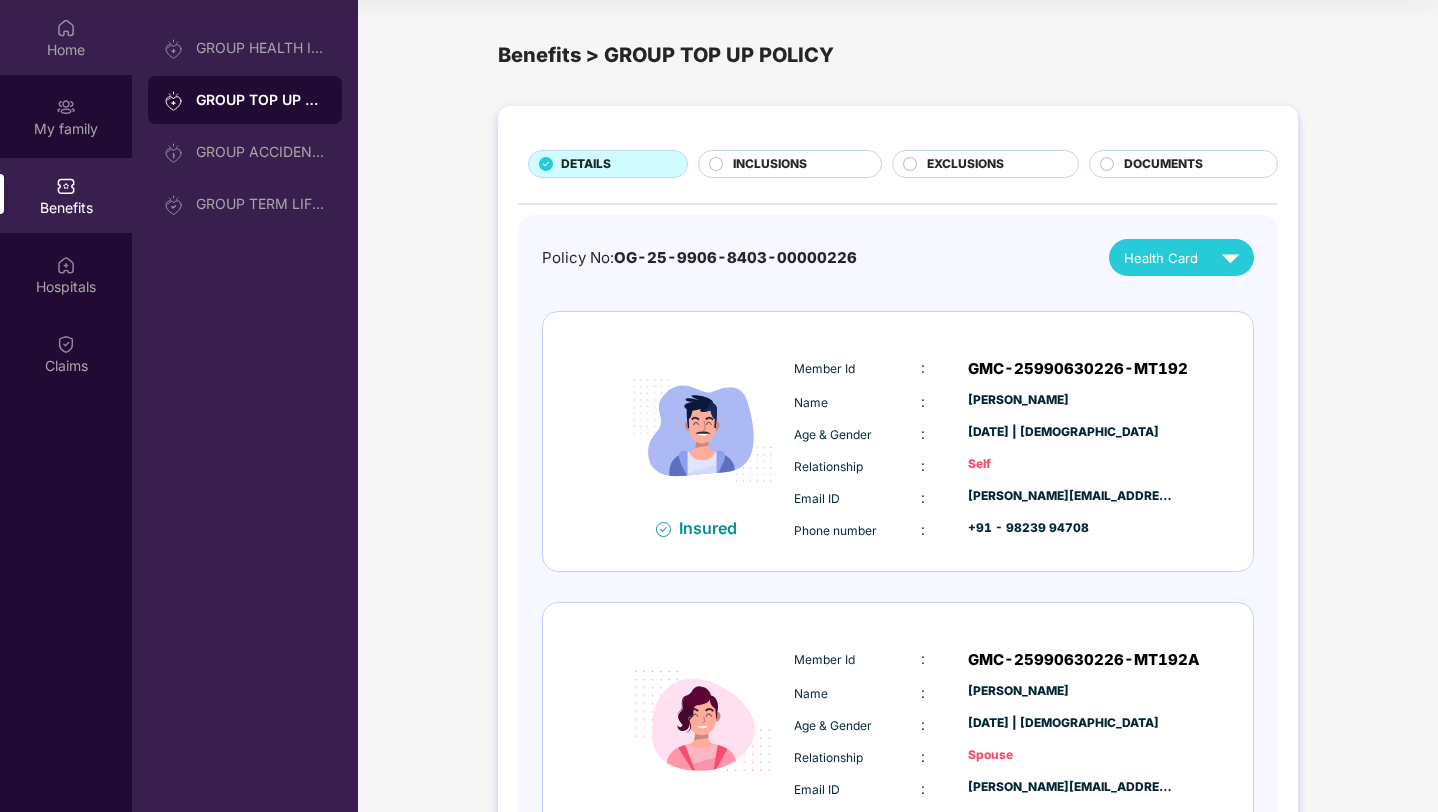 click at bounding box center (66, 28) 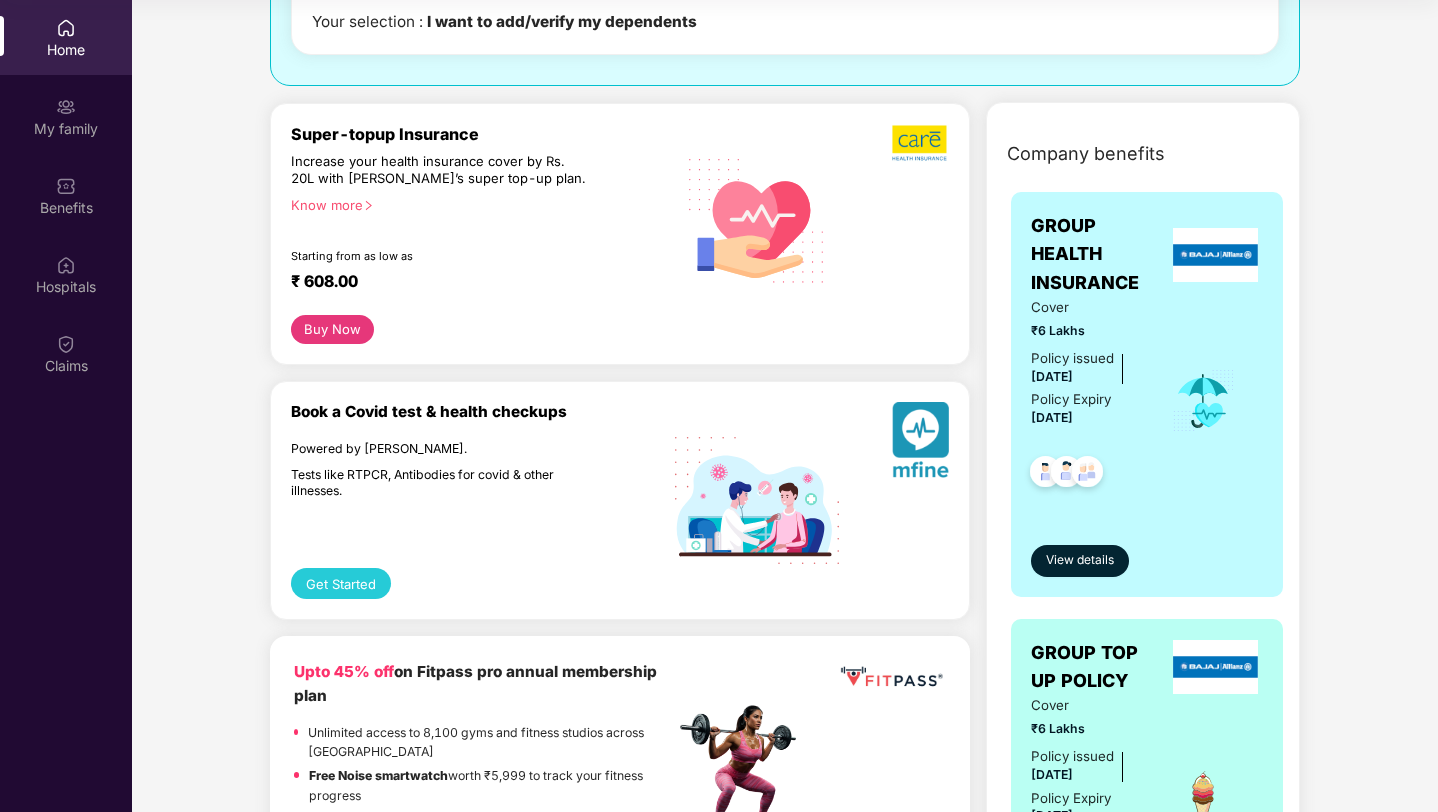 scroll, scrollTop: 0, scrollLeft: 0, axis: both 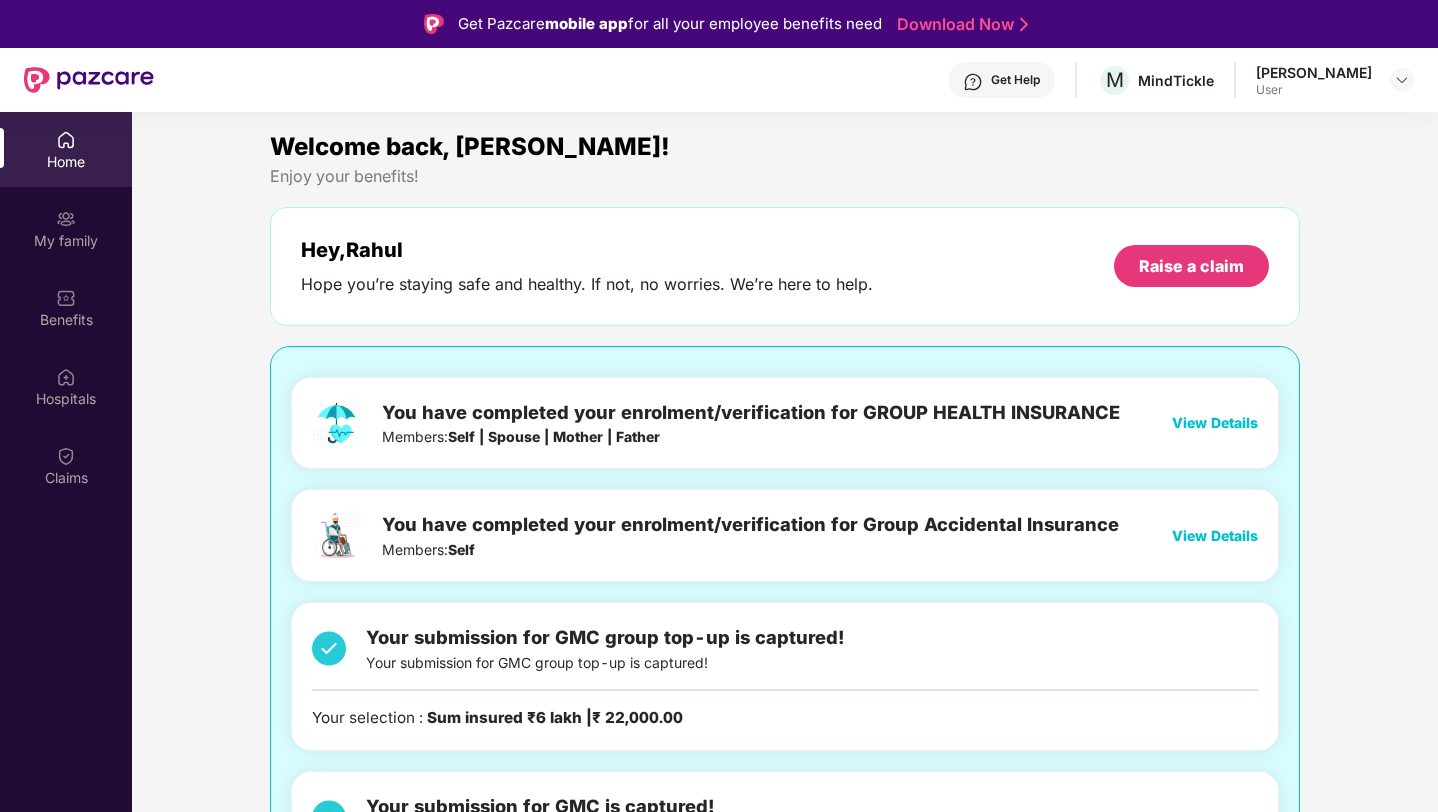 click on "View Details" at bounding box center [1215, 422] 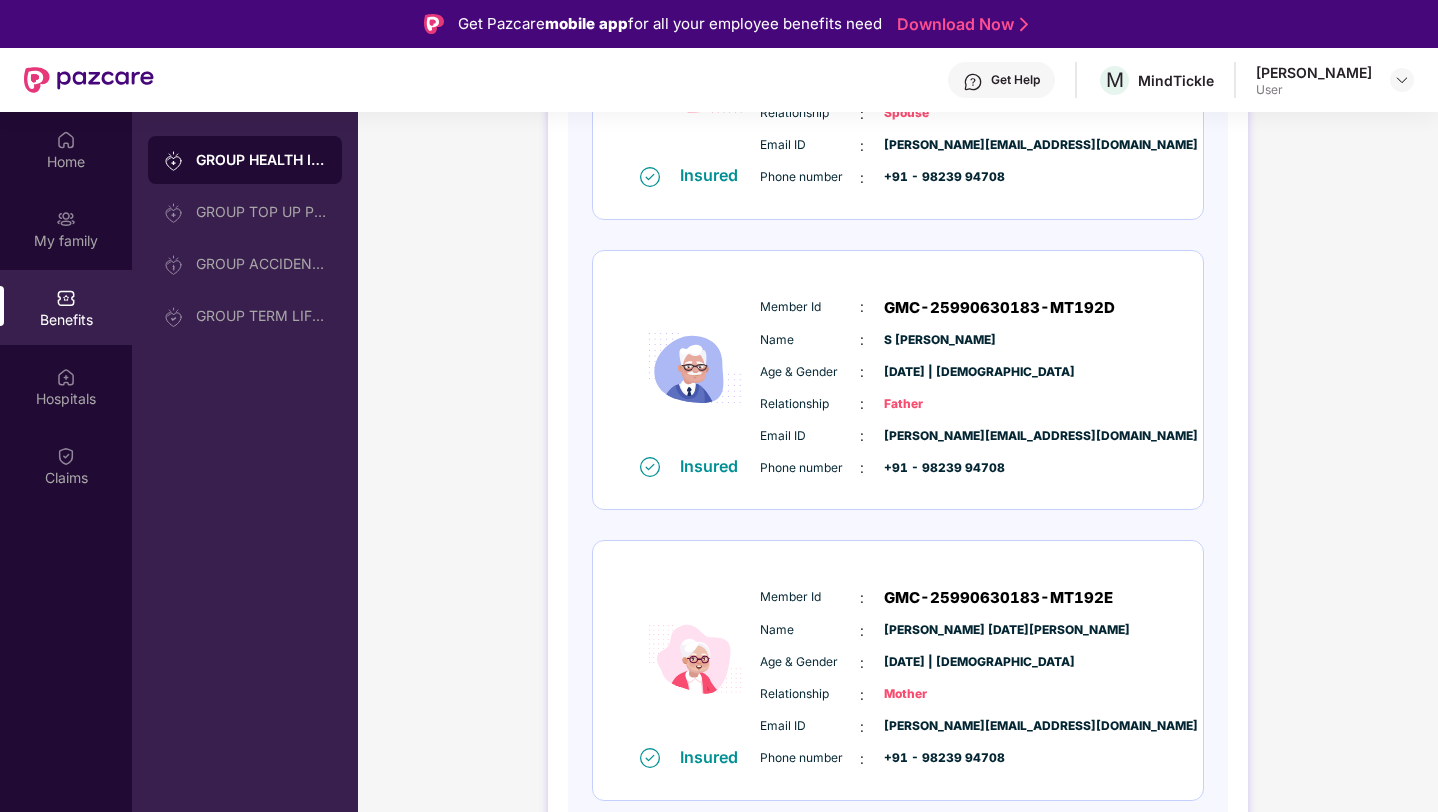 scroll, scrollTop: 0, scrollLeft: 0, axis: both 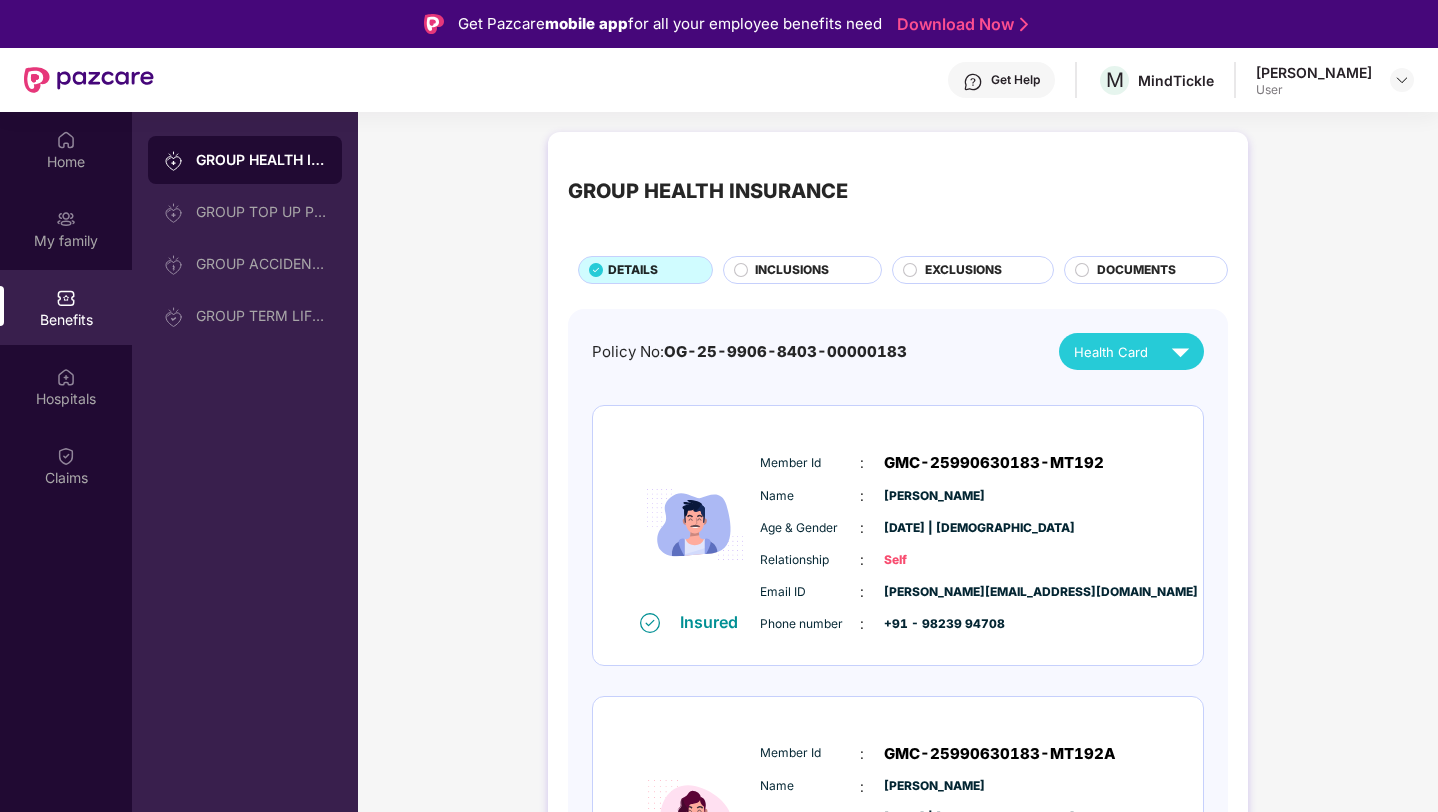 click on "INCLUSIONS" at bounding box center [792, 270] 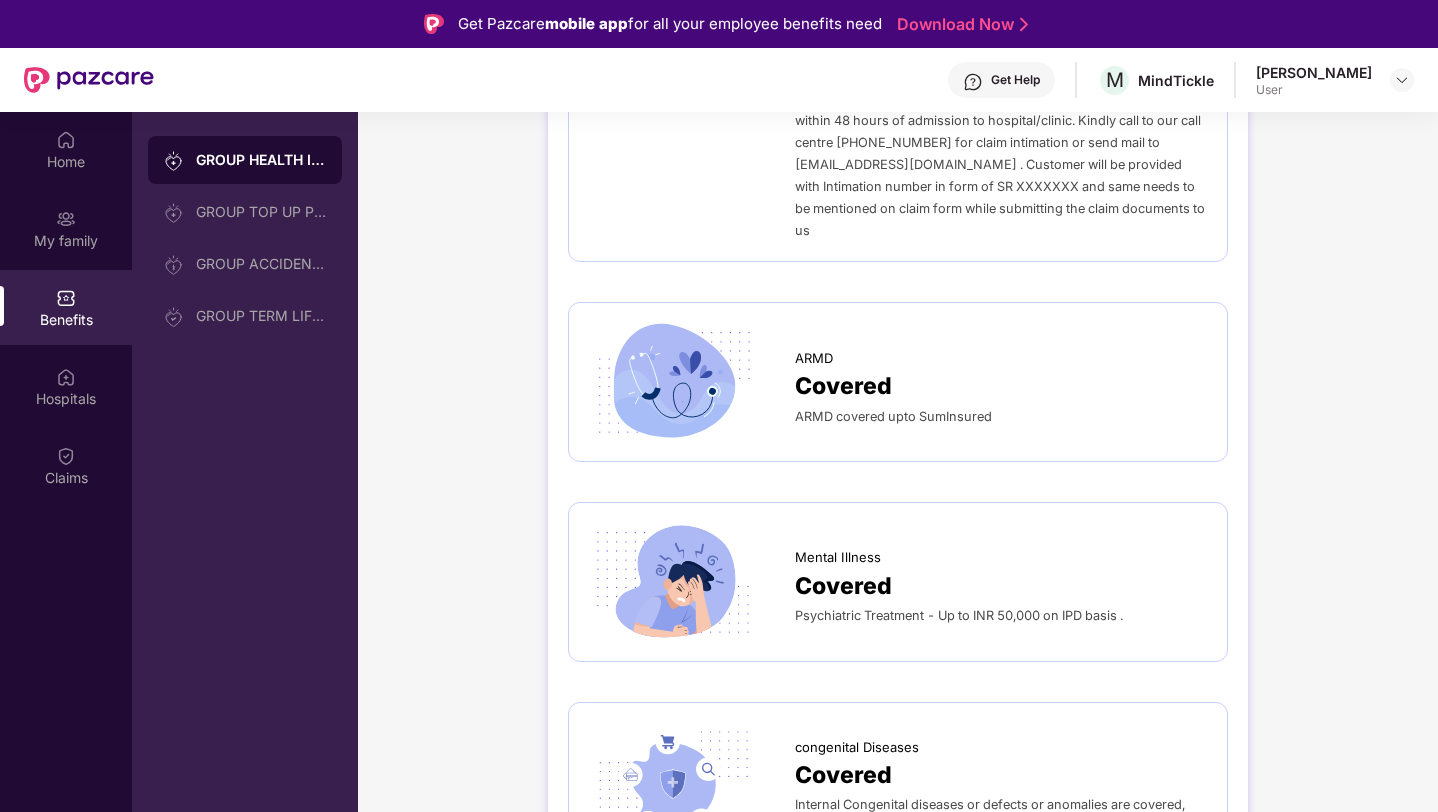 scroll, scrollTop: 4021, scrollLeft: 0, axis: vertical 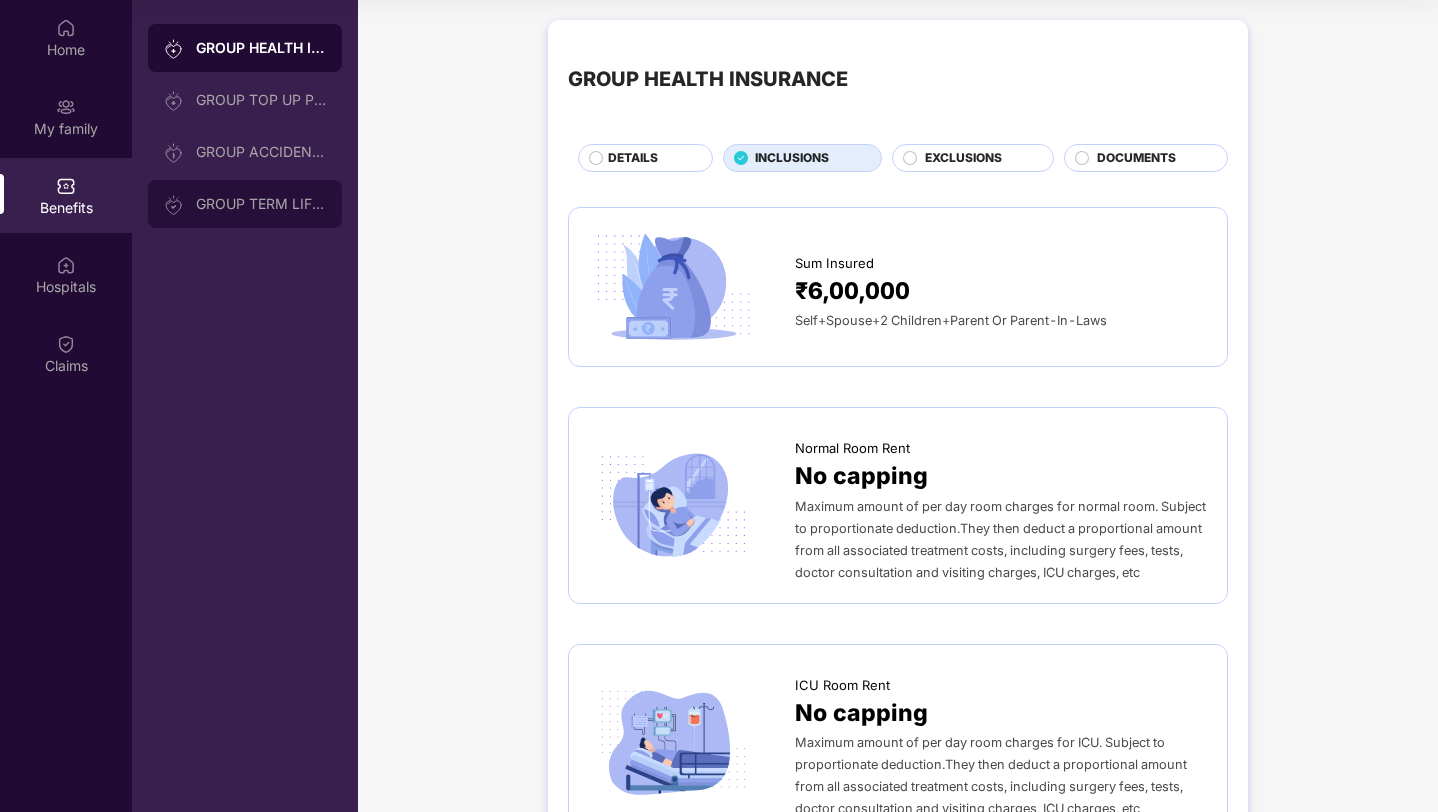 click on "GROUP TERM LIFE INSURANCE" at bounding box center [261, 204] 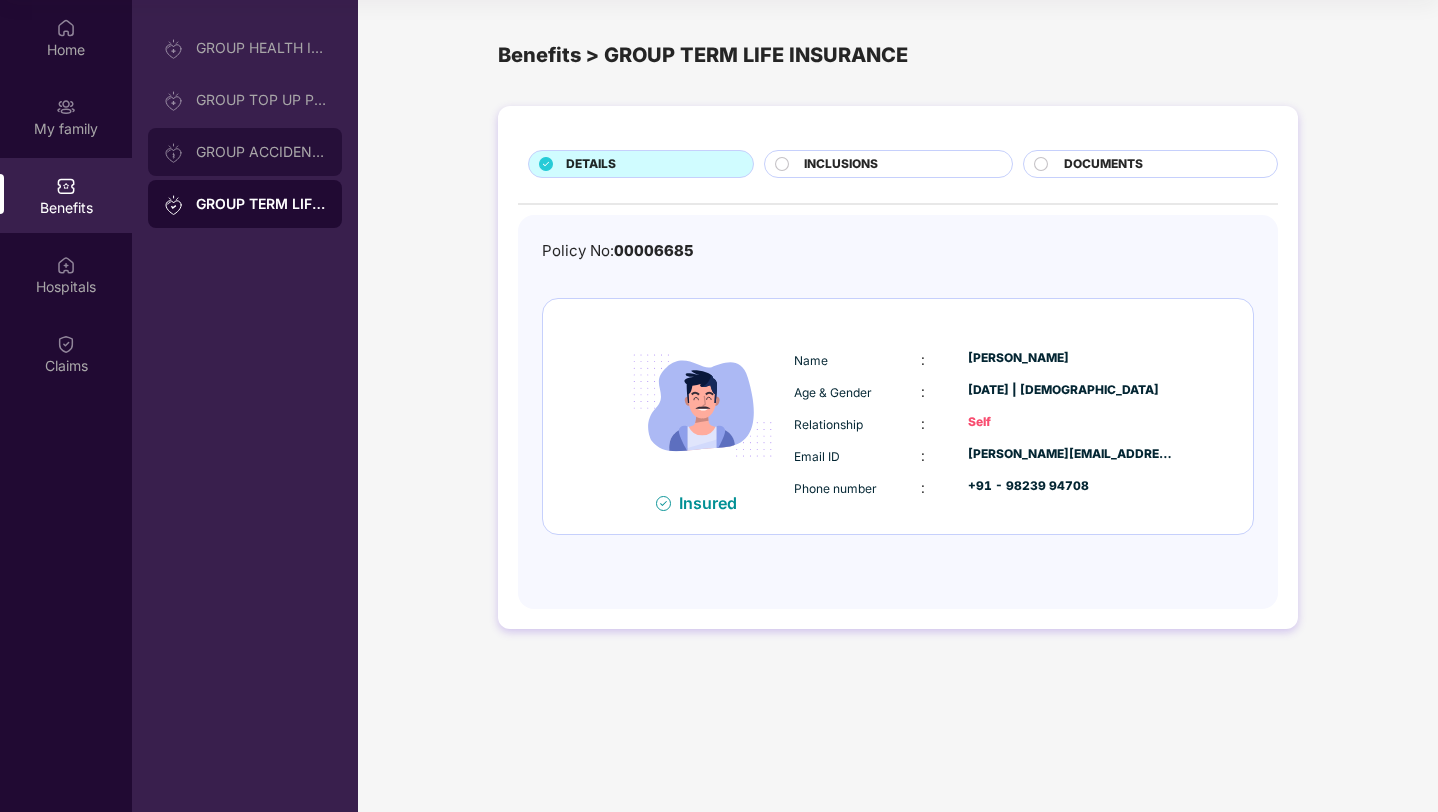 click on "GROUP ACCIDENTAL INSURANCE" at bounding box center [261, 152] 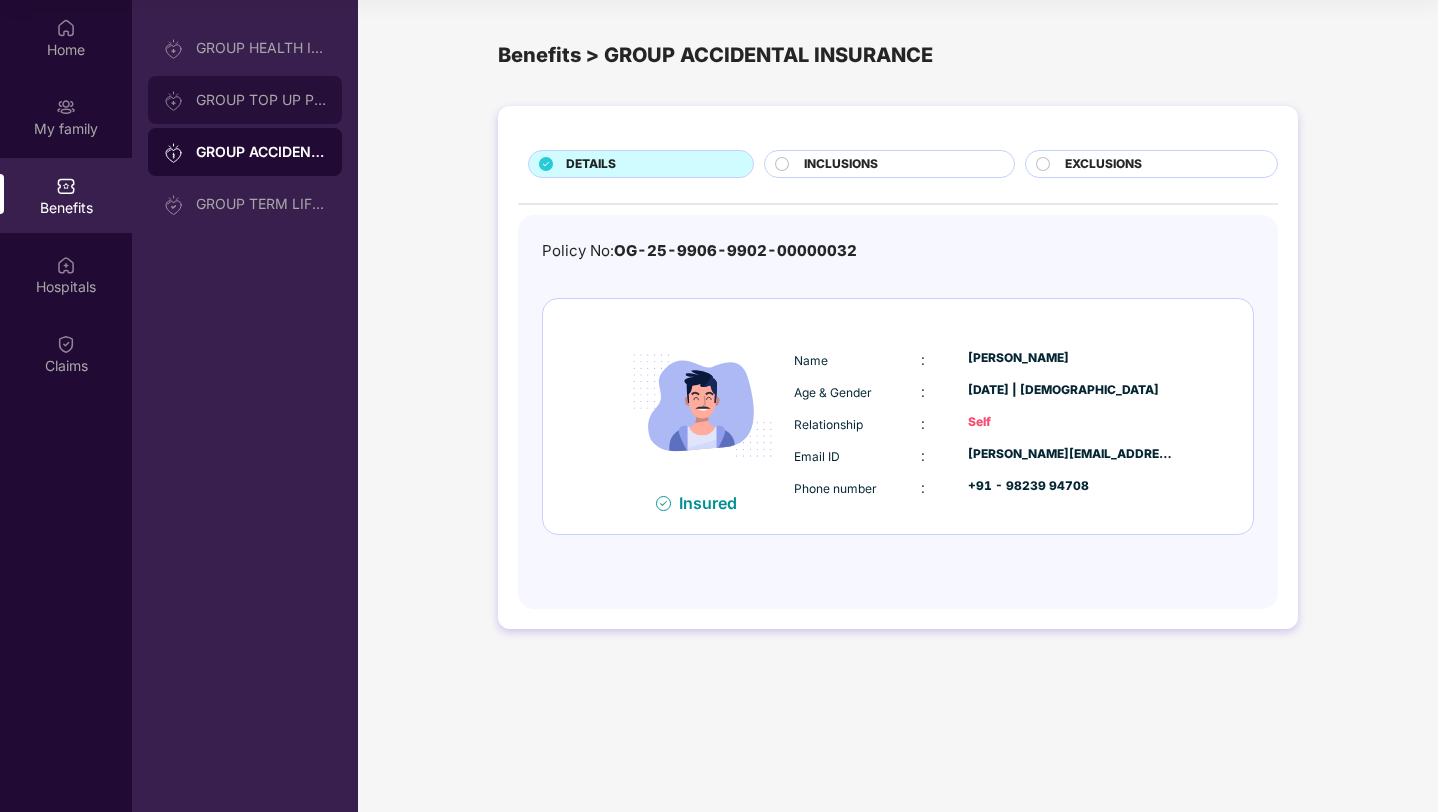 click on "GROUP TOP UP POLICY" at bounding box center (261, 100) 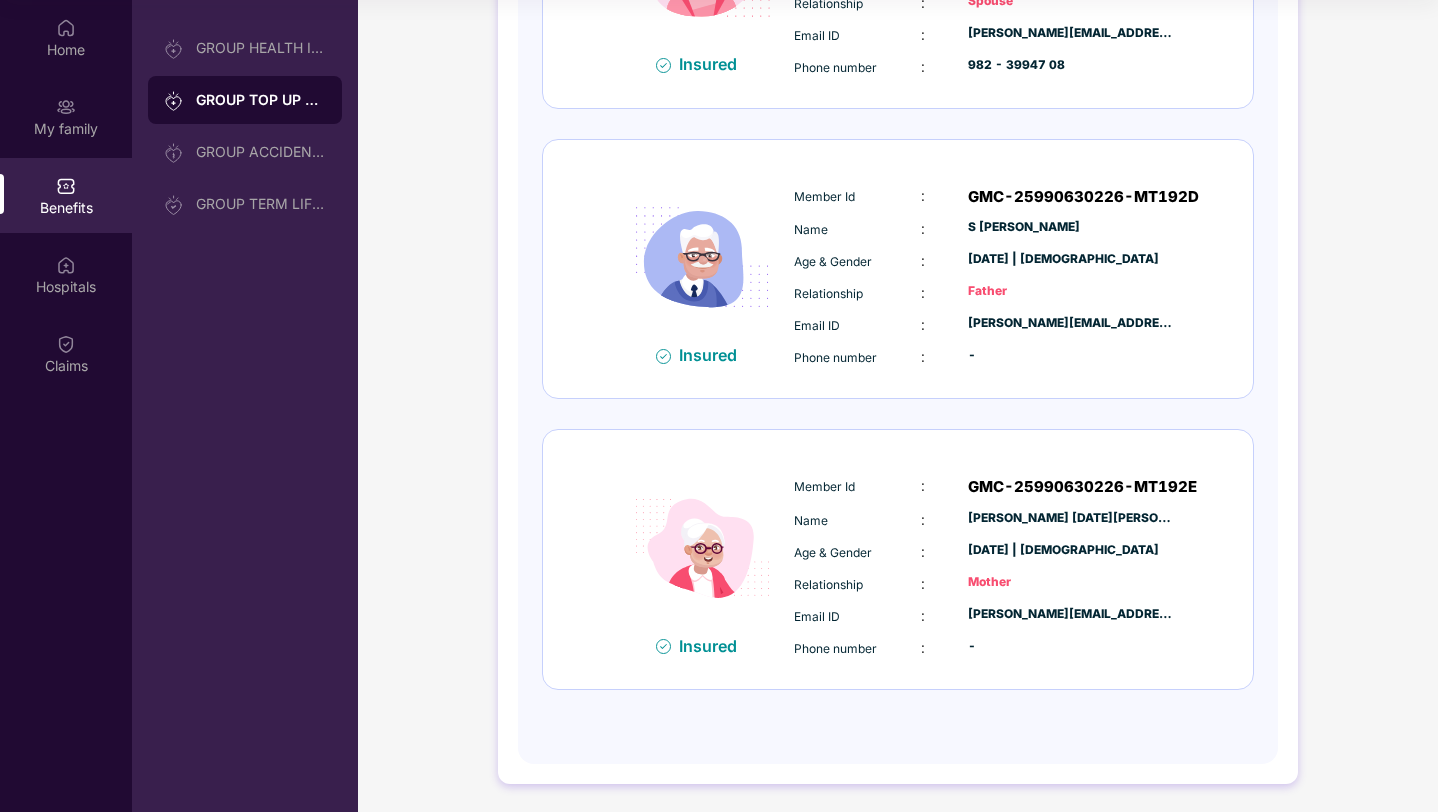 scroll, scrollTop: 0, scrollLeft: 0, axis: both 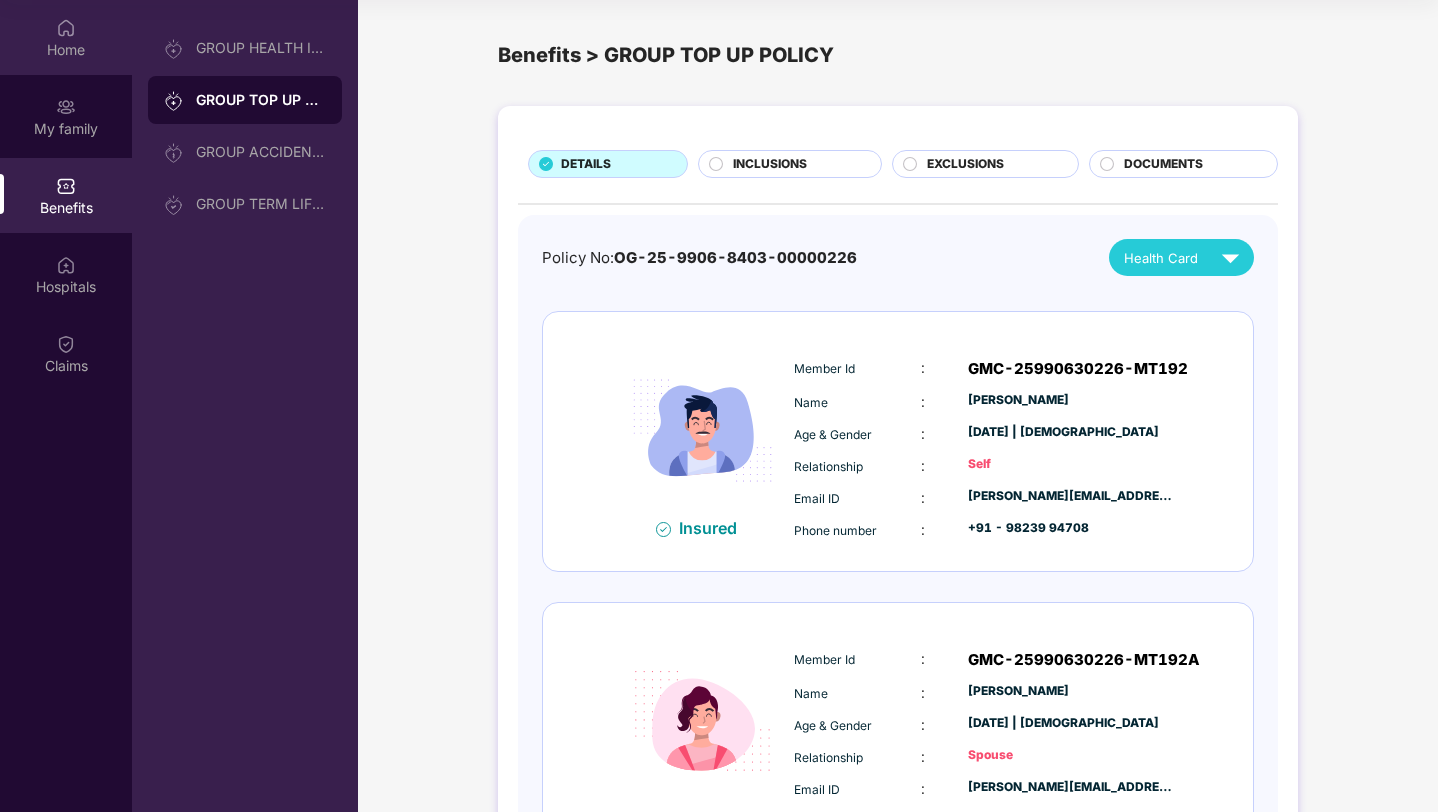 click on "Home" at bounding box center [66, 37] 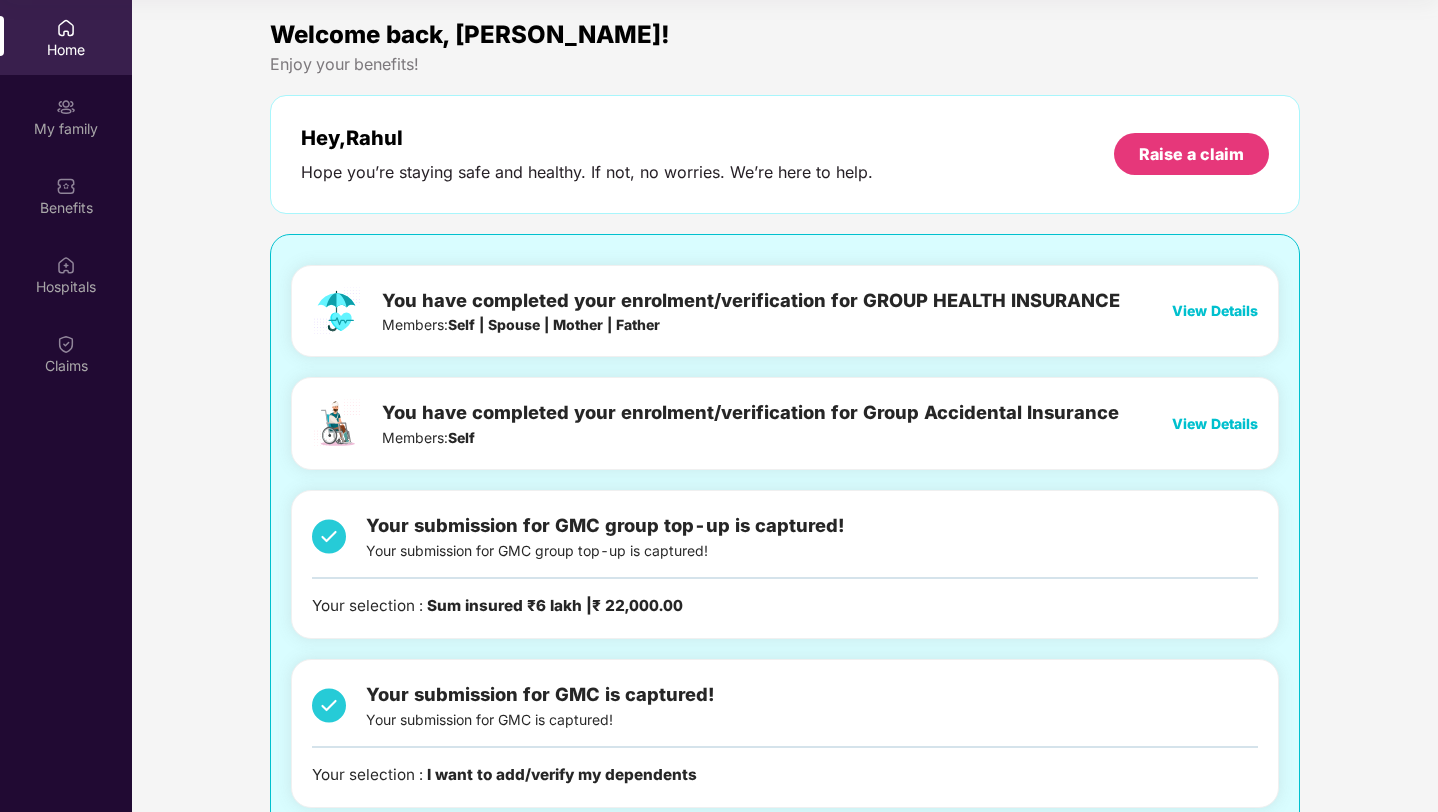 click on "You have completed your enrolment/verification for Group Accidental Insurance Members:  Self" at bounding box center (750, 423) 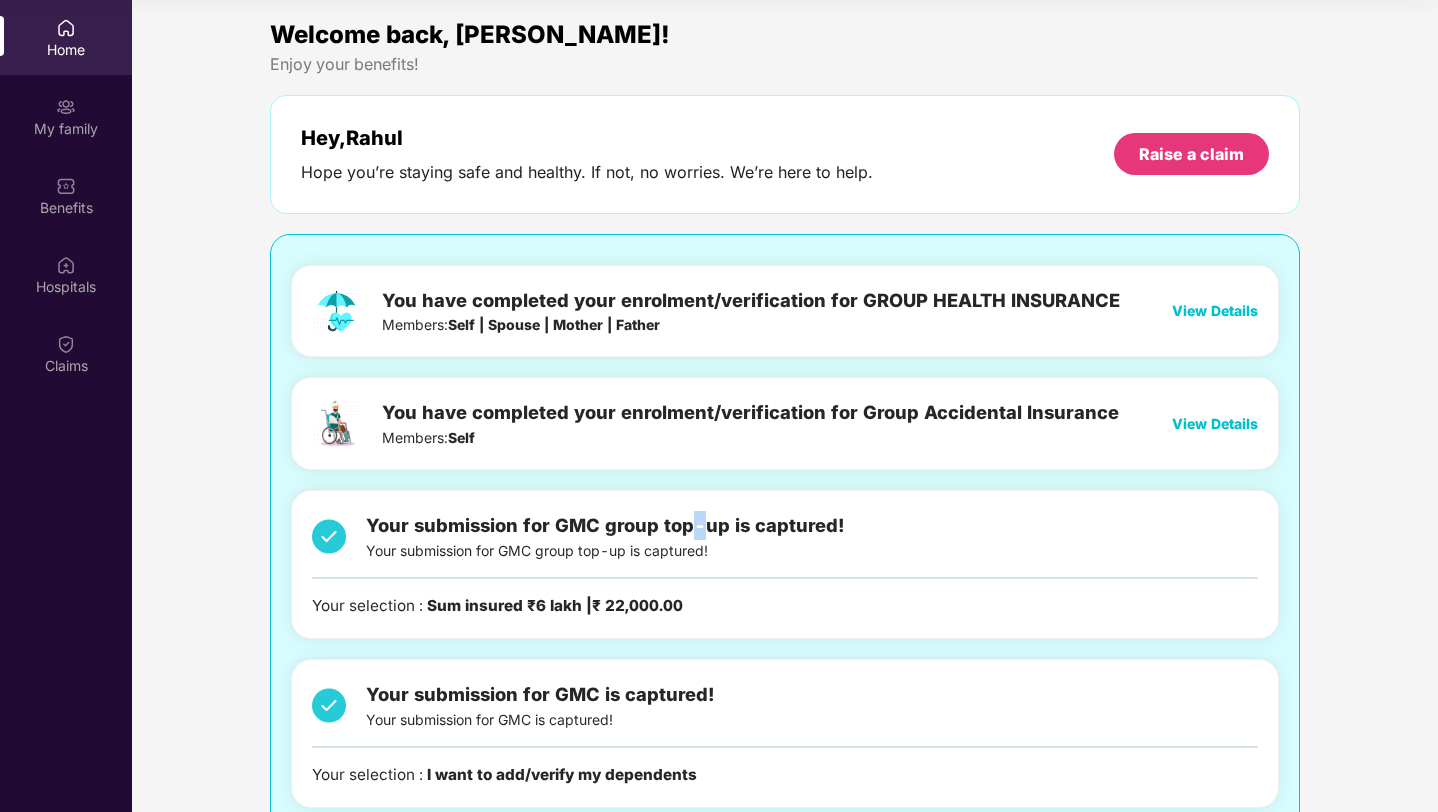 click on "Your submission for GMC group top-up is captured!" at bounding box center [605, 525] 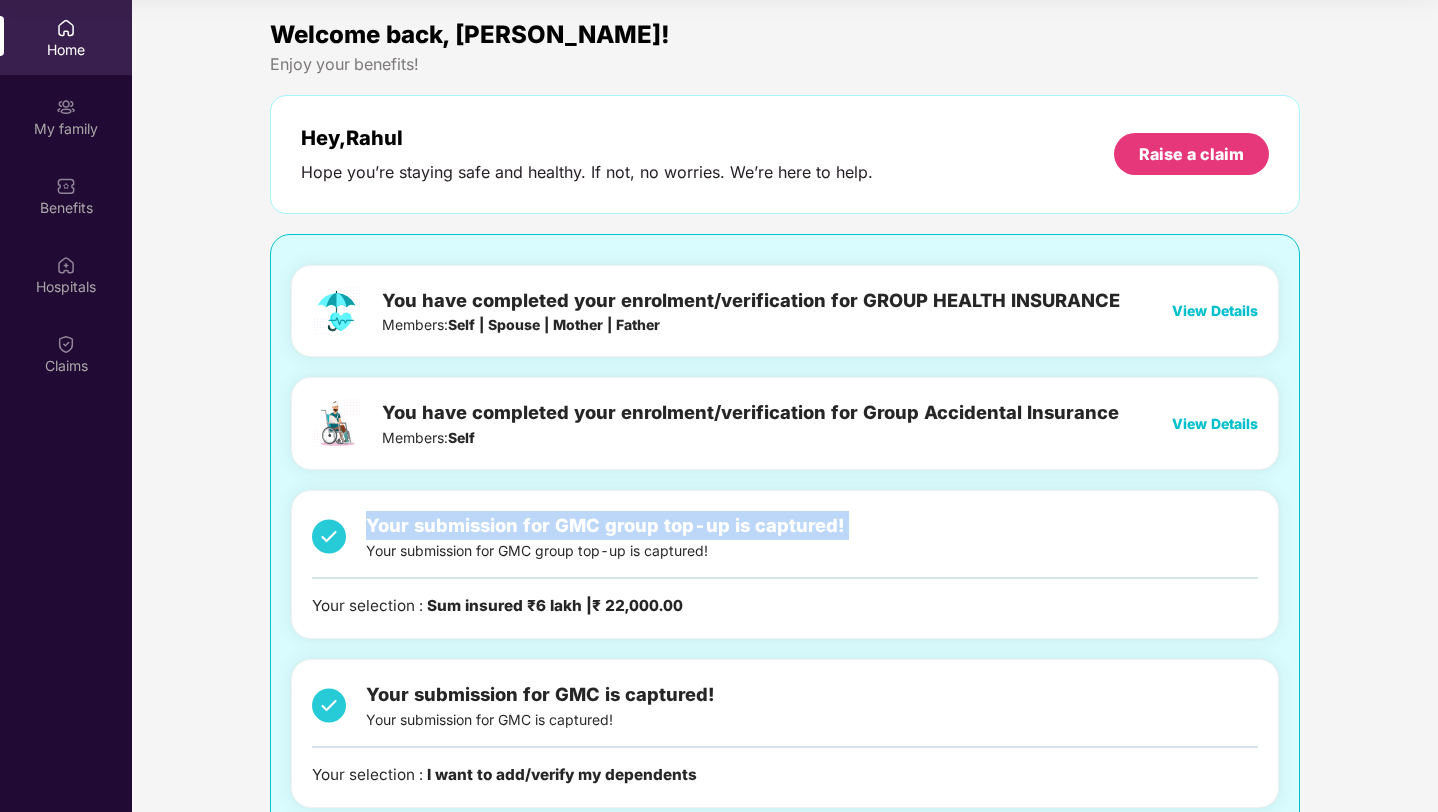 click on "Your submission for GMC group top-up is captured! Your submission for GMC group top-up is captured!" at bounding box center (605, 536) 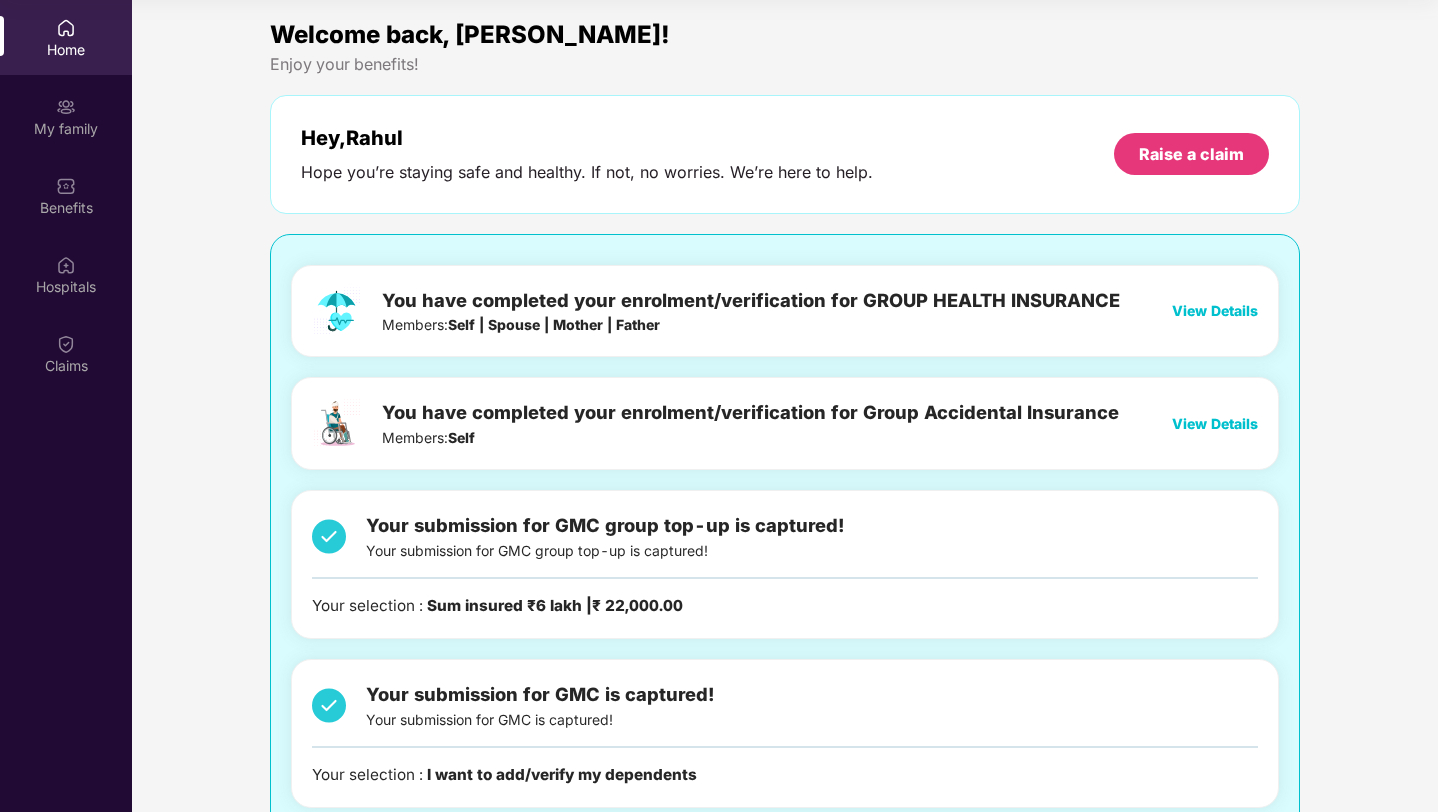 click on "Your submission for GMC group top-up is captured! Your submission for GMC group top-up is captured!" at bounding box center [605, 536] 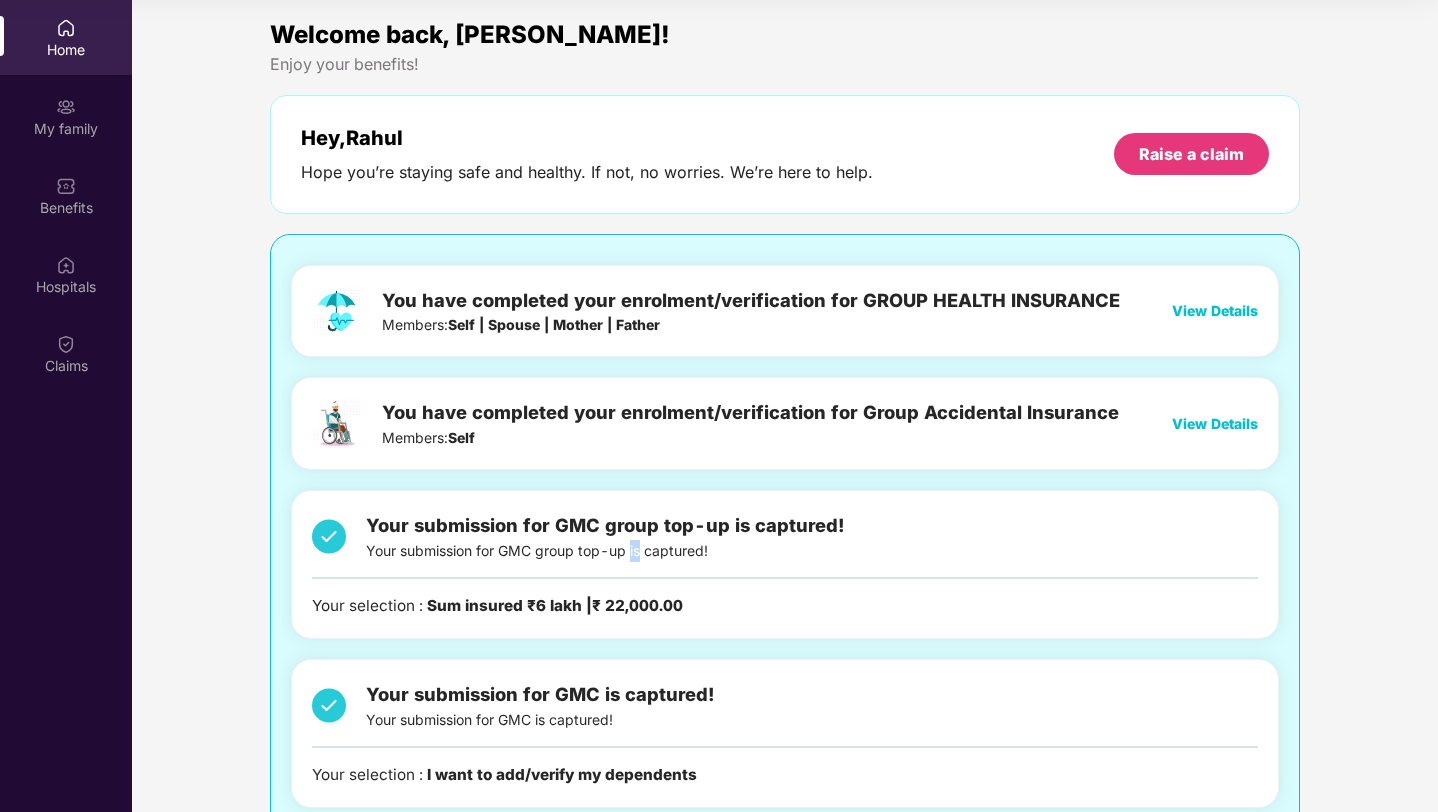 click on "Your submission for GMC group top-up is captured! Your submission for GMC group top-up is captured!" at bounding box center (605, 536) 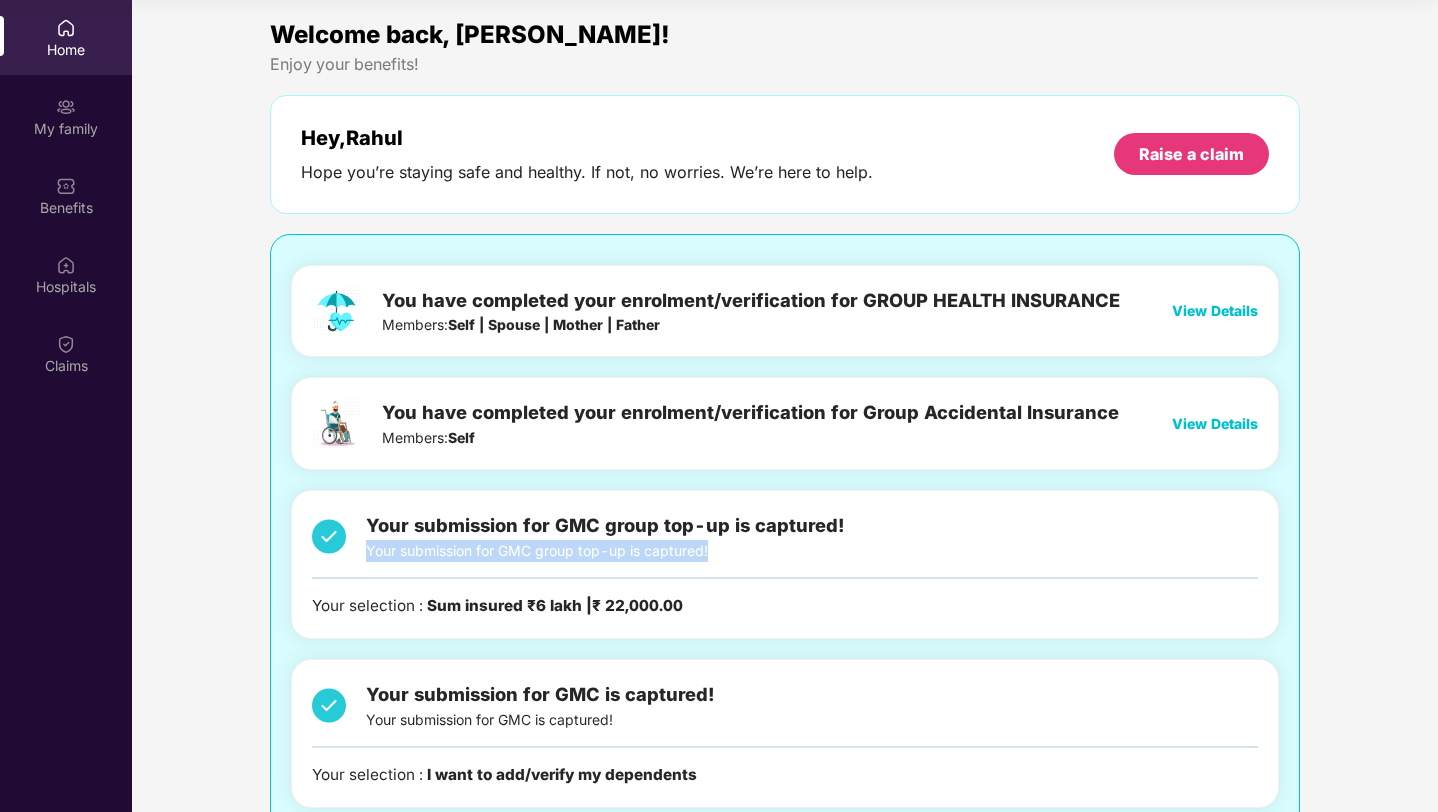 click on "Your submission for GMC group top-up is captured! Your submission for GMC group top-up is captured!" at bounding box center (605, 536) 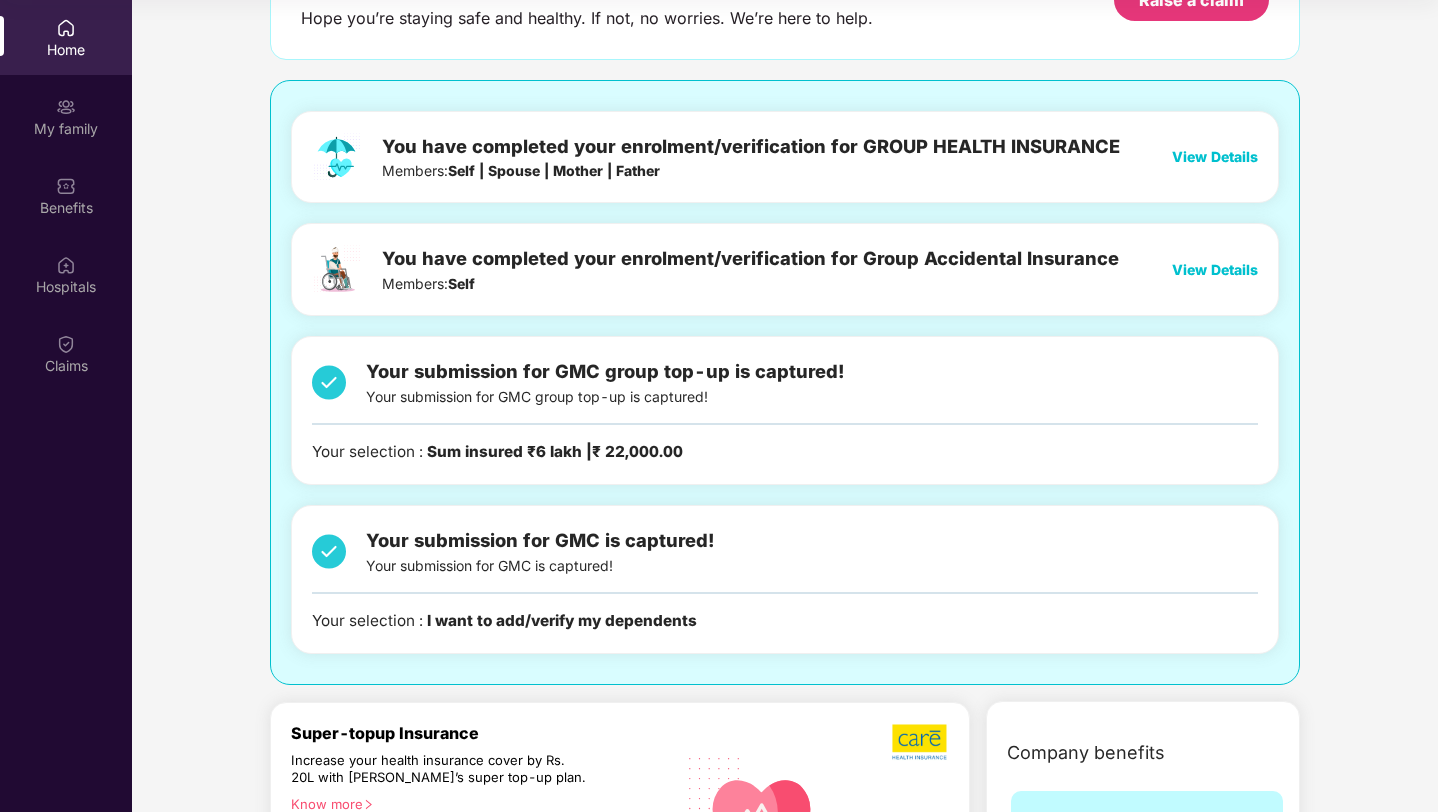 scroll, scrollTop: 246, scrollLeft: 0, axis: vertical 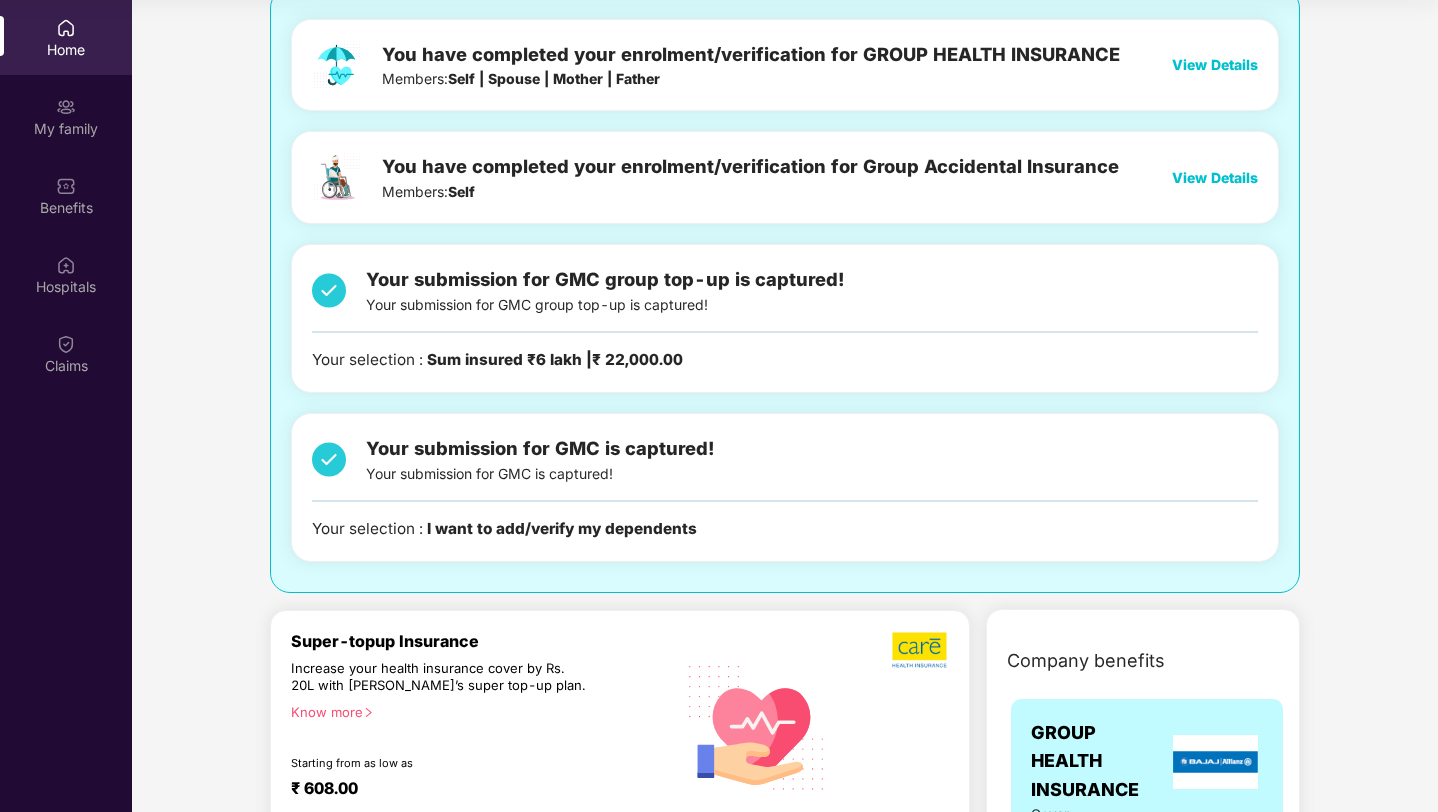 click on "I want to add/verify my dependents" at bounding box center (562, 528) 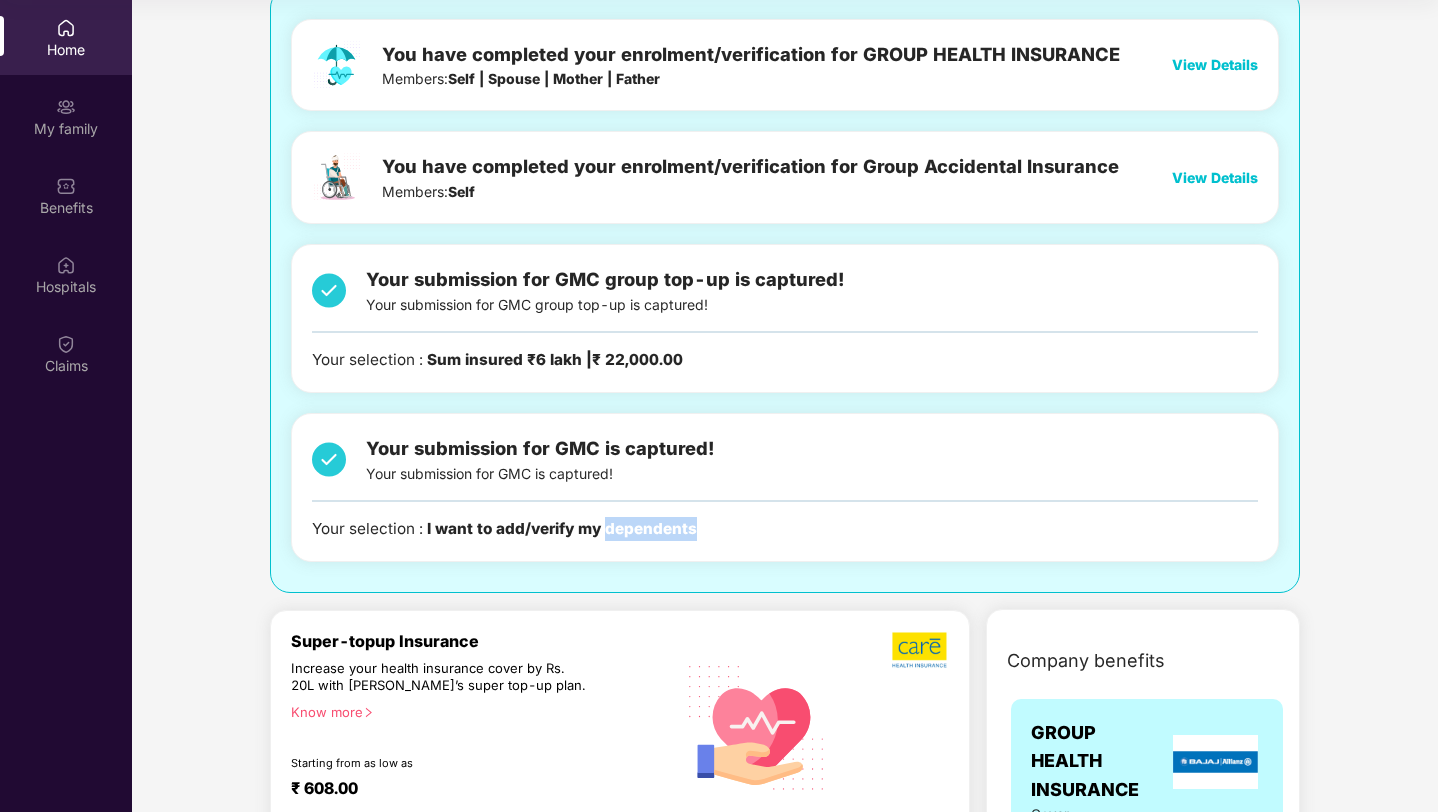 click on "I want to add/verify my dependents" at bounding box center [562, 528] 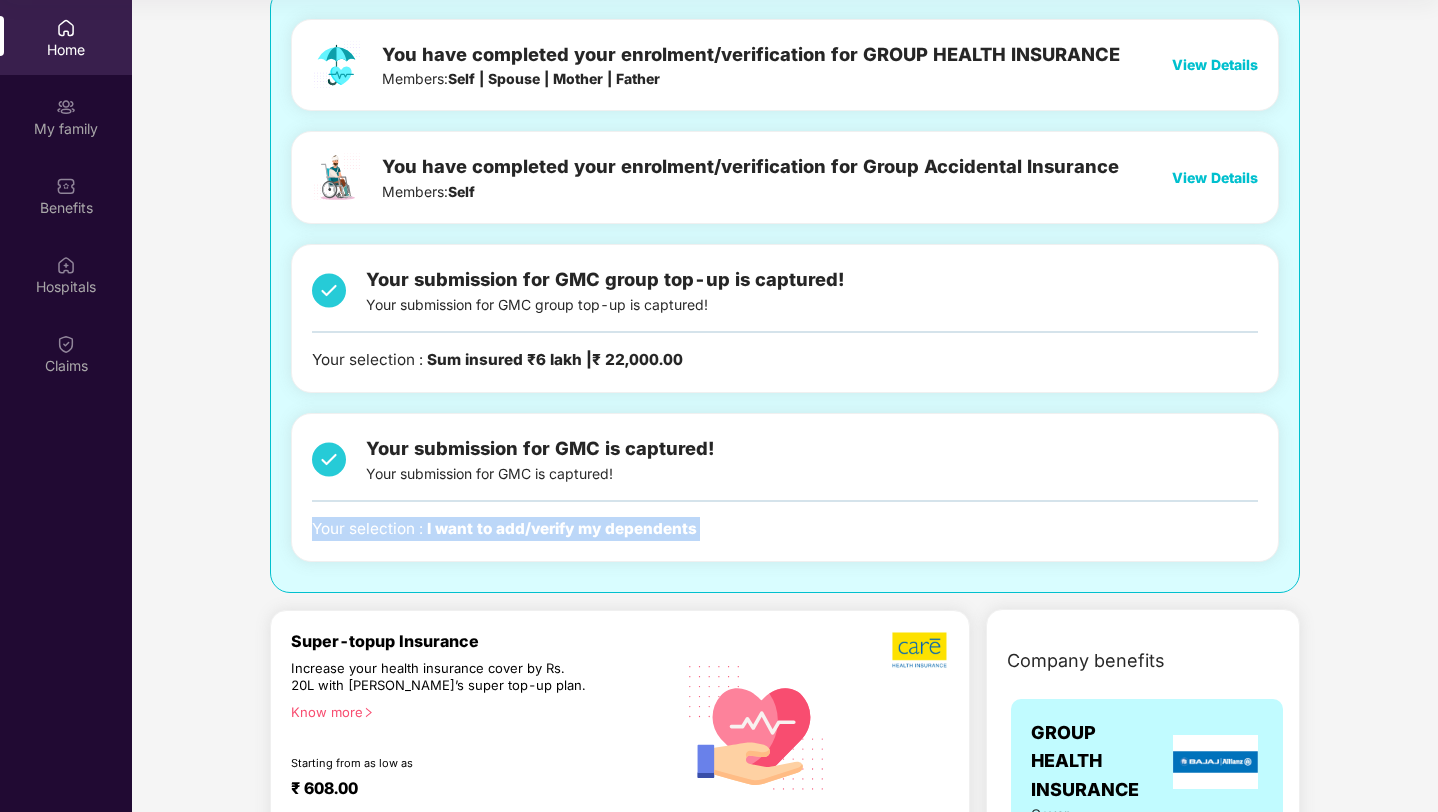 click on "I want to add/verify my dependents" at bounding box center [562, 528] 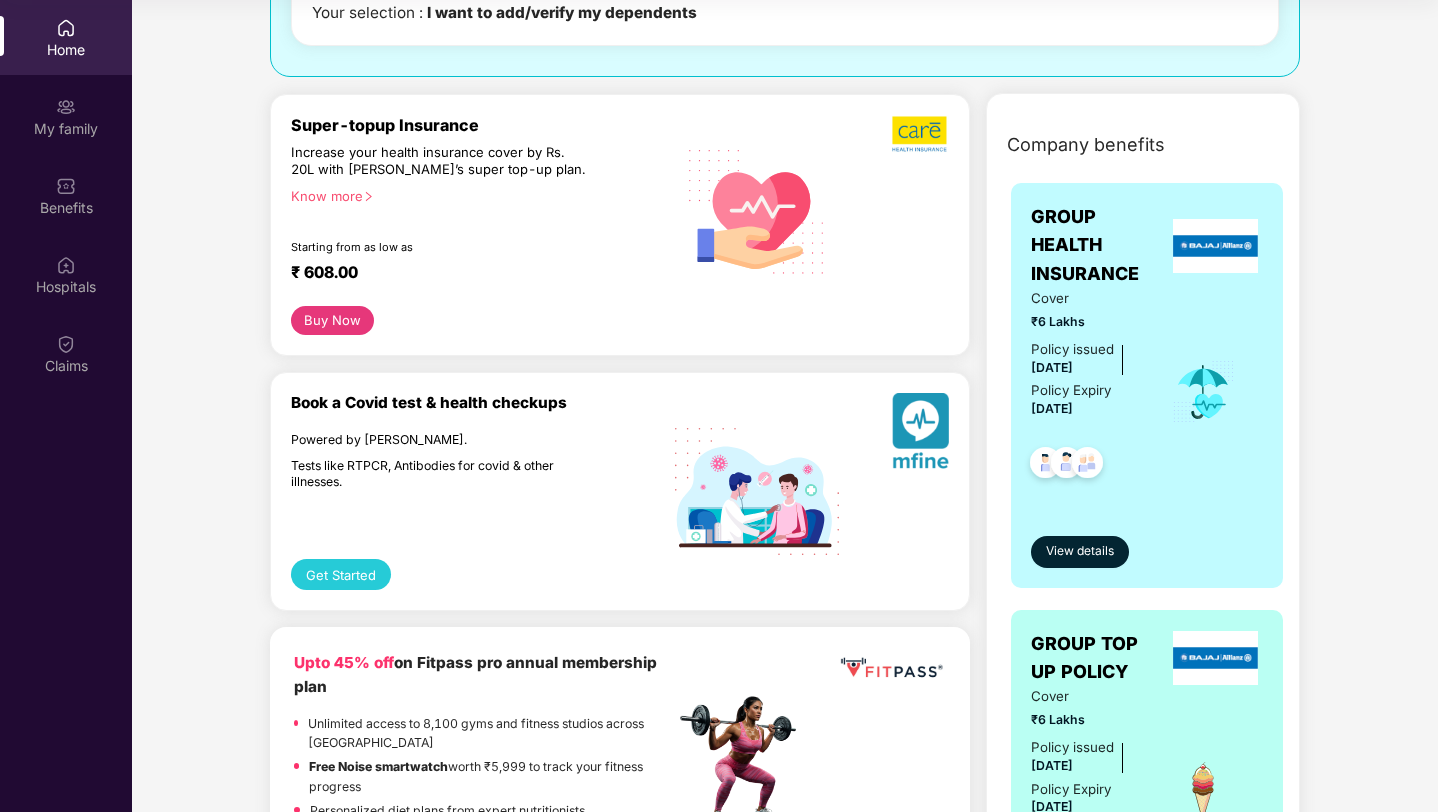scroll, scrollTop: 959, scrollLeft: 0, axis: vertical 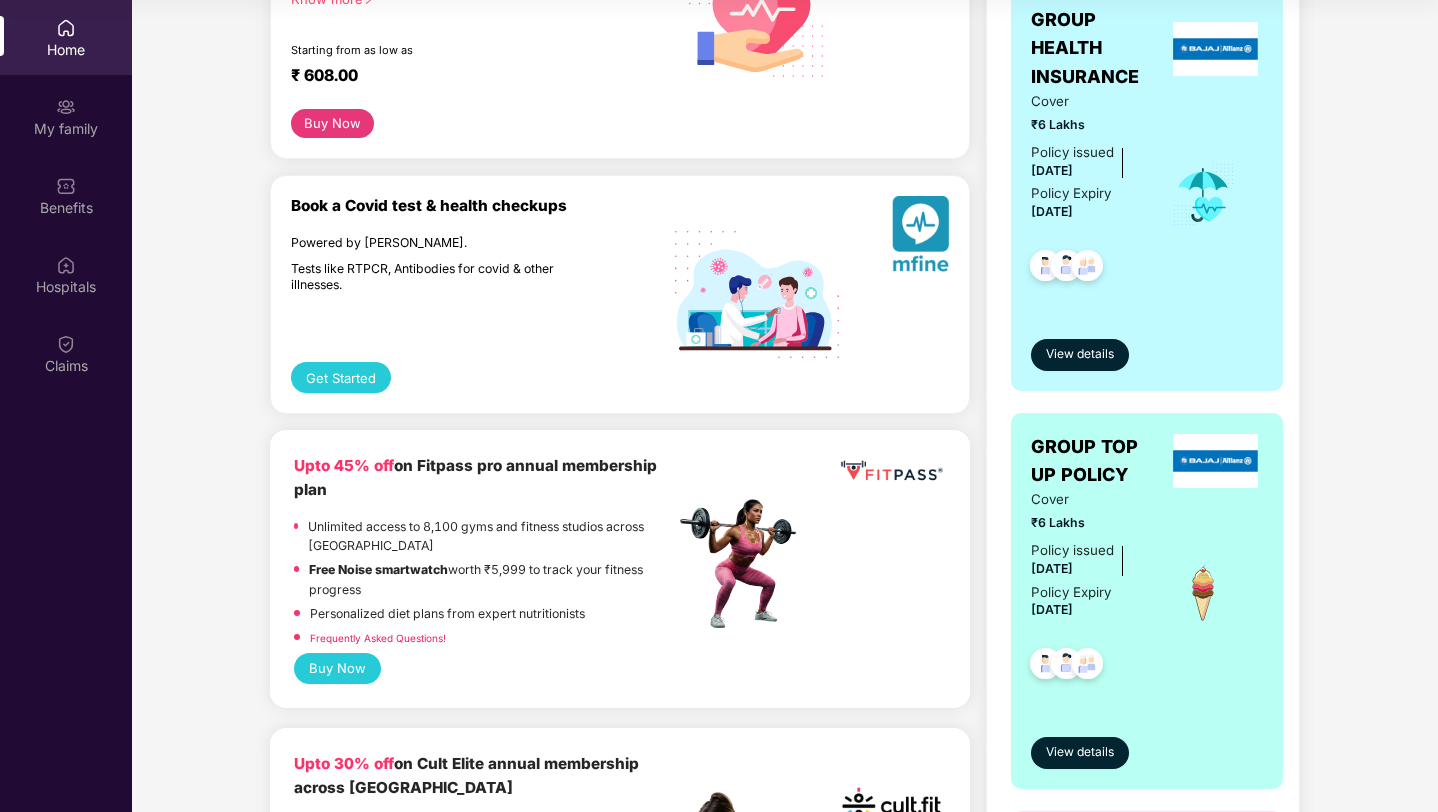 click on "Welcome back, [PERSON_NAME]! Enjoy your benefits! Hey,  [PERSON_NAME] you’re staying safe and healthy. If not, no worries. We’re here to help. Raise a claim   You have completed your enrolment/verification for GROUP HEALTH INSURANCE Members:  Self | Spouse | Mother | Father View Details   You have completed your enrolment/verification for Group Accidental Insurance Members:  Self View Details   Your submission for GMC group top-up is captured! Your submission for GMC group top-up is captured! Your selection :   Sum insured ₹6 lakh    |  ₹ 22,000.00    Your submission for GMC is captured! Your submission for GMC is captured! Your selection :   I want to add/verify my dependents   Super-topup Insurance Increase your health insurance cover by Rs. 20L with [PERSON_NAME]’s super top-up plan. Know more  Starting from as low as ₹ 608.00 Buy Now Book a [MEDICAL_DATA] test & health checkups Powered by Mfine. Tests like RTPCR, Antibodies for [MEDICAL_DATA] & other illnesses. Get Started Upto 45% off  on Fitpass pro annual membership plan" at bounding box center [785, 3102] 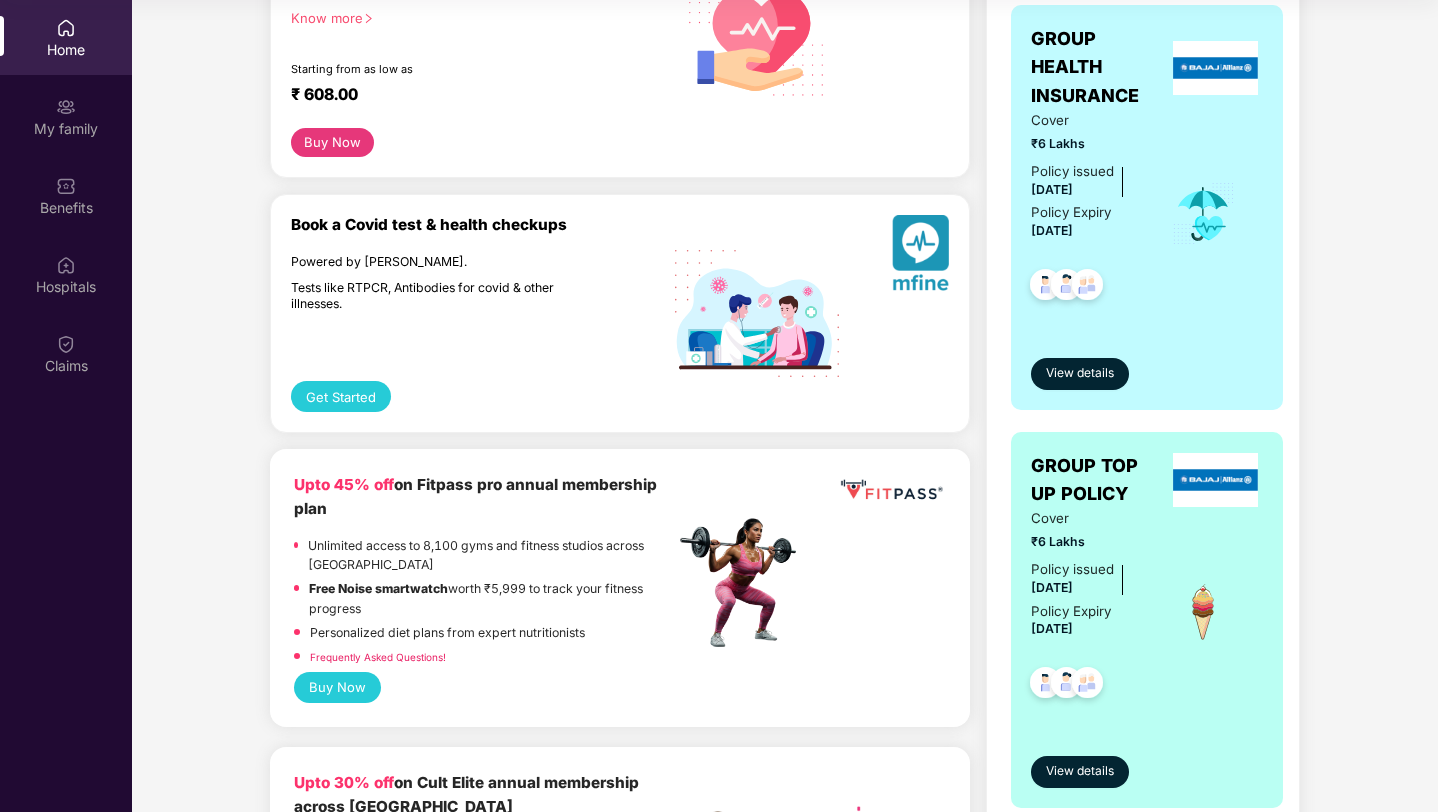 scroll, scrollTop: 860, scrollLeft: 0, axis: vertical 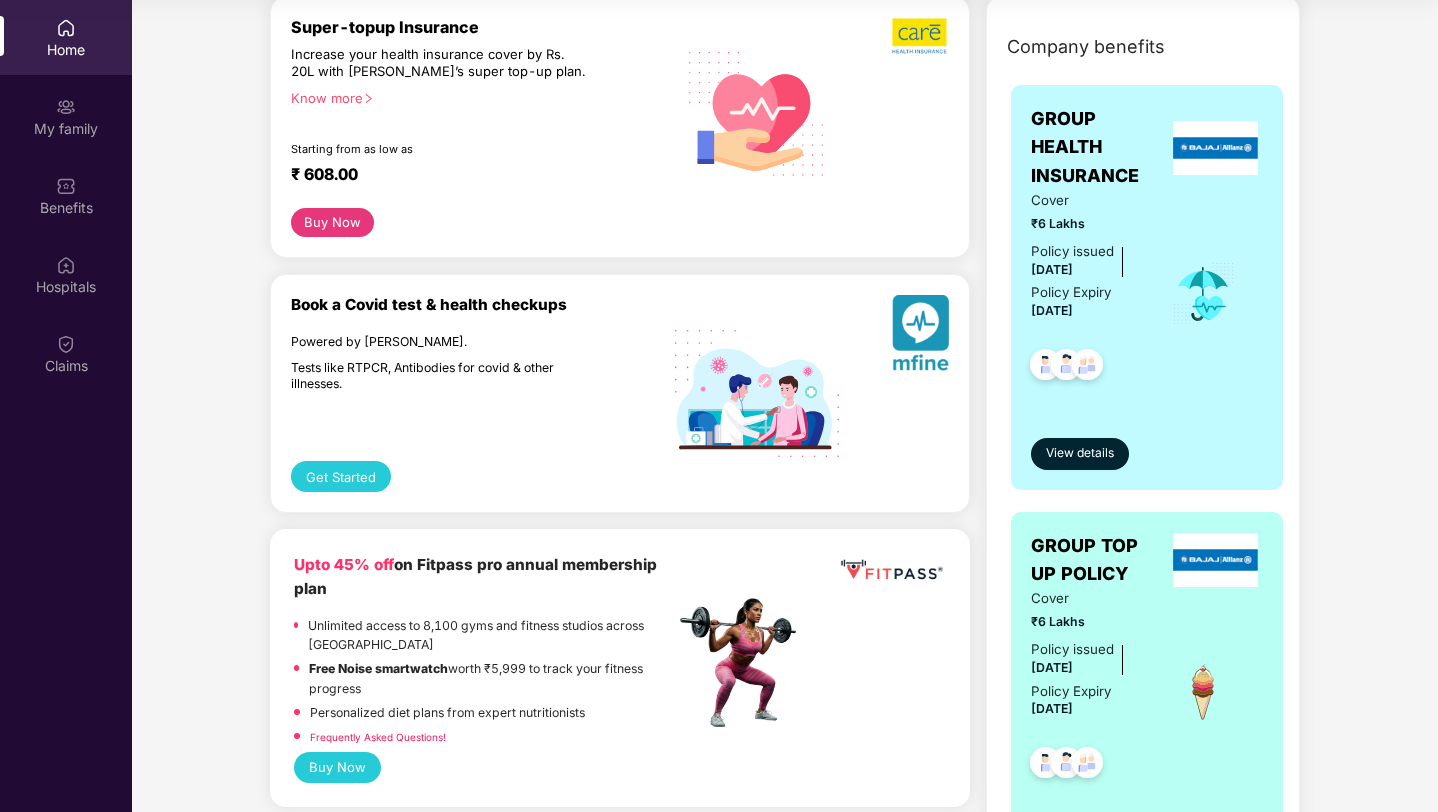 click on "Company benefits GROUP HEALTH INSURANCE Cover ₹6 Lakhs    Policy issued [DATE] Policy Expiry [DATE] View details GROUP TOP UP POLICY Cover ₹6 Lakhs    Policy issued [DATE] Policy Expiry [DATE] View details GROUP ACCIDENTAL INSURANCE Cover ₹10 Lakhs    Policy issued [DATE] Policy Expiry [DATE] View details GROUP TERM LIFE INSURANCE Cover 3x of CTC    Policy issued [DATE] Policy Expiry [DATE] View details" at bounding box center (1143, 889) 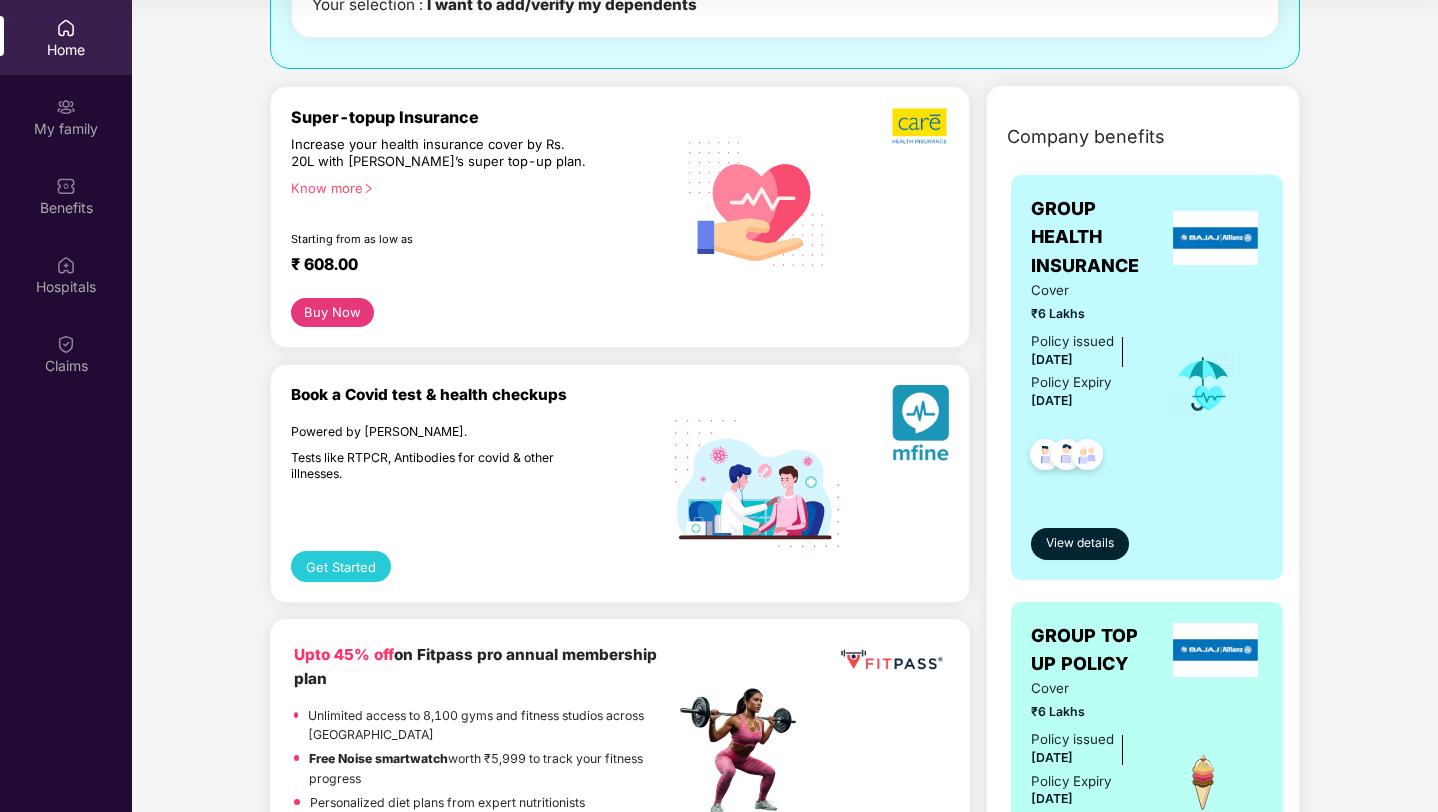 scroll, scrollTop: 753, scrollLeft: 0, axis: vertical 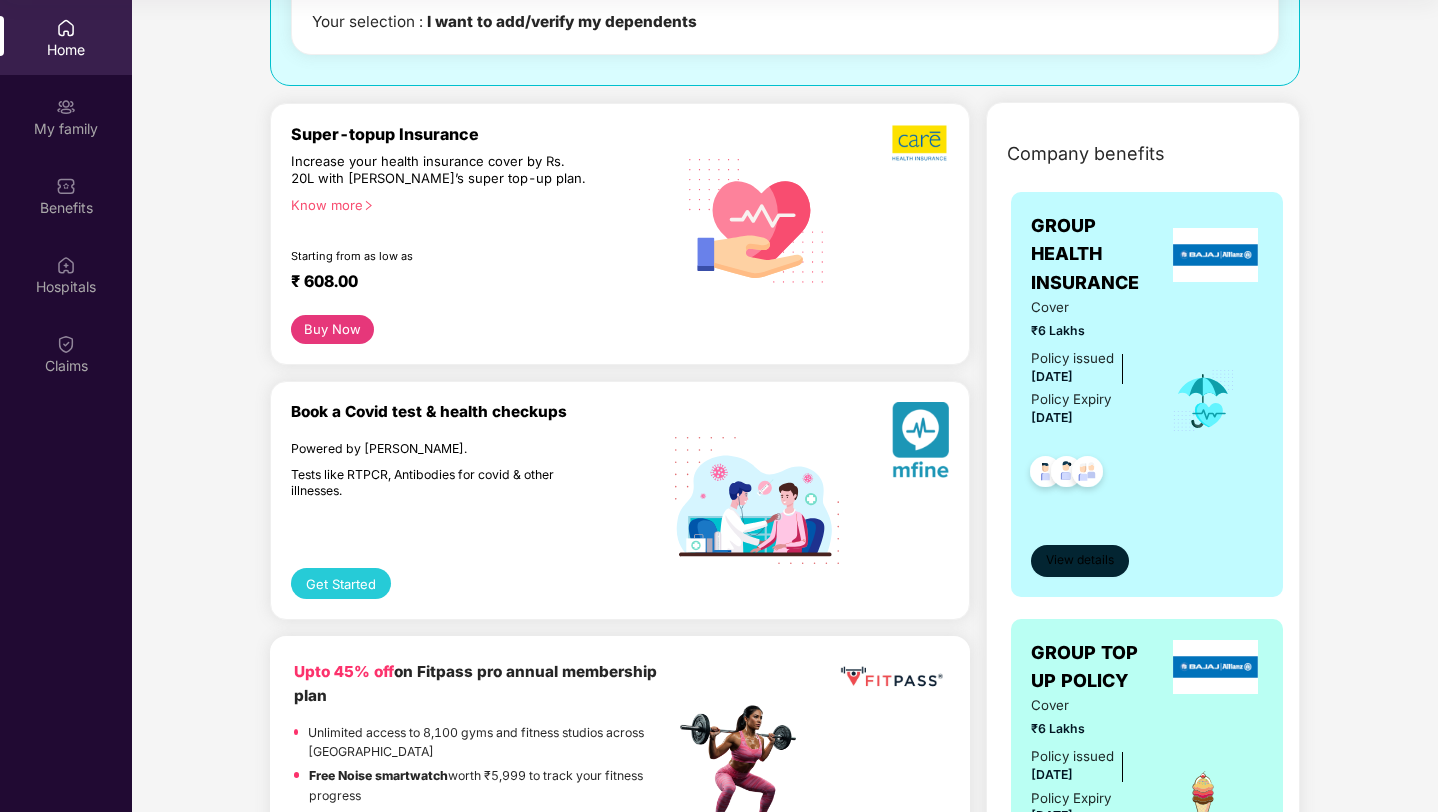 click on "View details" at bounding box center [1080, 561] 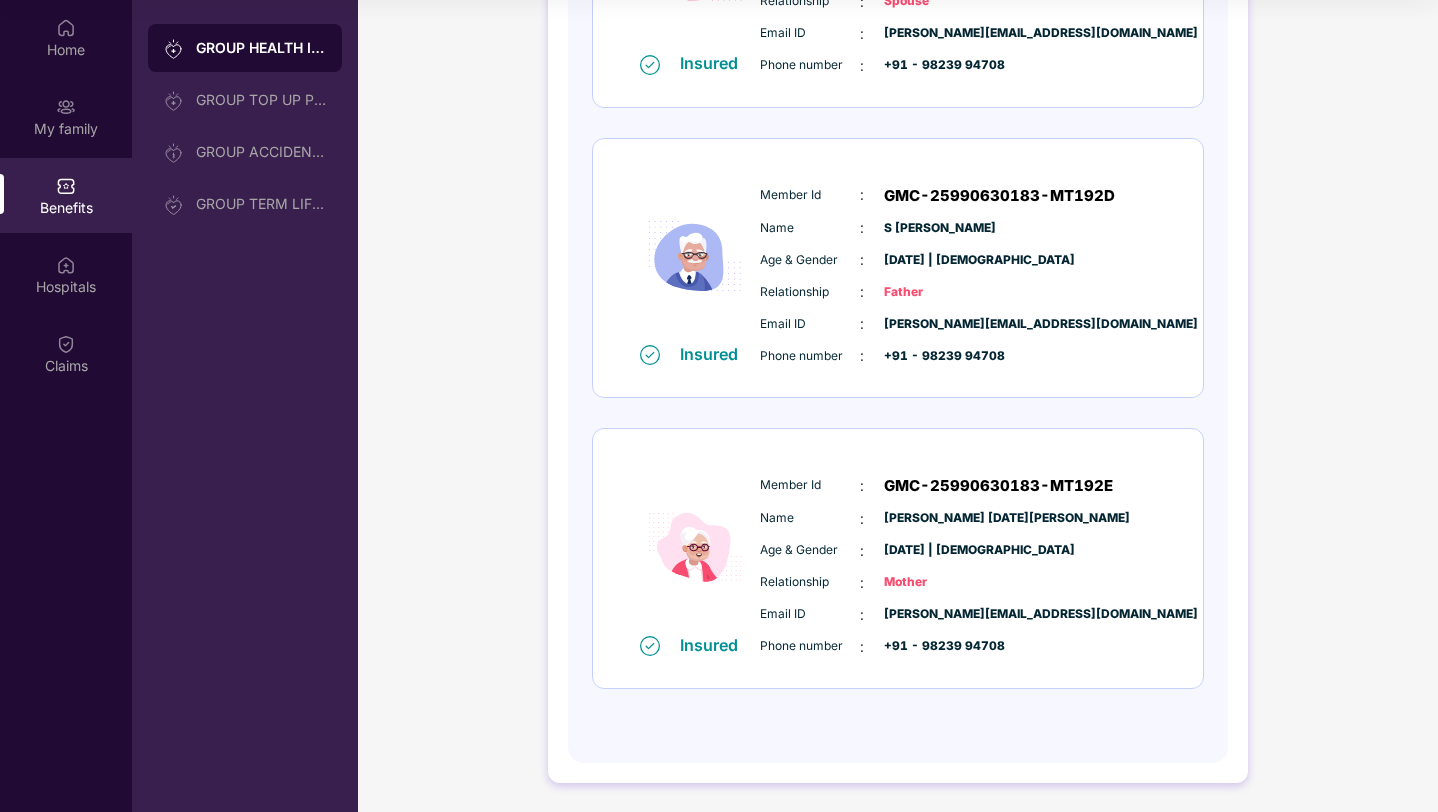 scroll, scrollTop: 0, scrollLeft: 0, axis: both 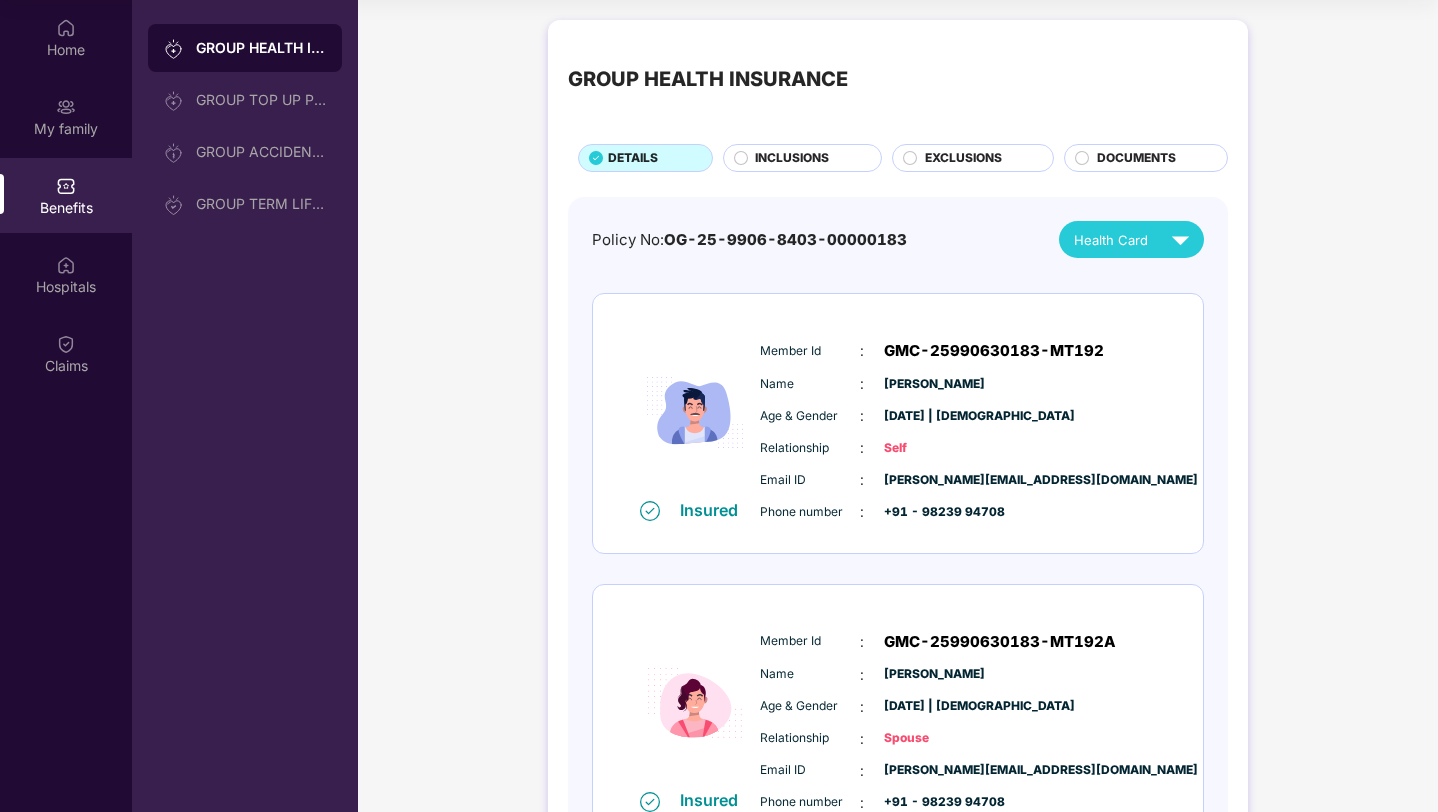 click on "INCLUSIONS" at bounding box center [792, 158] 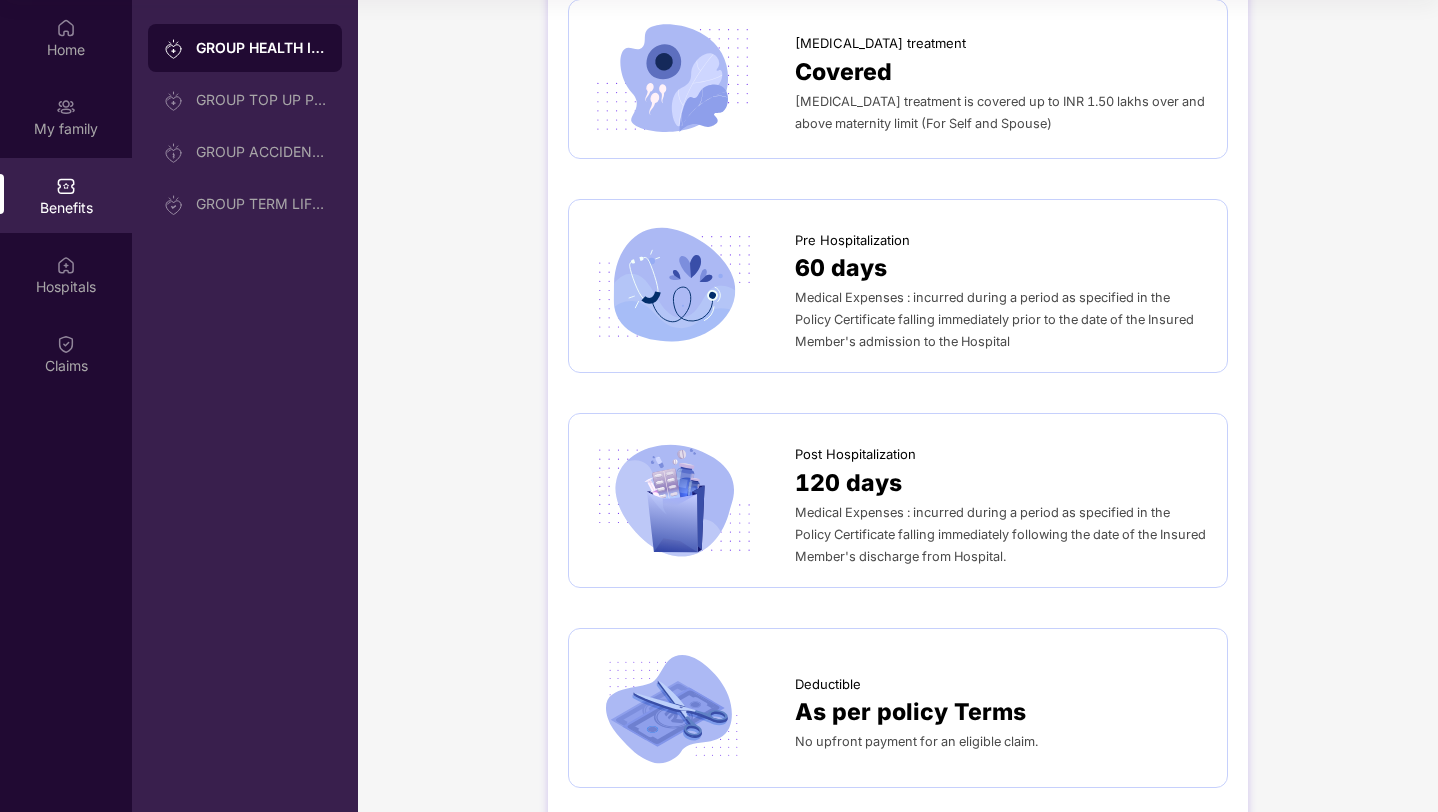 scroll, scrollTop: 0, scrollLeft: 0, axis: both 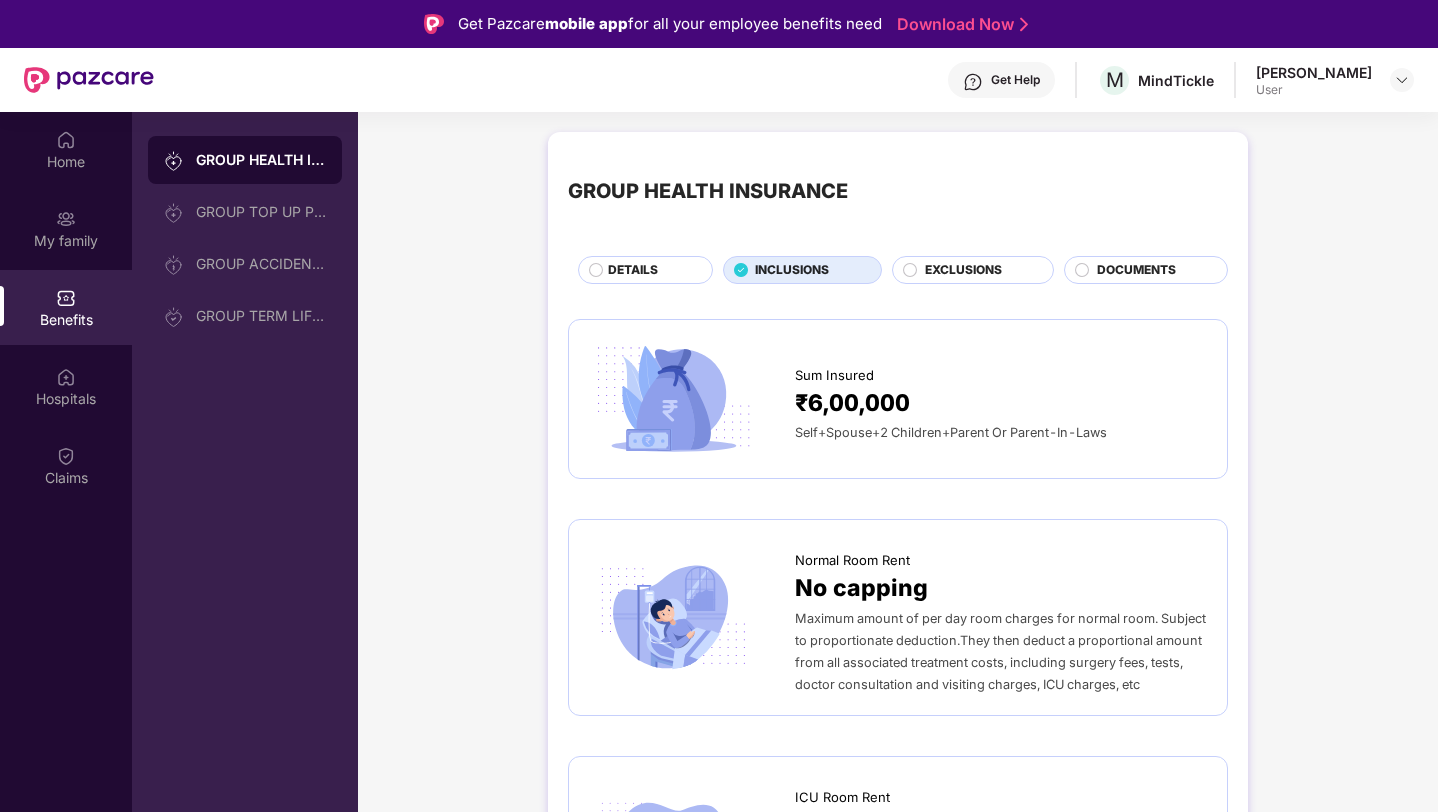 click on "DOCUMENTS" at bounding box center (1136, 270) 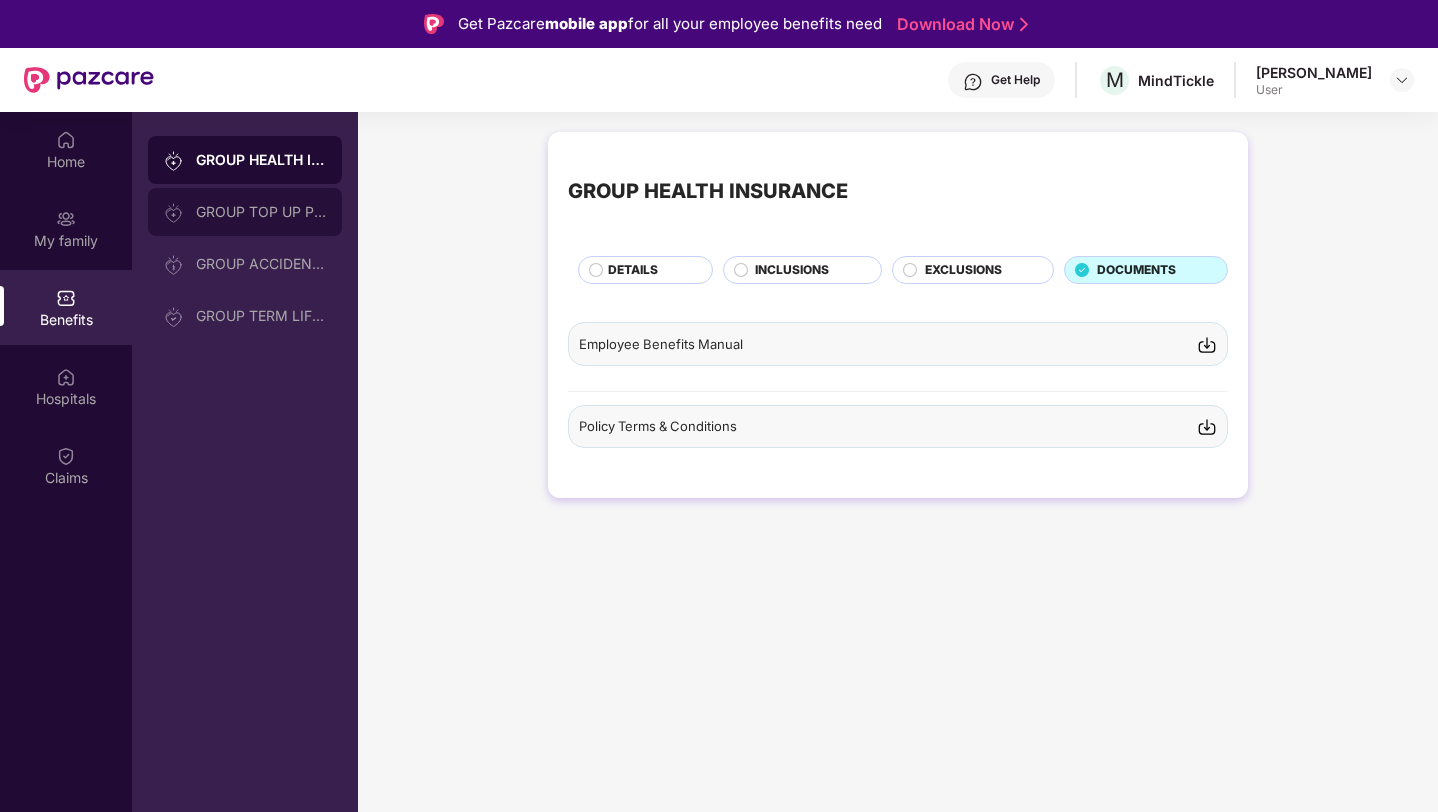 click on "GROUP TOP UP POLICY" at bounding box center (245, 212) 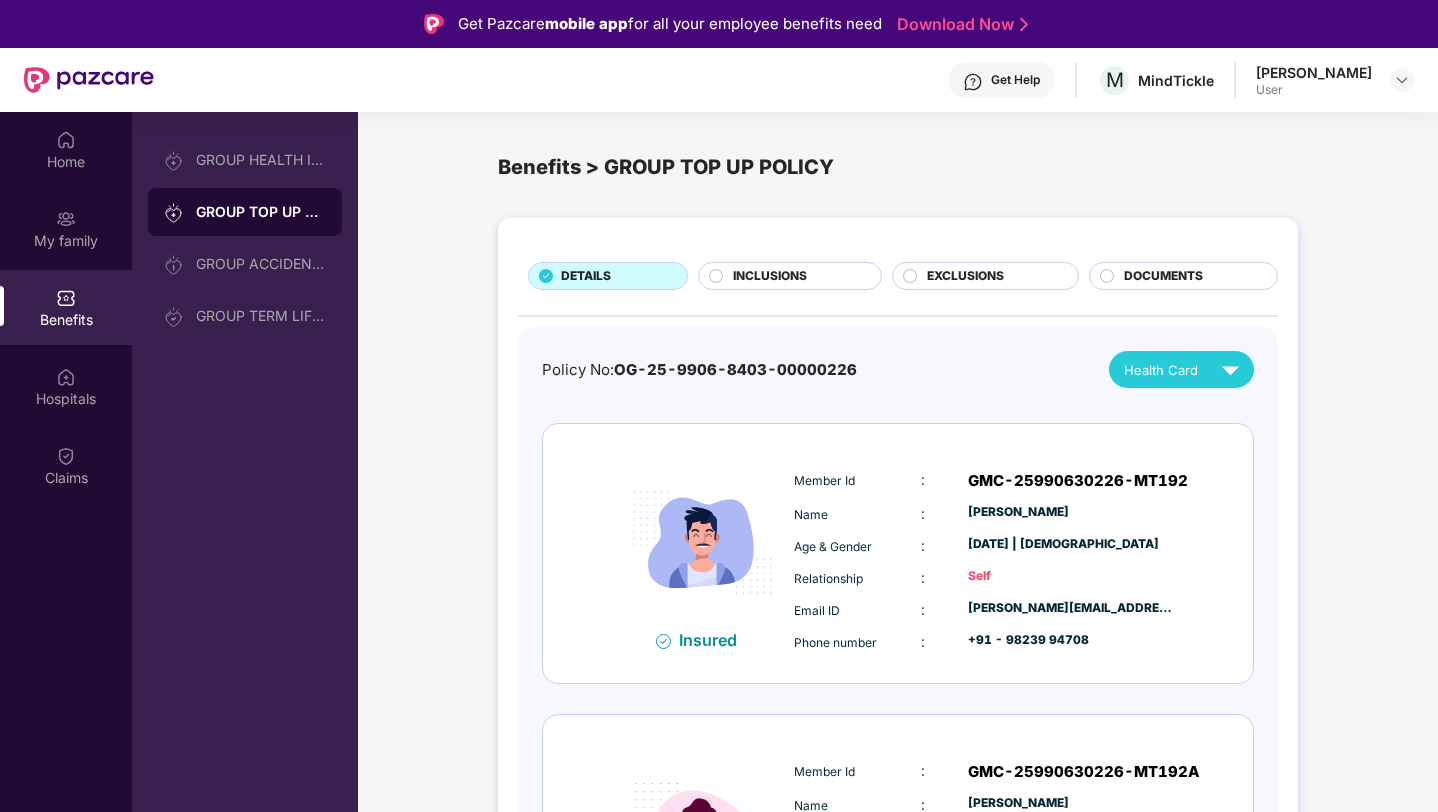 click on "OG-25-9906-8403-00000226" at bounding box center [735, 369] 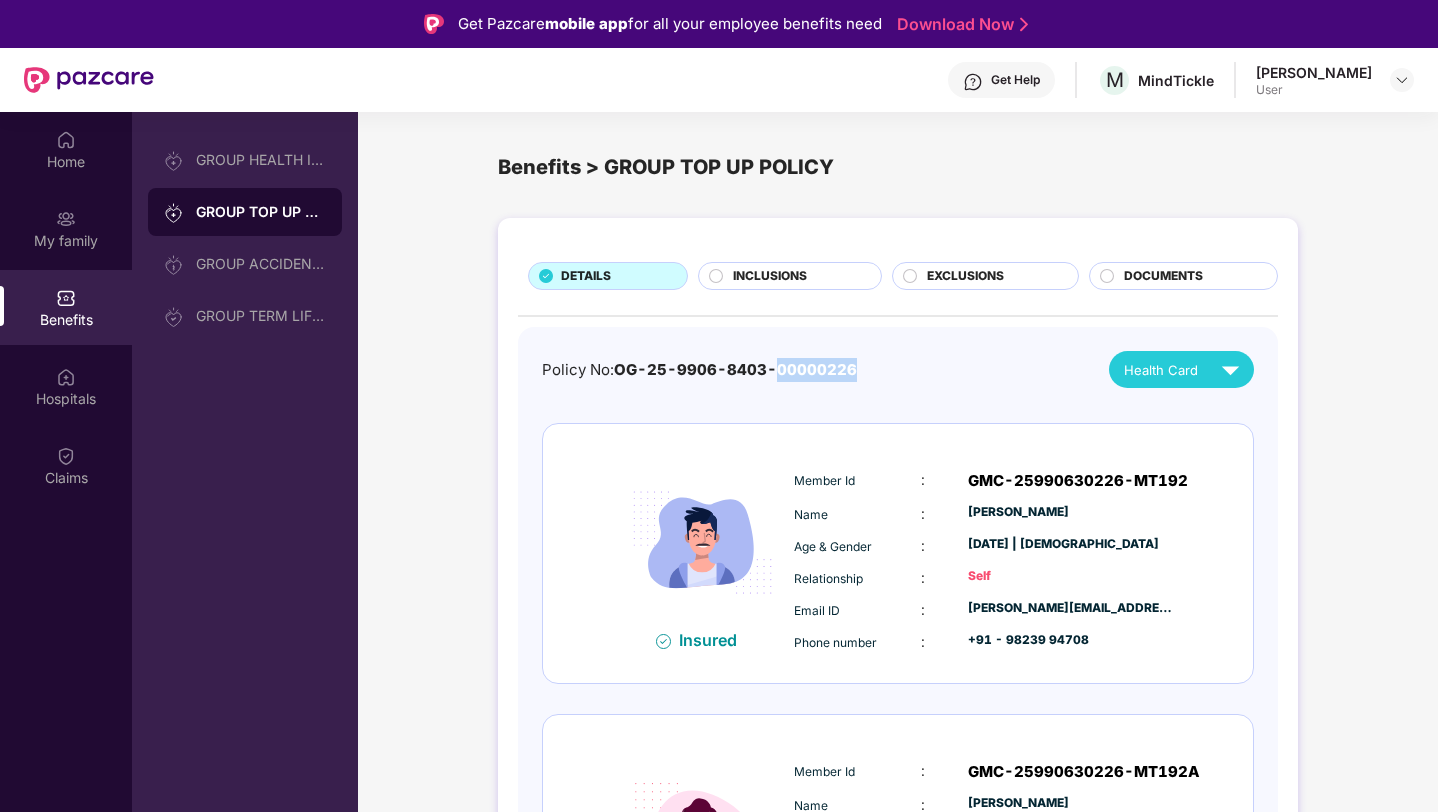 click on "OG-25-9906-8403-00000226" at bounding box center (735, 369) 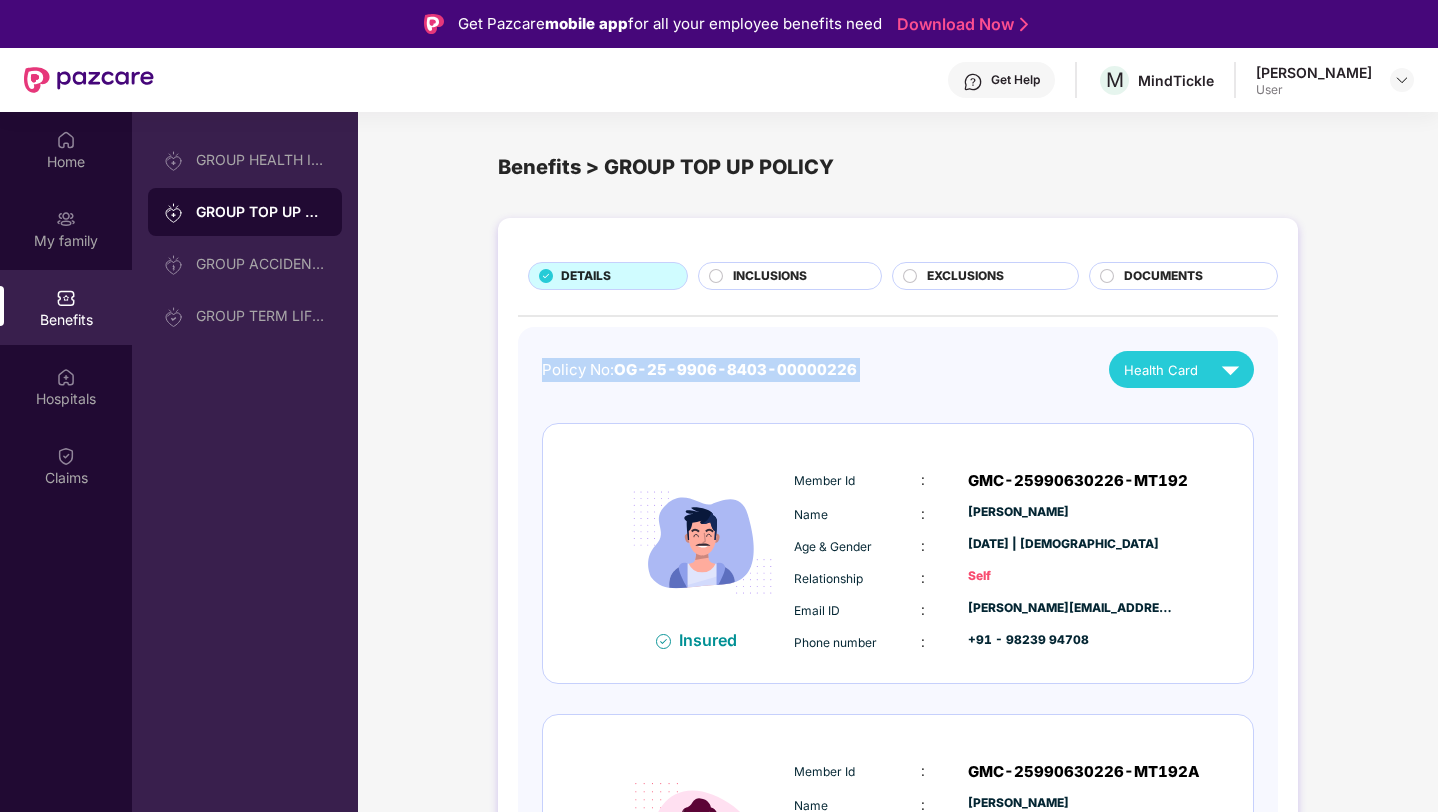 click on "OG-25-9906-8403-00000226" at bounding box center (735, 369) 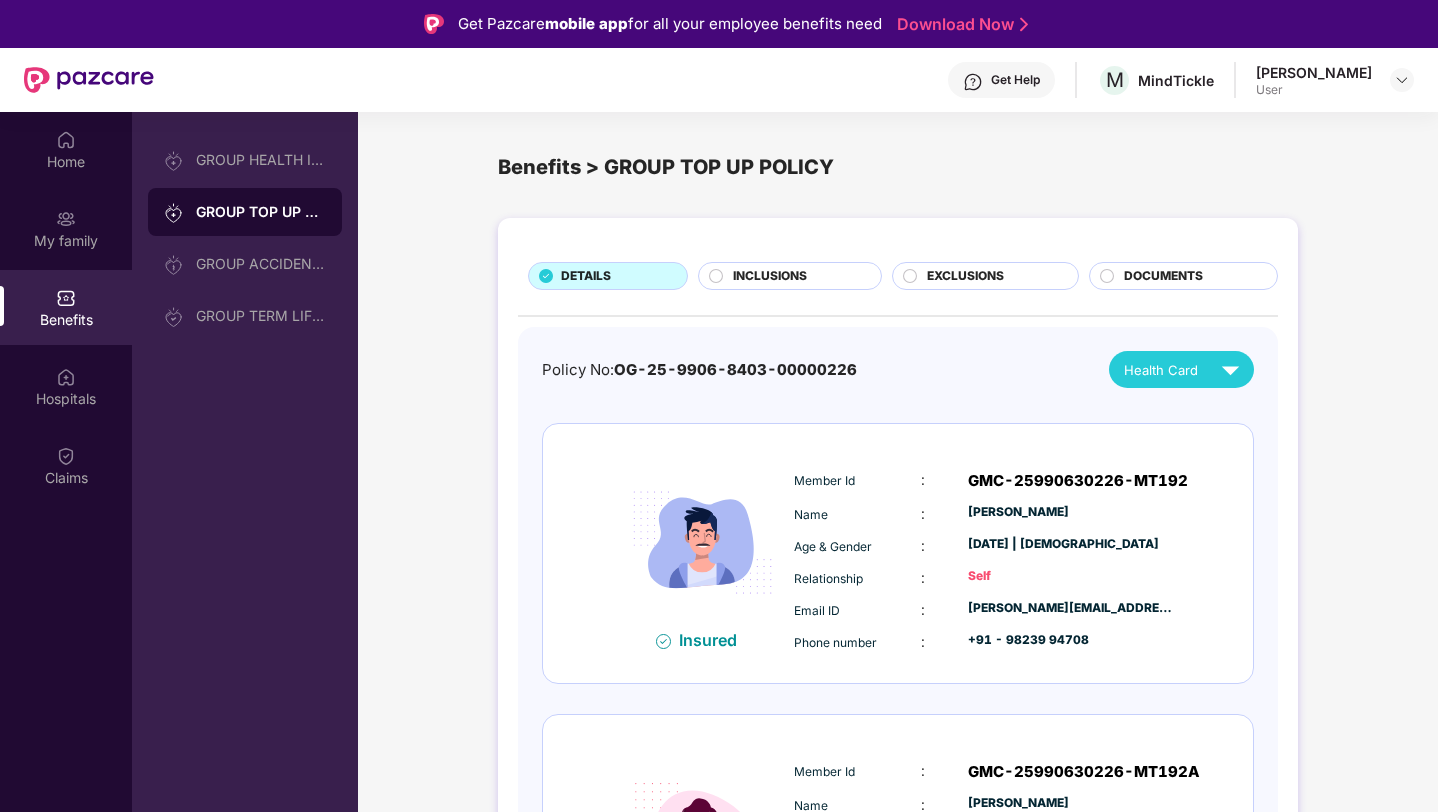 scroll, scrollTop: 754, scrollLeft: 0, axis: vertical 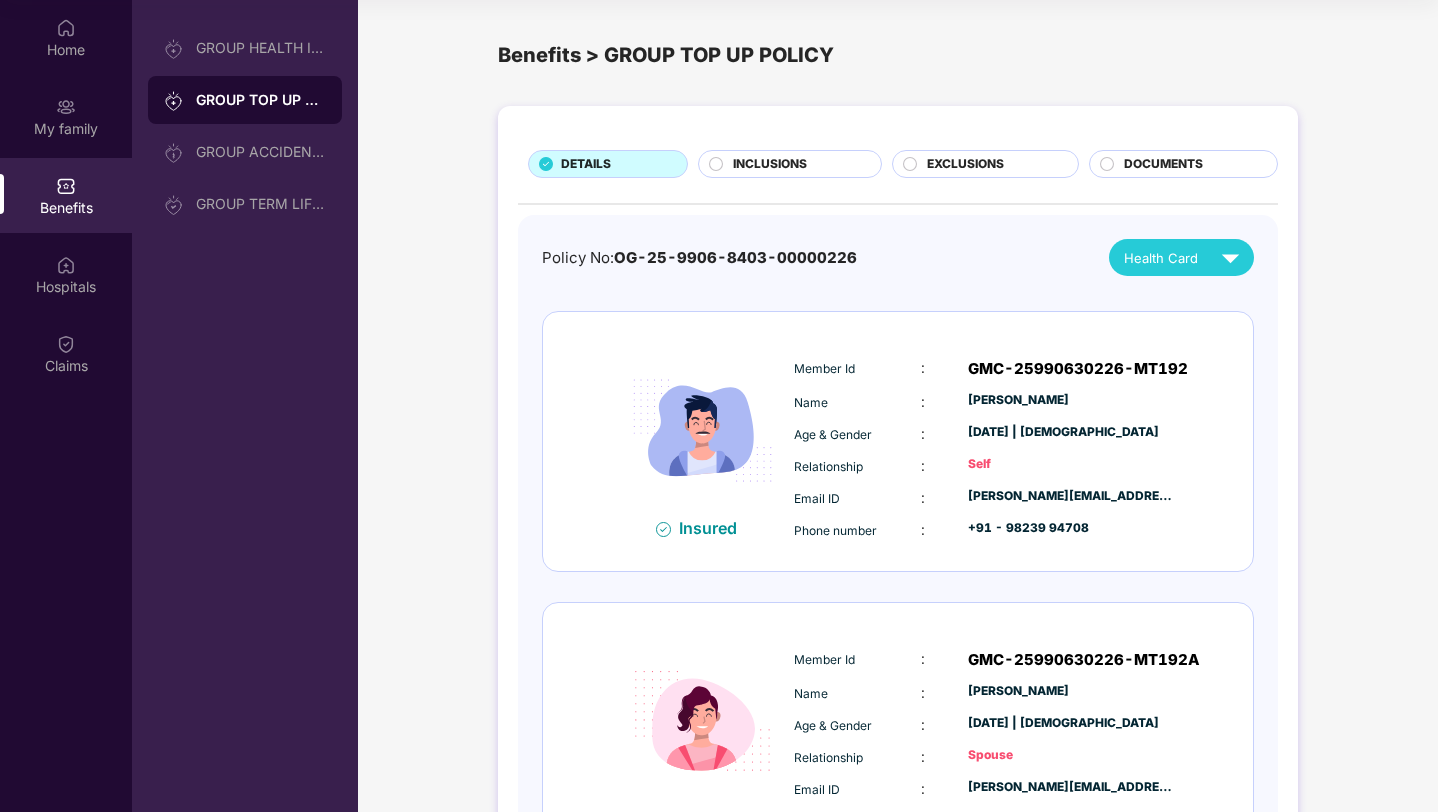 click on "DOCUMENTS" at bounding box center [1183, 164] 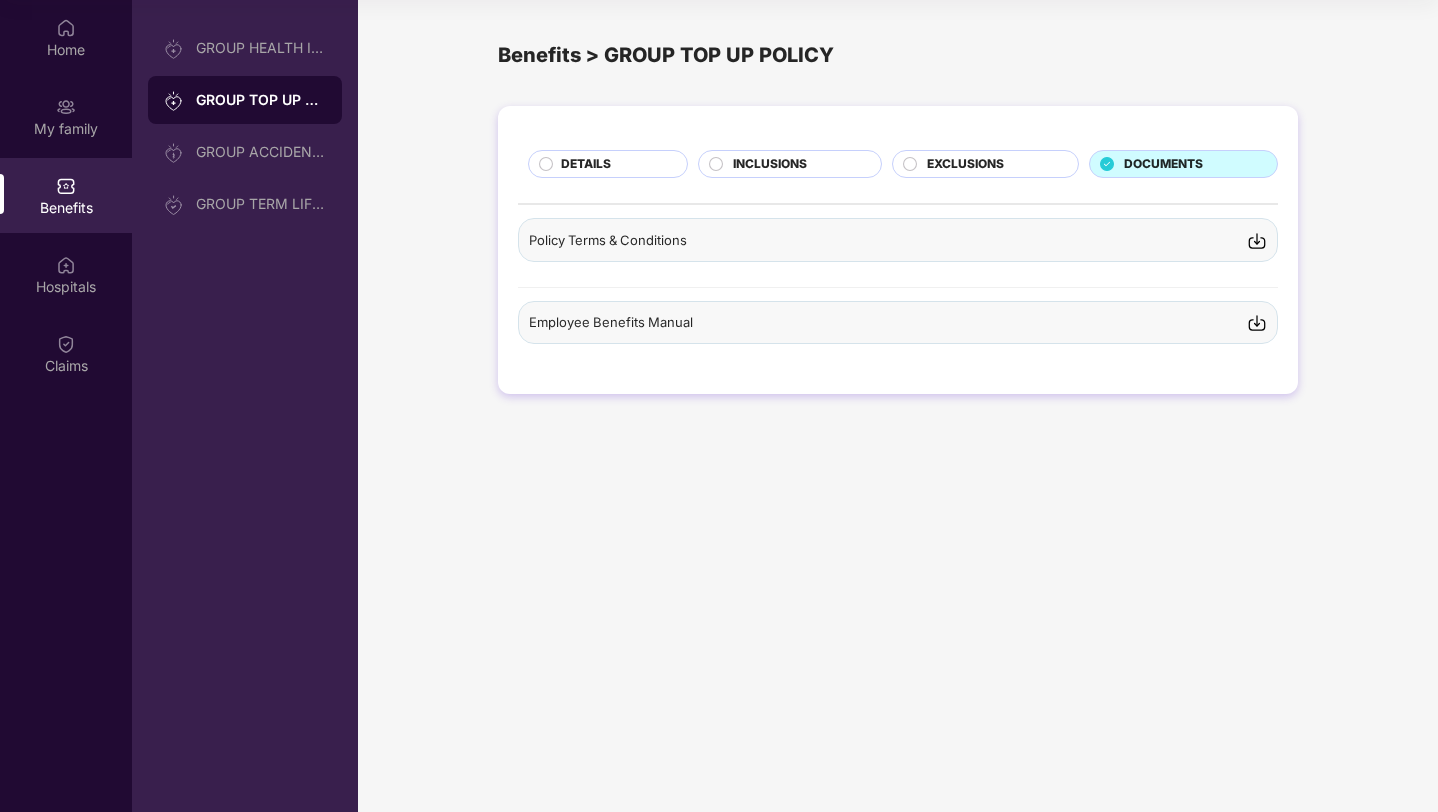 click on "DETAILS" at bounding box center (614, 166) 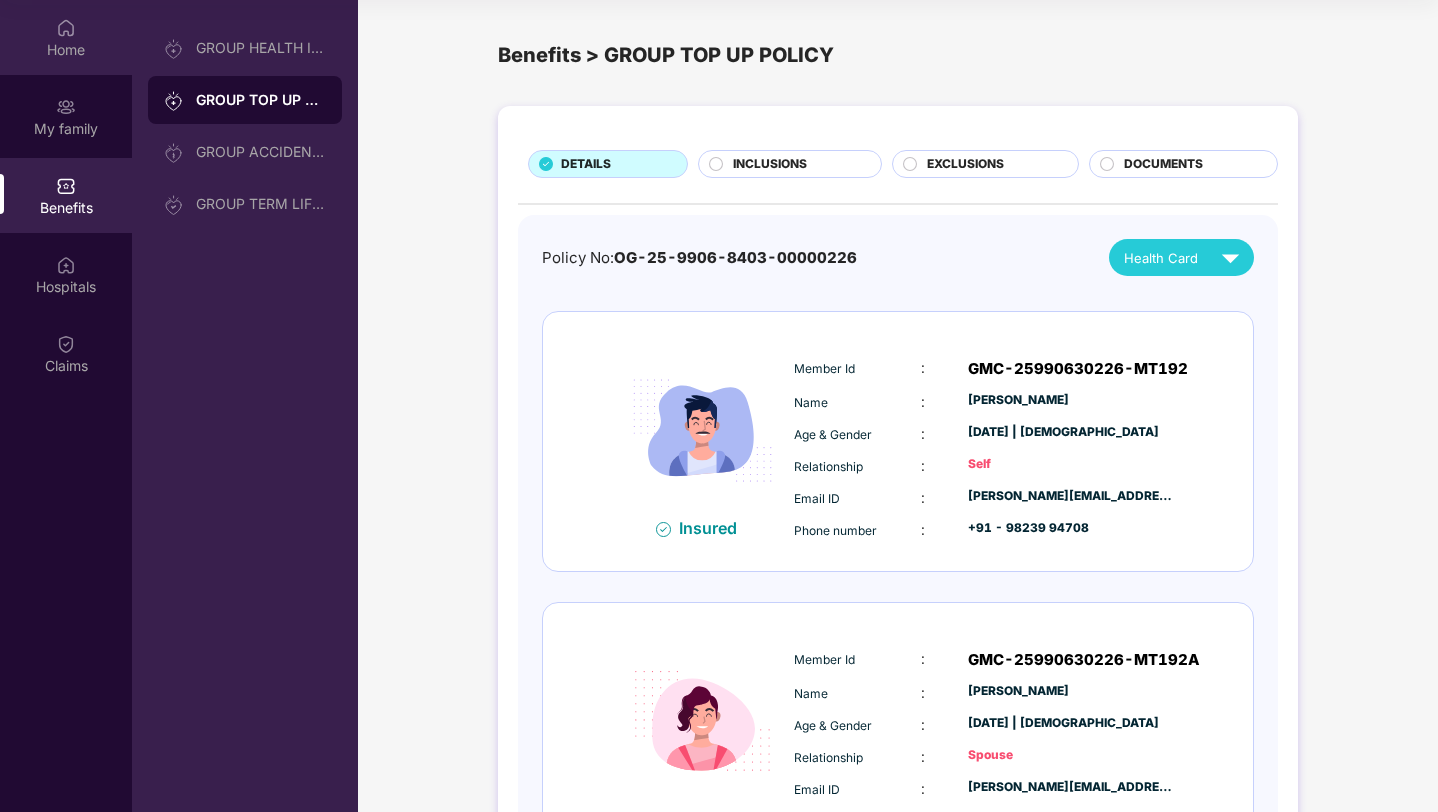 click at bounding box center (66, 28) 